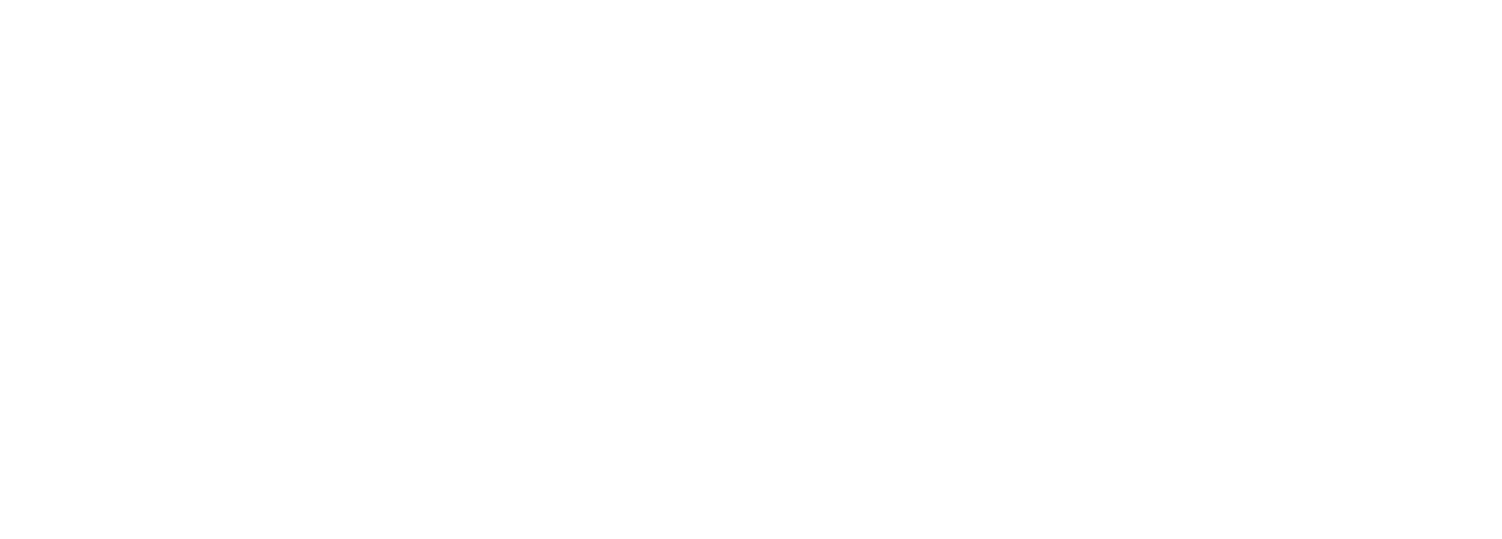 scroll, scrollTop: 0, scrollLeft: 0, axis: both 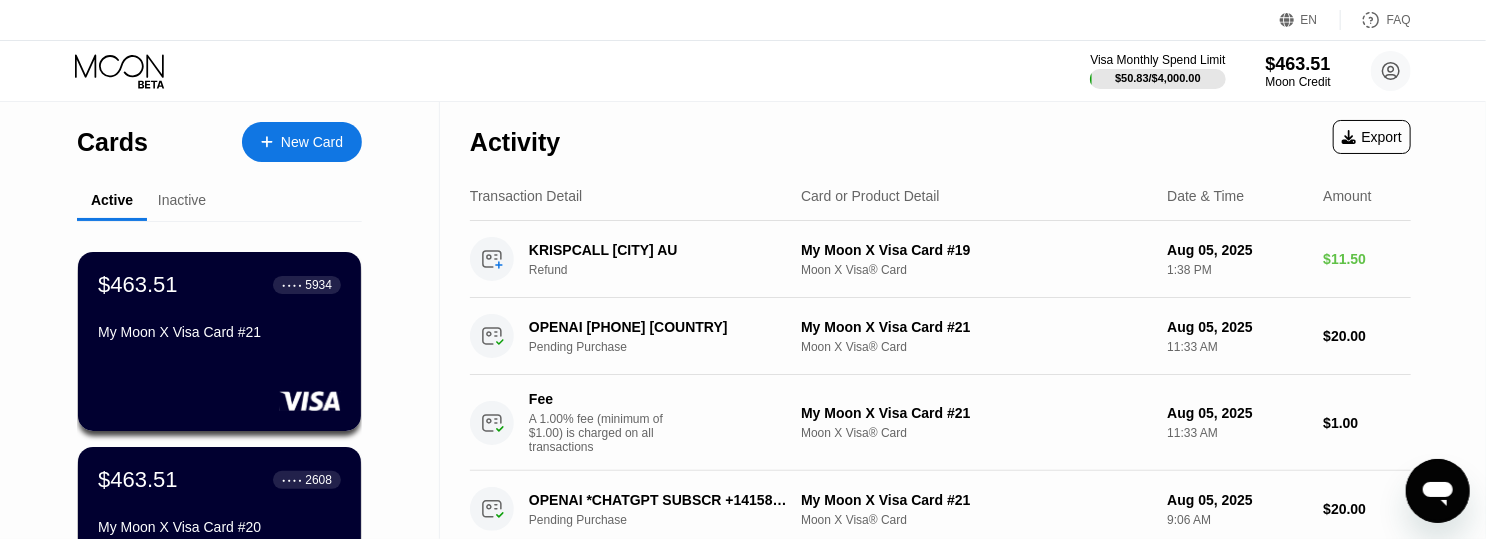 click on "New Card" at bounding box center [312, 142] 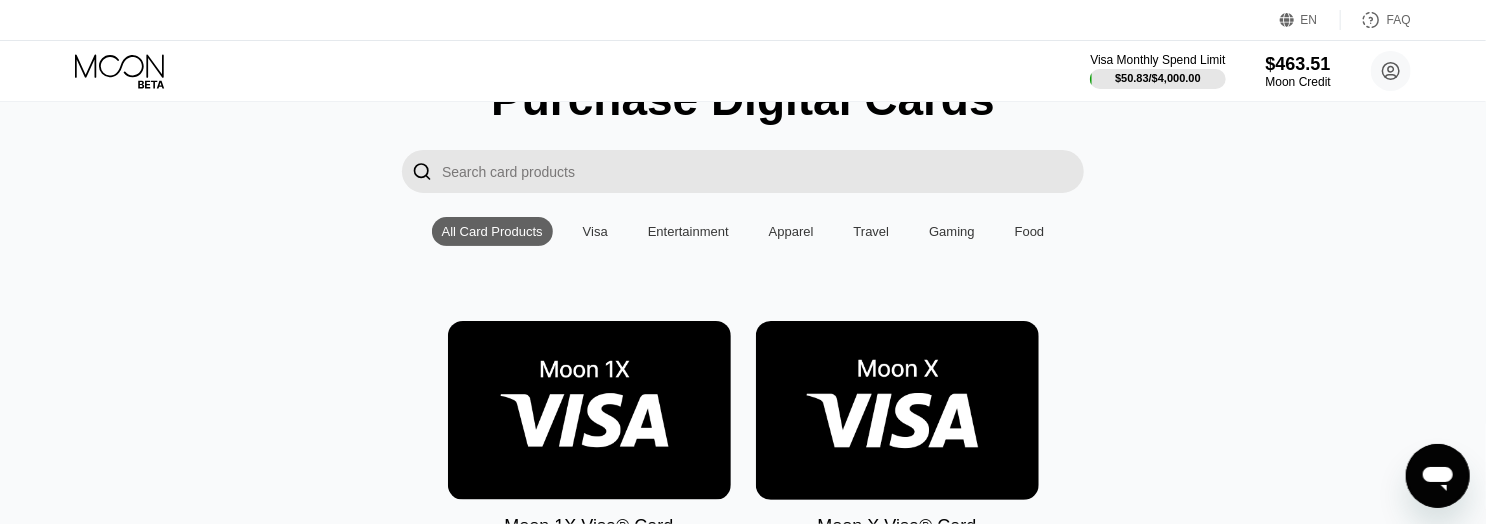 scroll, scrollTop: 200, scrollLeft: 0, axis: vertical 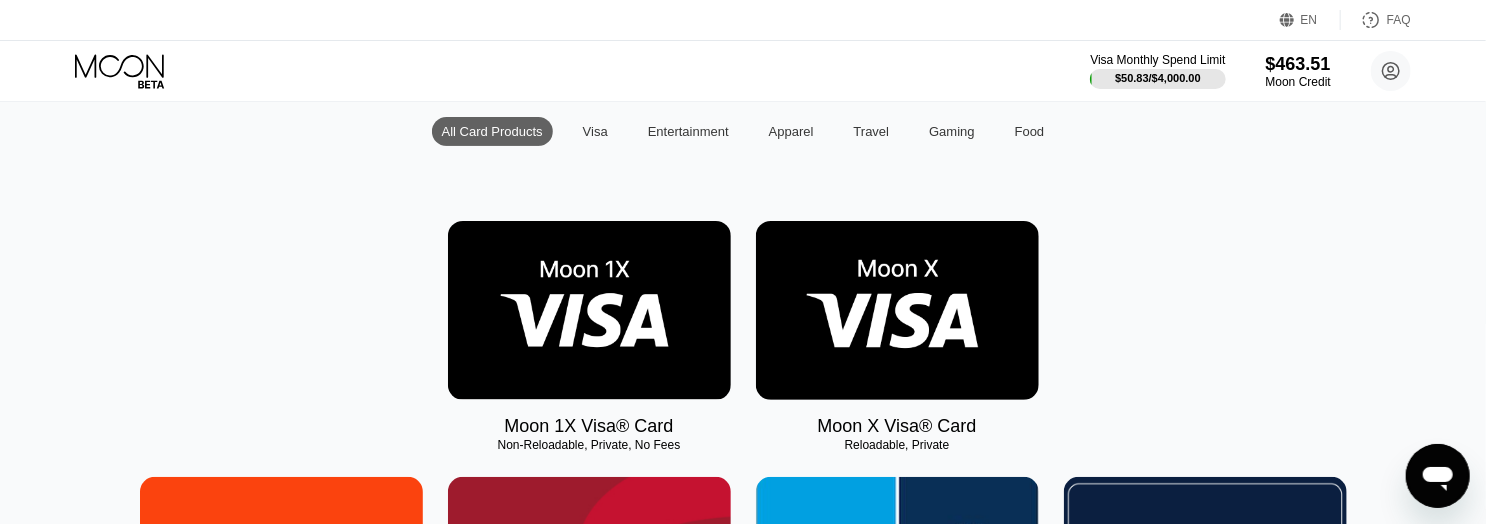 click at bounding box center (897, 310) 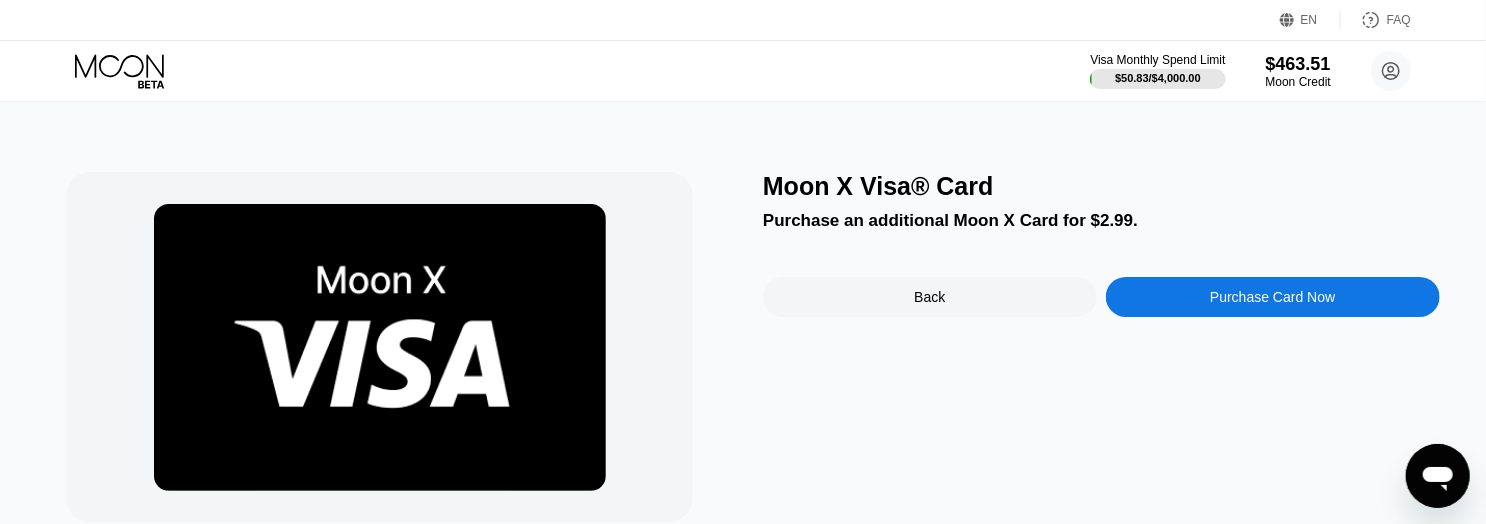 scroll, scrollTop: 0, scrollLeft: 0, axis: both 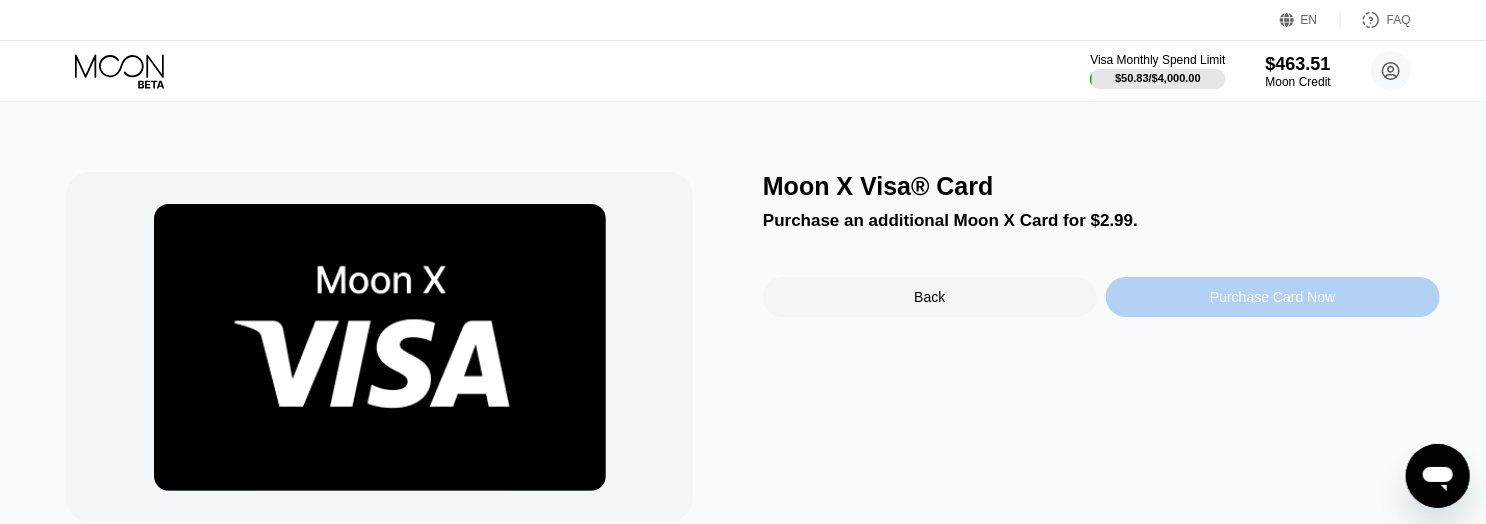 click on "Purchase Card Now" at bounding box center [1272, 297] 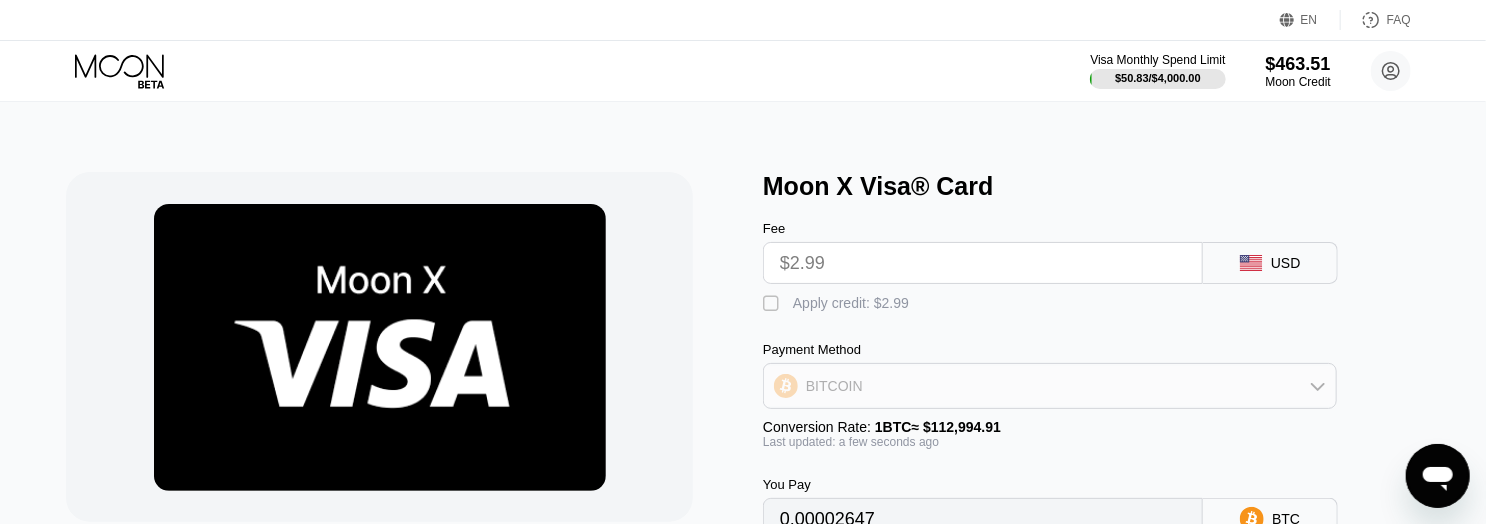 click on "BITCOIN" at bounding box center (1050, 386) 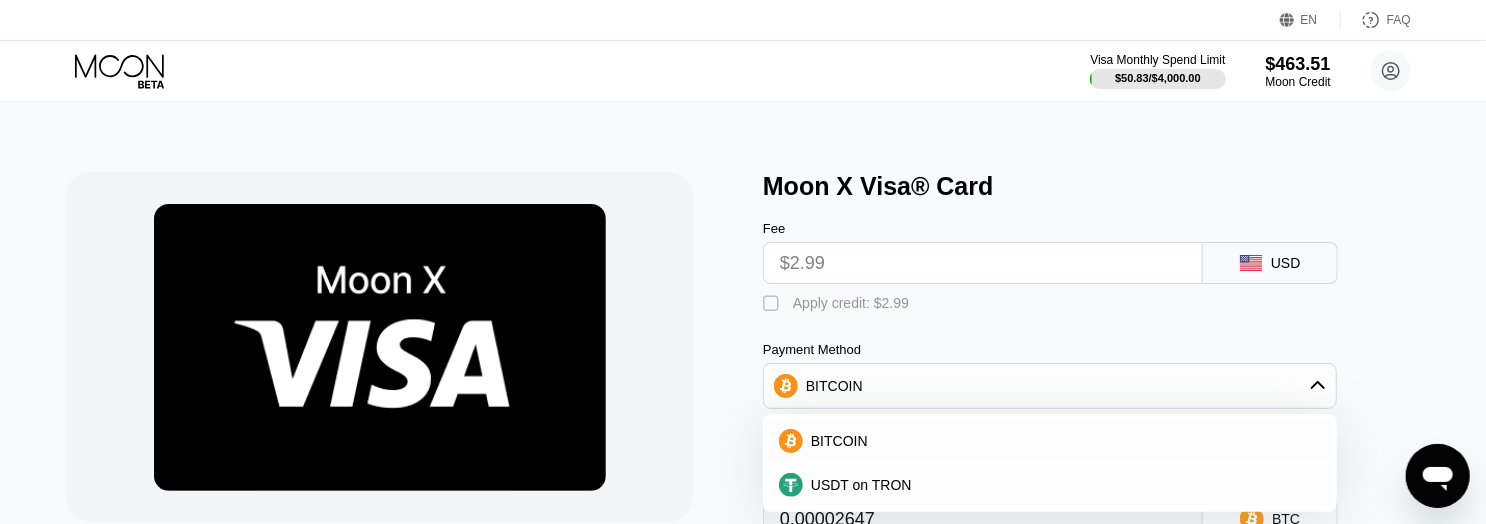 scroll, scrollTop: 100, scrollLeft: 0, axis: vertical 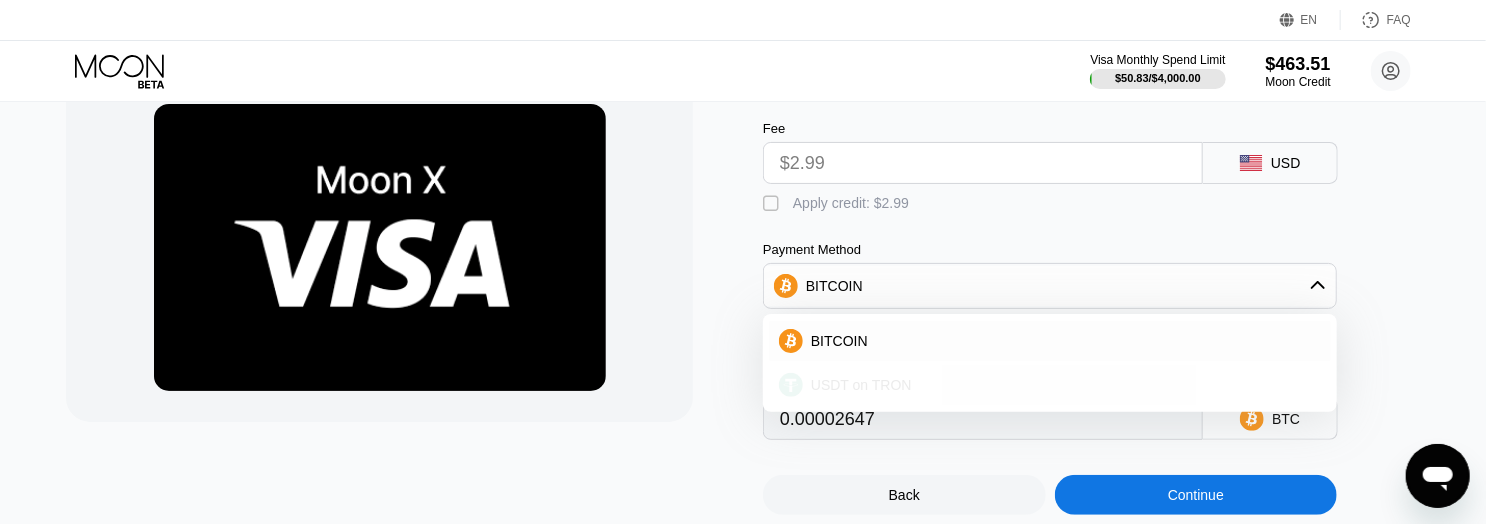 click on "USDT on TRON" at bounding box center [861, 385] 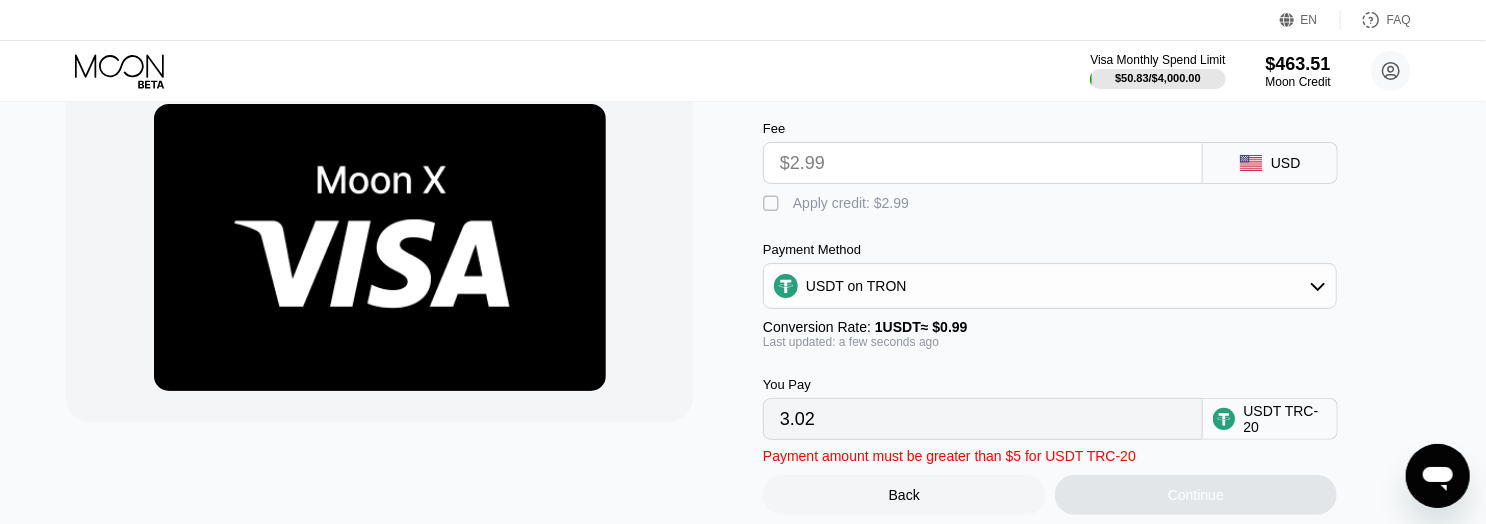 scroll, scrollTop: 200, scrollLeft: 0, axis: vertical 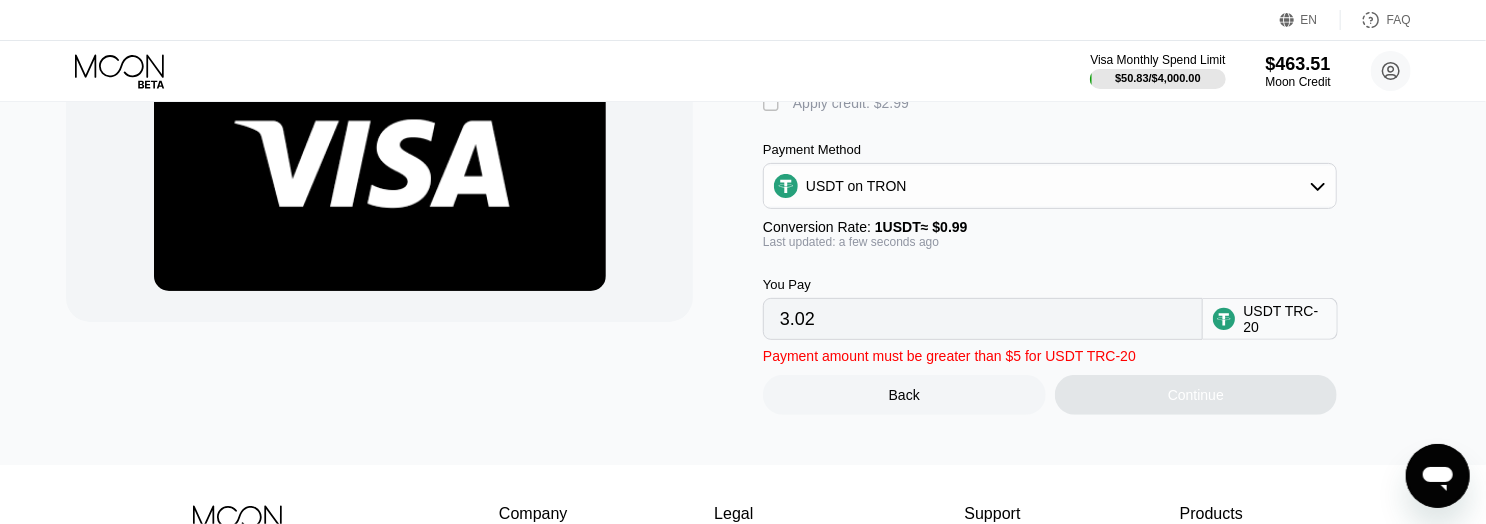 click on "3.02" at bounding box center [983, 319] 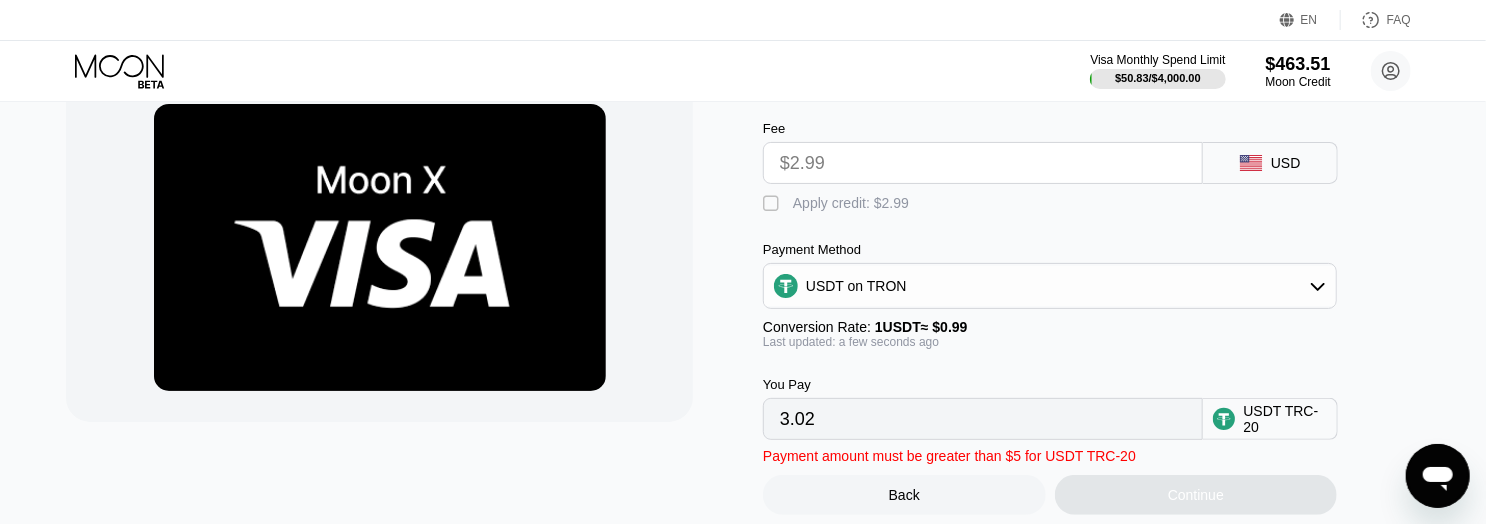 click on "$2.99" at bounding box center [983, 163] 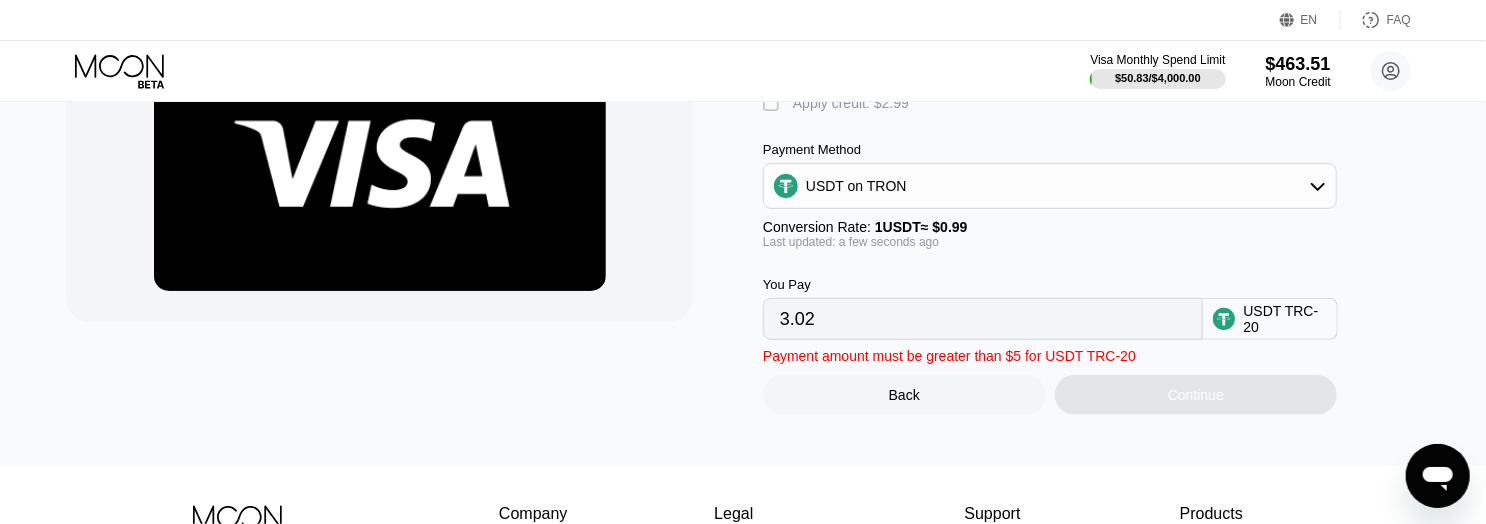 click on "" at bounding box center [773, 104] 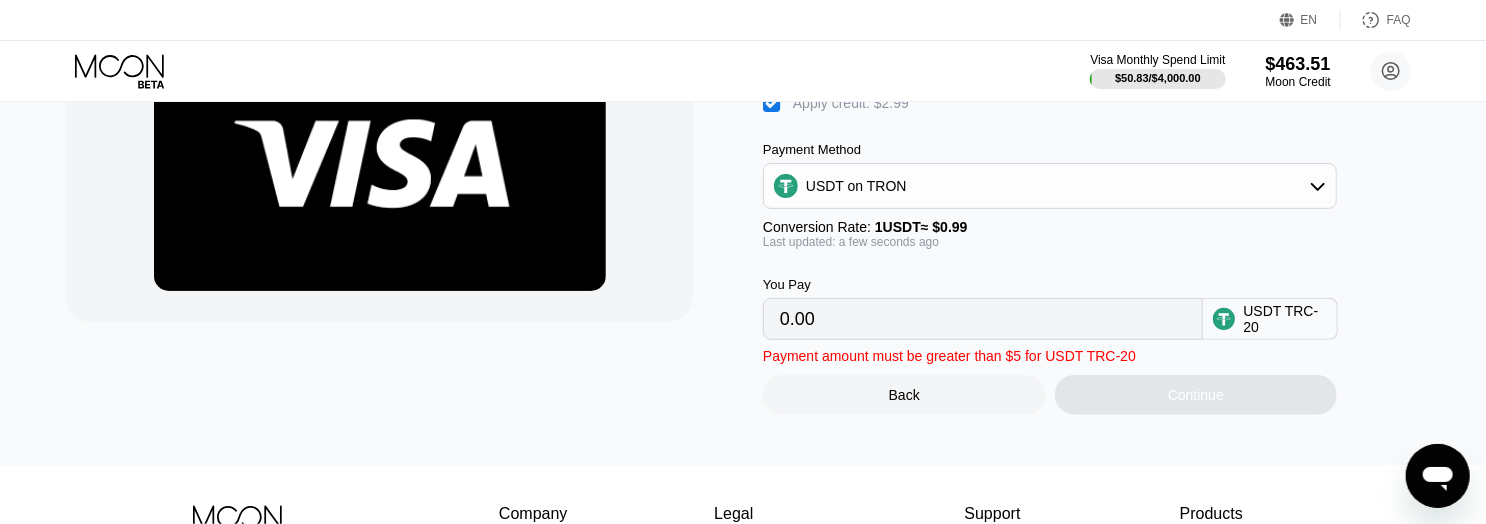 click on "0.00" at bounding box center (983, 319) 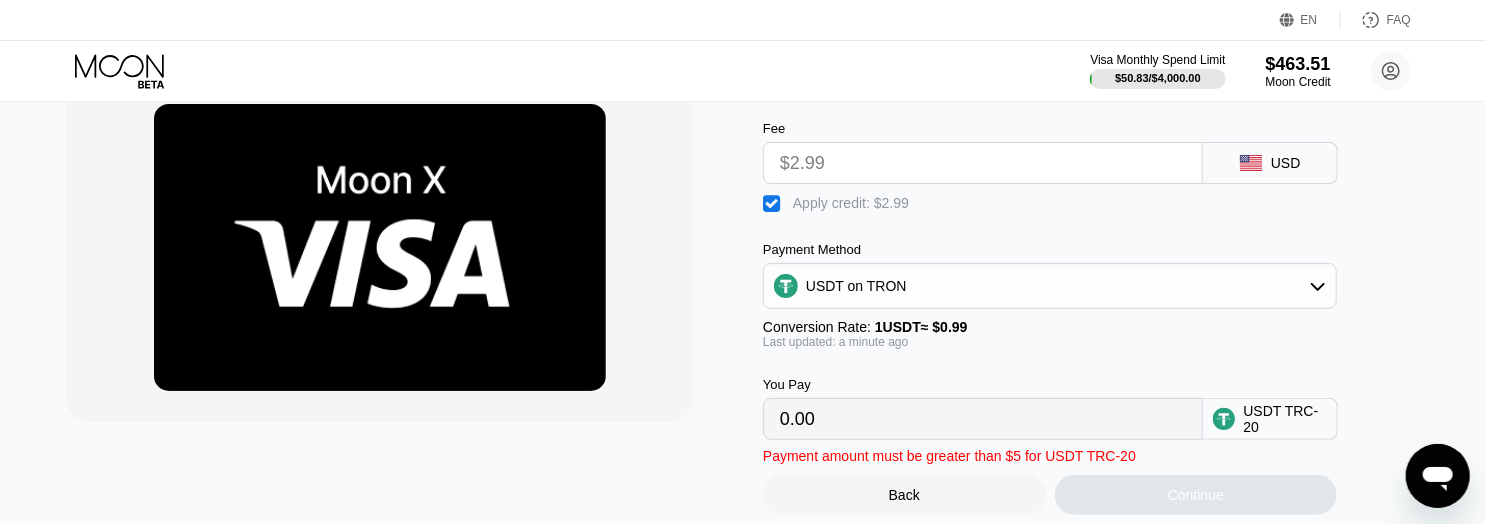 click on "USDT on TRON" at bounding box center (856, 286) 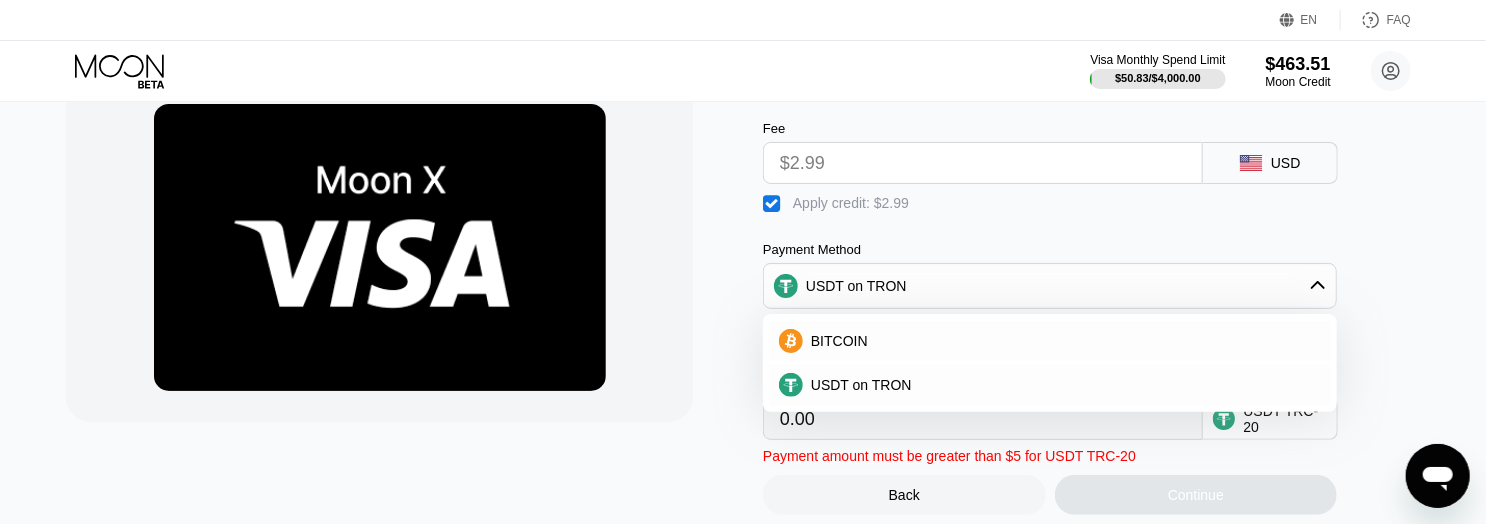 click on "USDT on TRON" at bounding box center (856, 286) 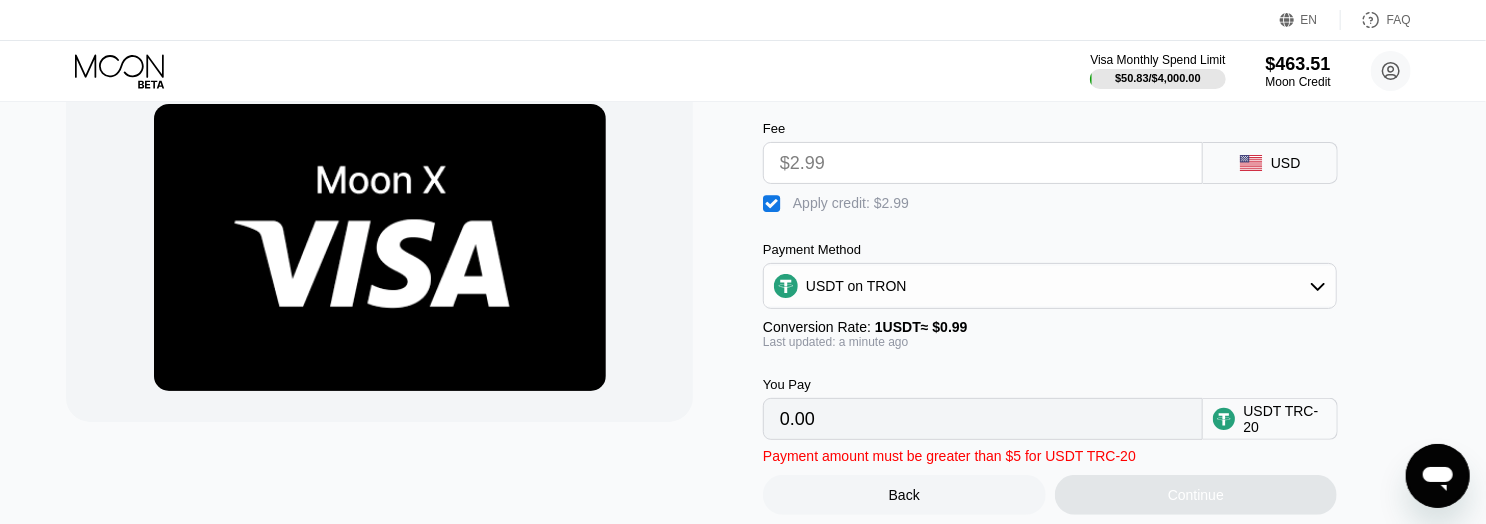 click 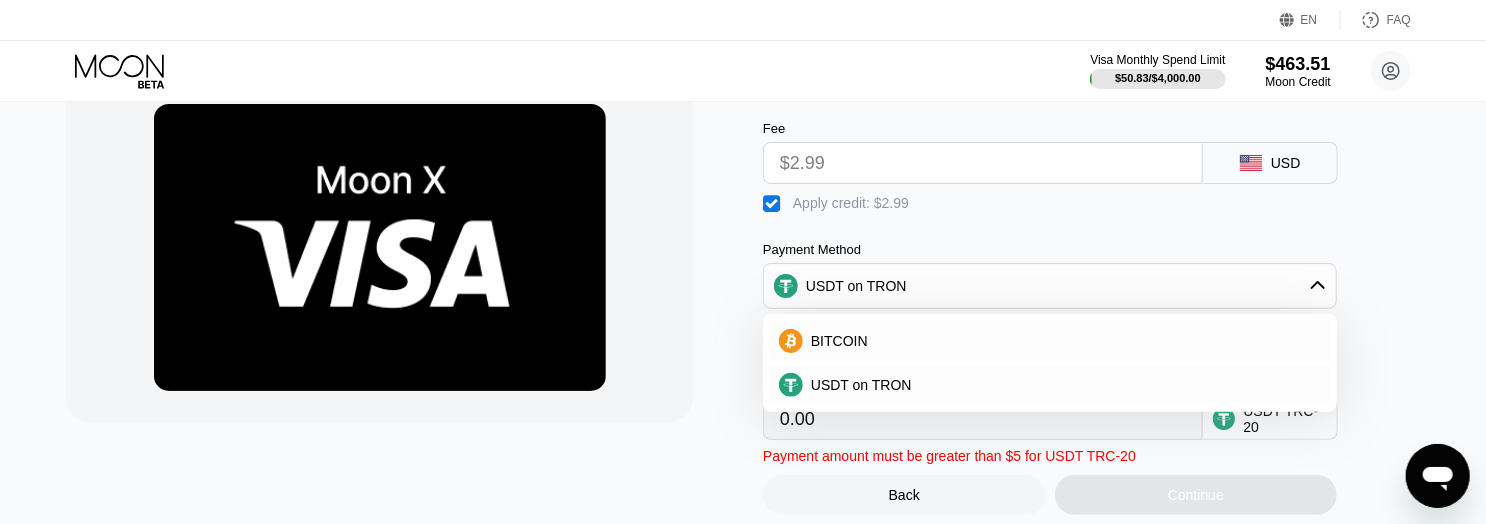 click 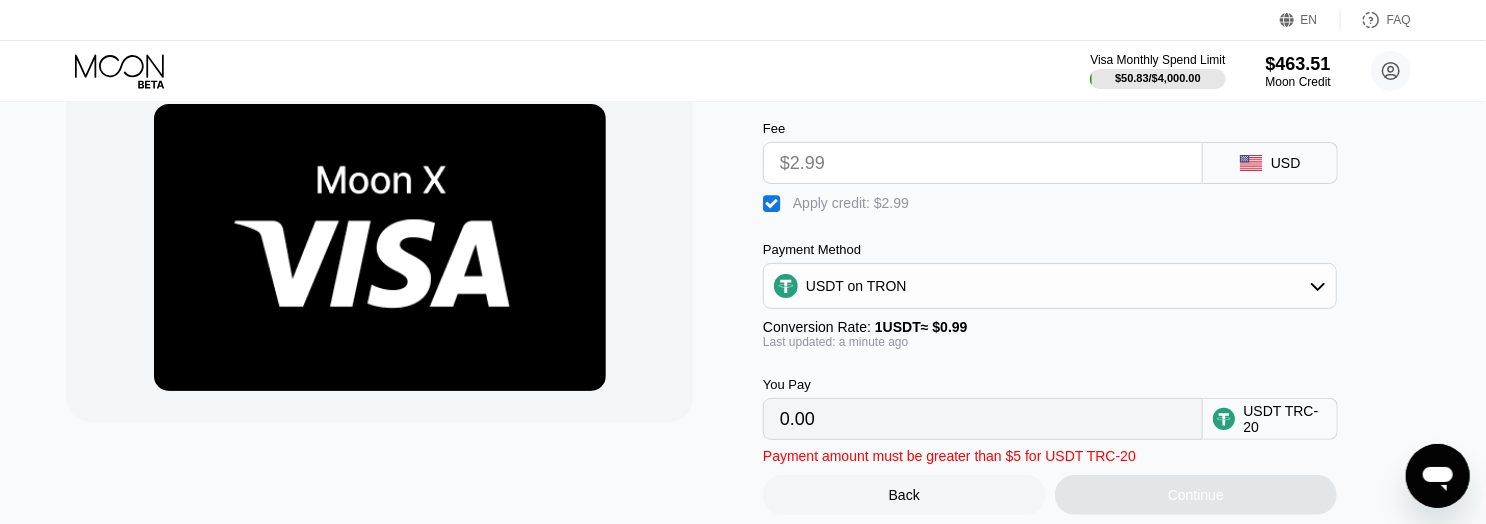 scroll, scrollTop: 200, scrollLeft: 0, axis: vertical 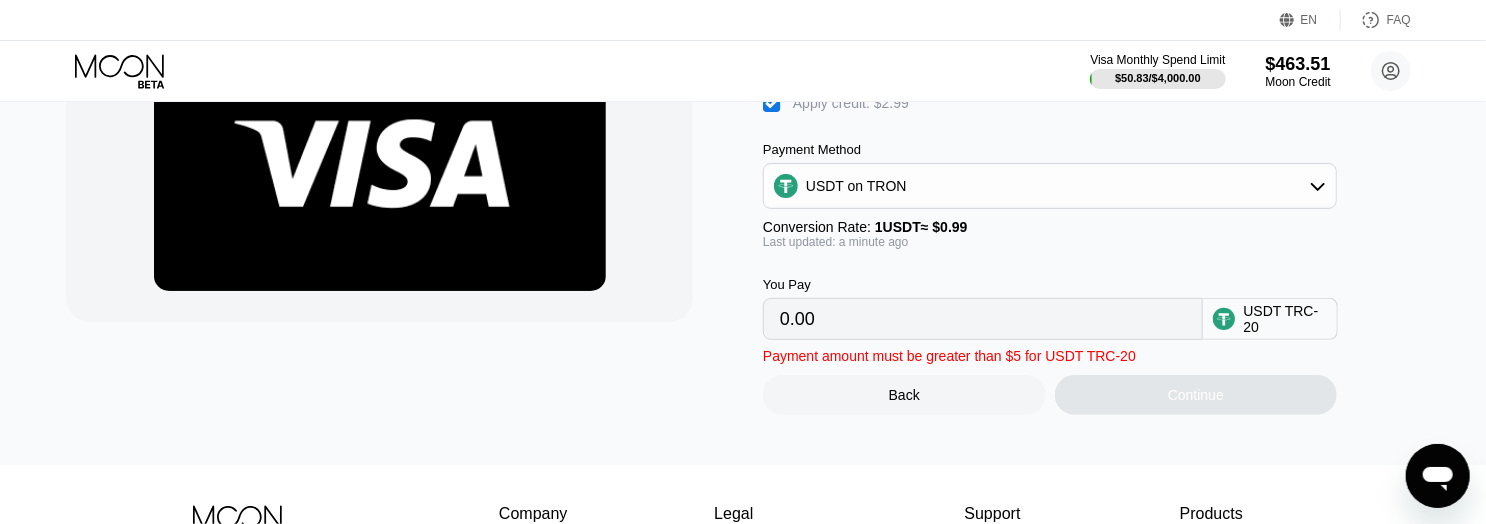 drag, startPoint x: 984, startPoint y: 343, endPoint x: 933, endPoint y: 343, distance: 51 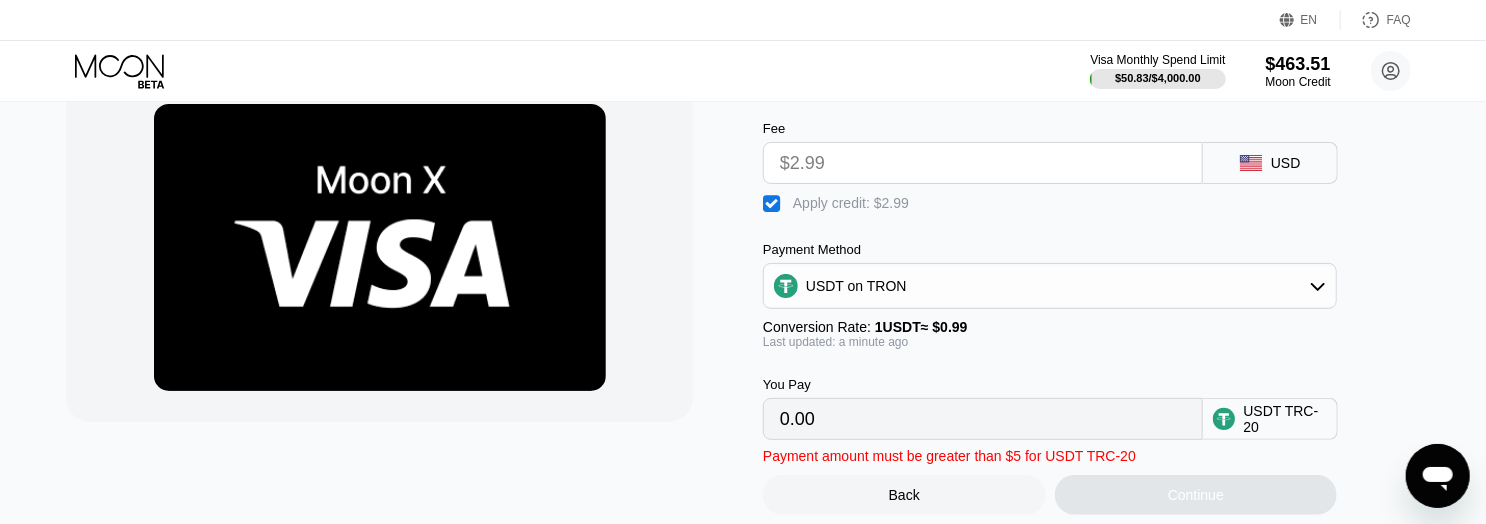 click on "$2.99" at bounding box center [983, 163] 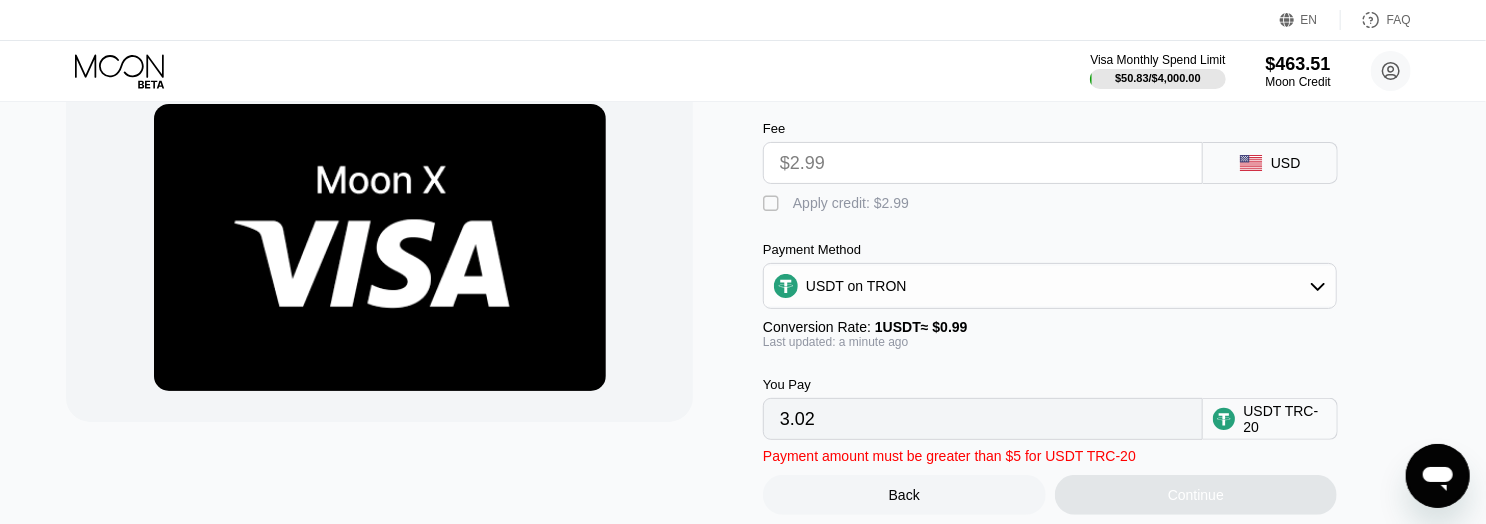 scroll, scrollTop: 100, scrollLeft: 0, axis: vertical 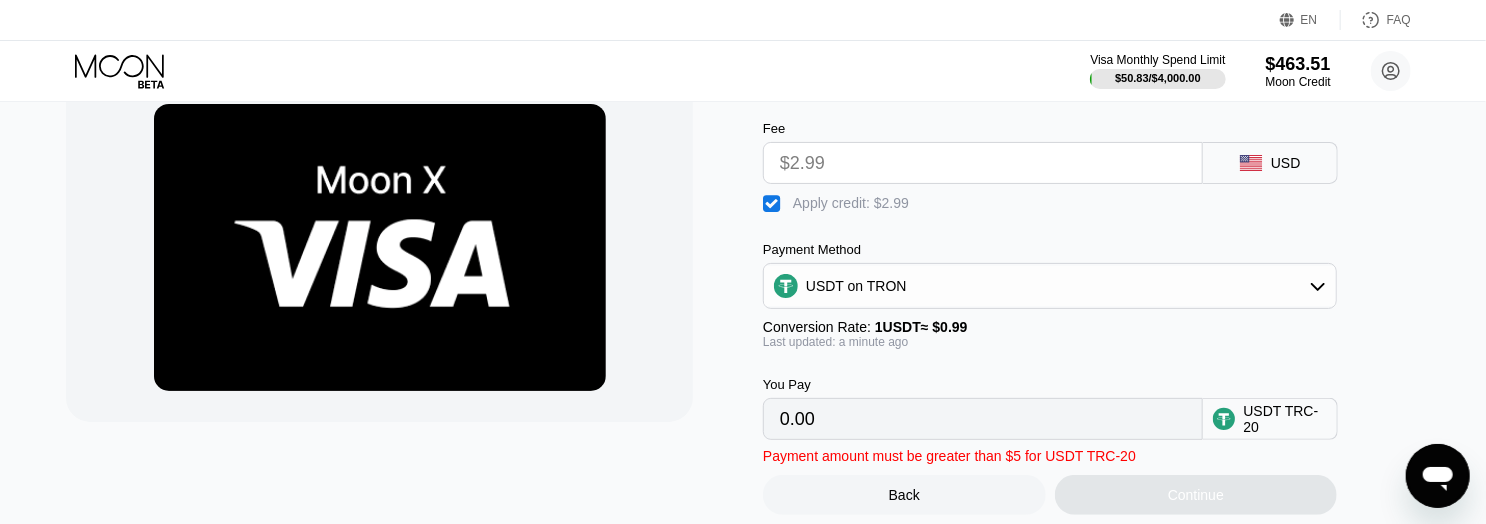 click on "Payment amount must be greater than $5 for USDT TRC-20" at bounding box center [949, 456] 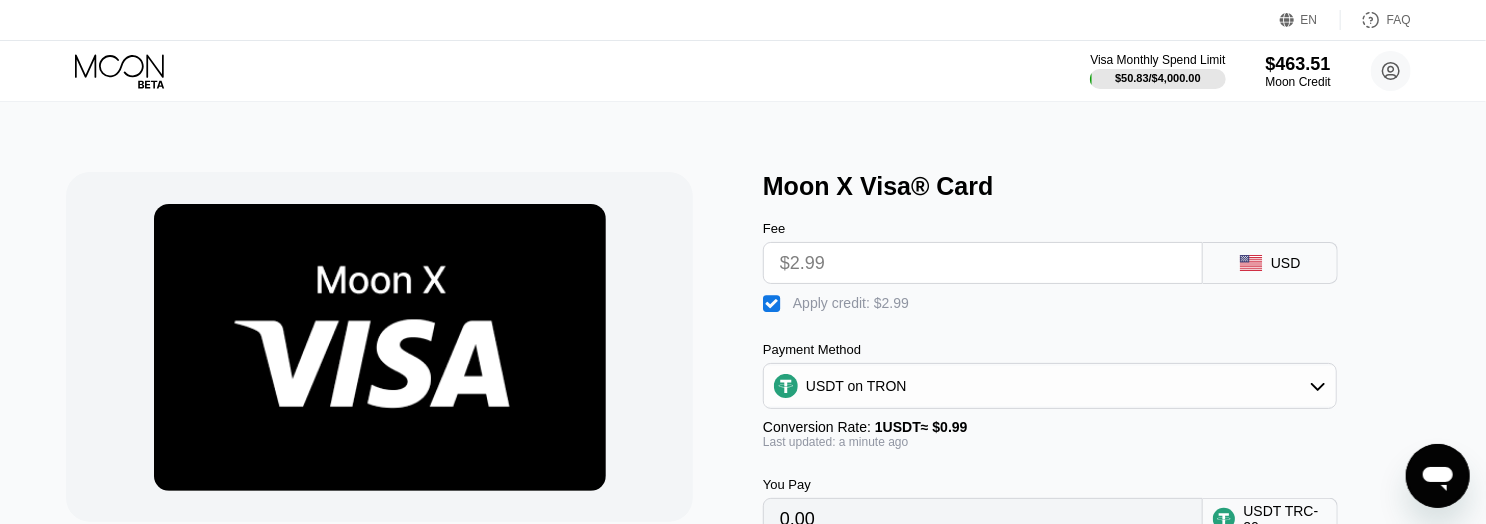 click on "$2.99" at bounding box center (983, 263) 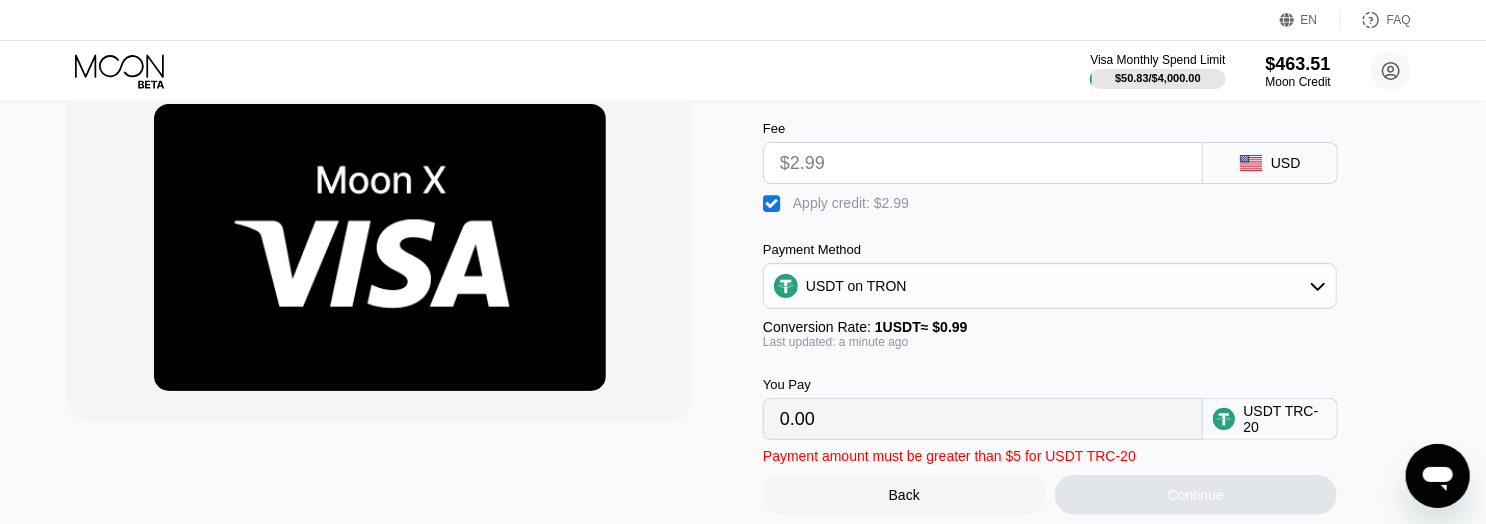 click on "Back" at bounding box center [904, 495] 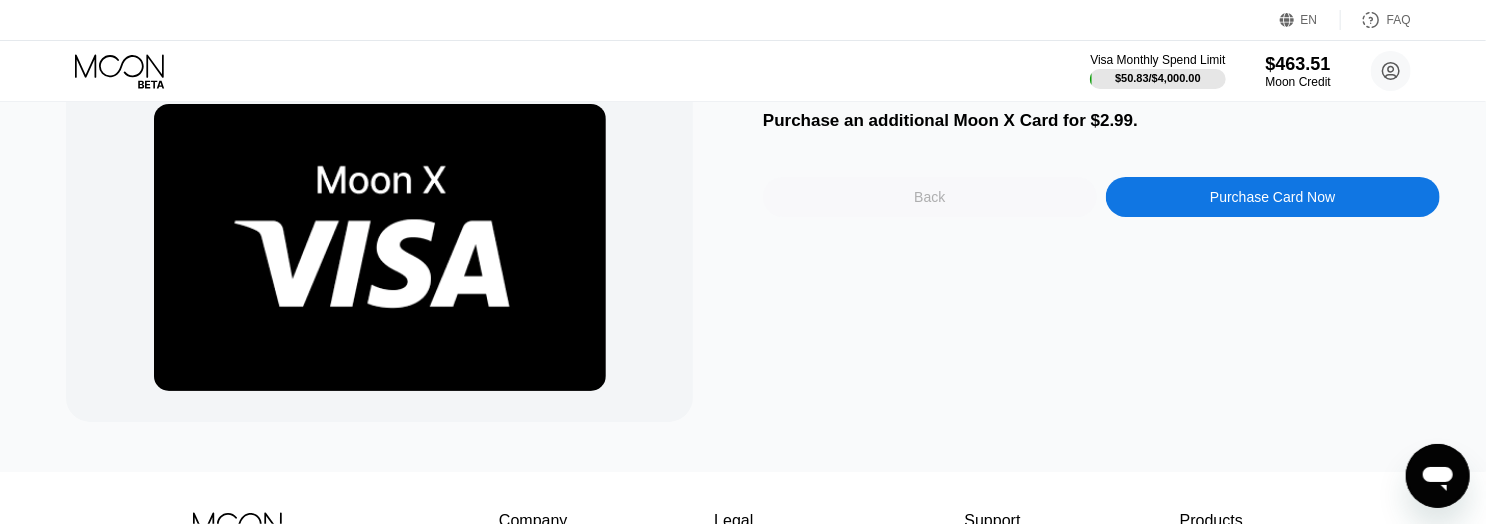 click on "Back" at bounding box center [930, 197] 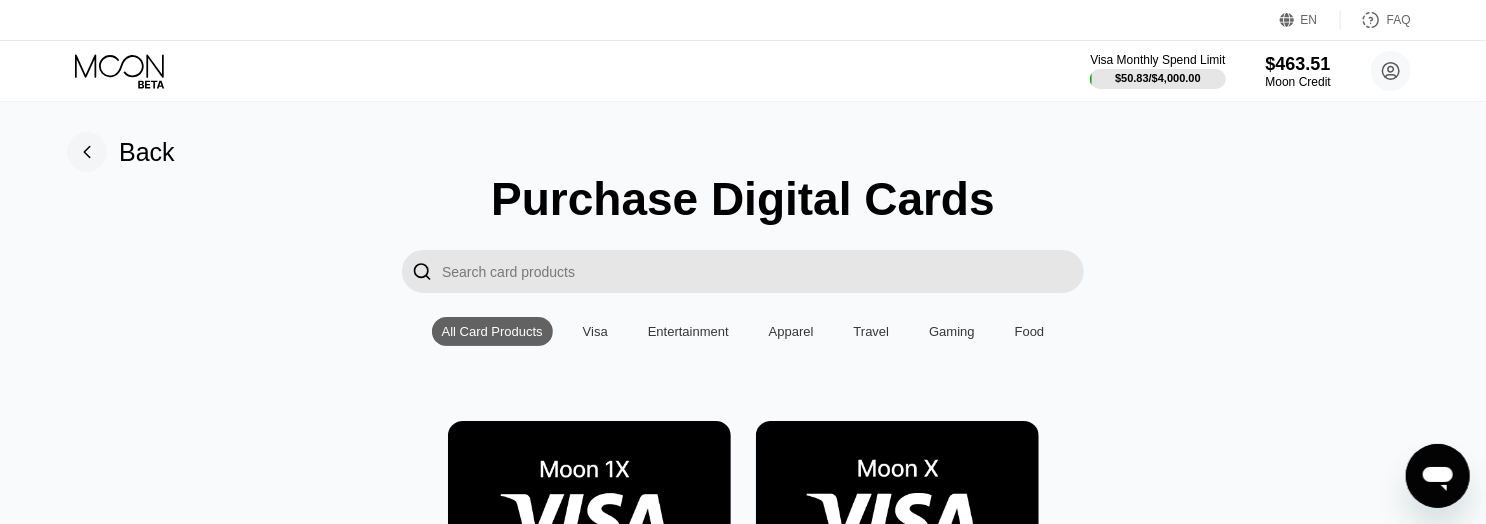 click at bounding box center (589, 510) 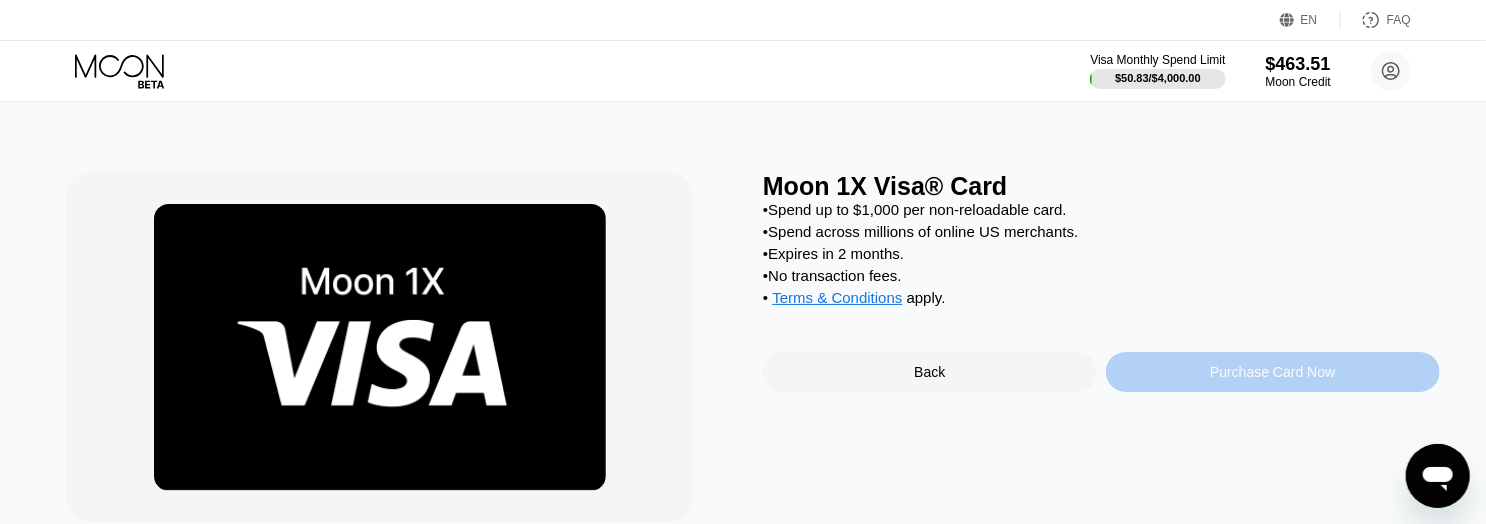 click on "Purchase Card Now" at bounding box center [1272, 372] 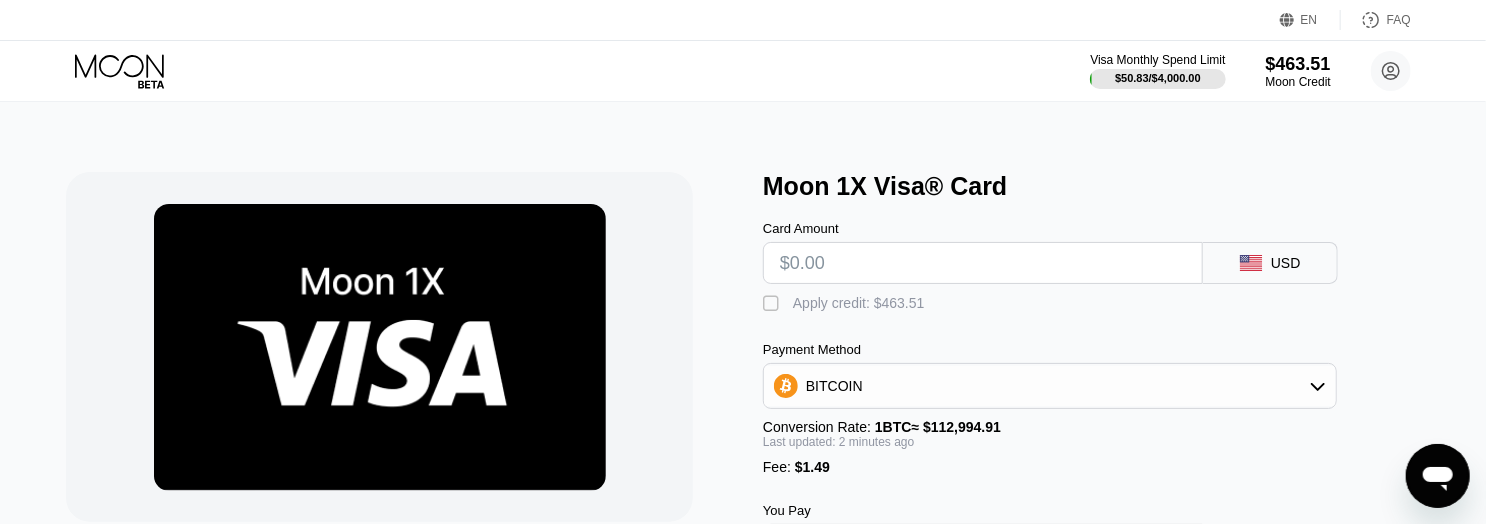 click on "" at bounding box center (773, 304) 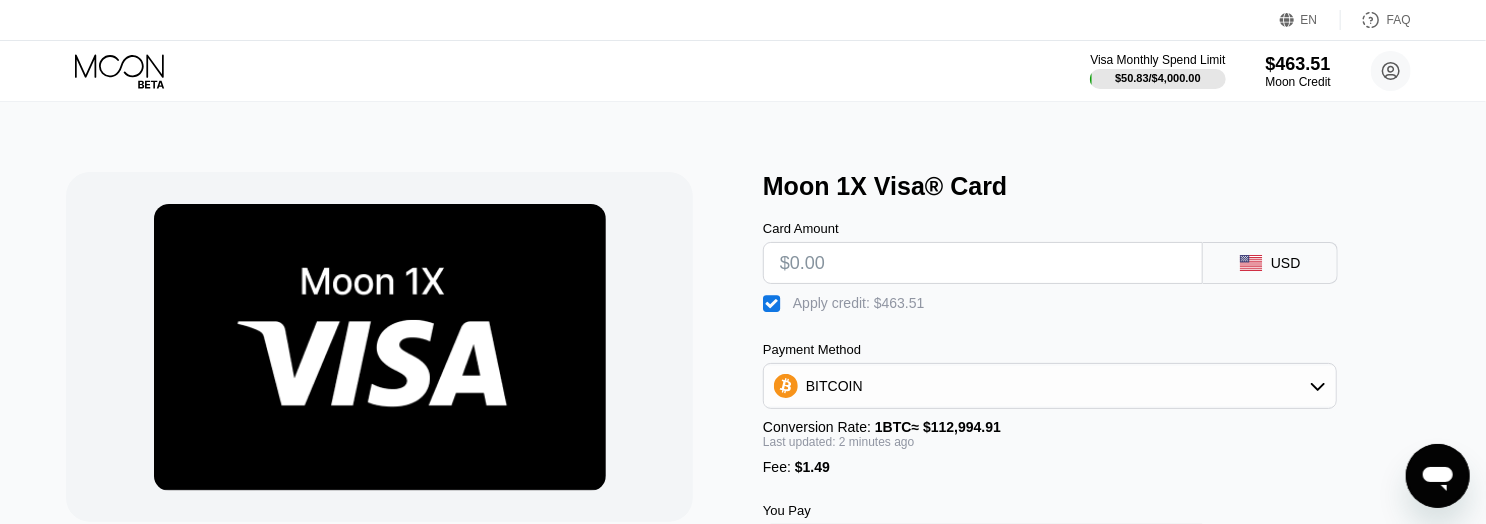 scroll, scrollTop: 100, scrollLeft: 0, axis: vertical 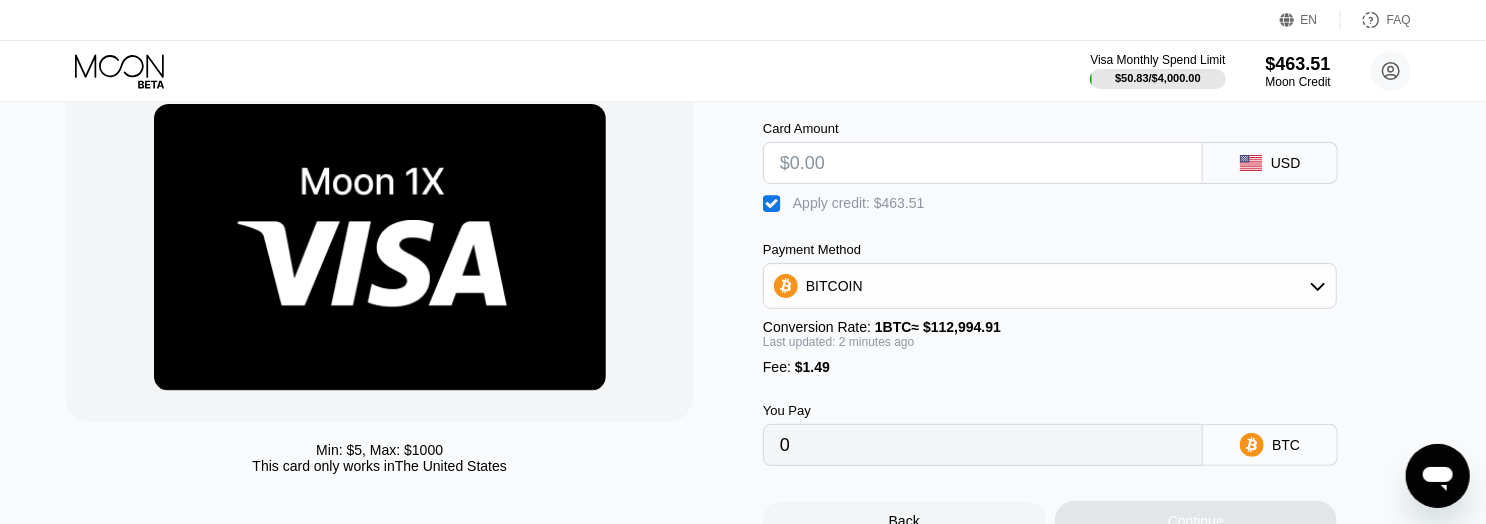 click on "BITCOIN" at bounding box center (834, 286) 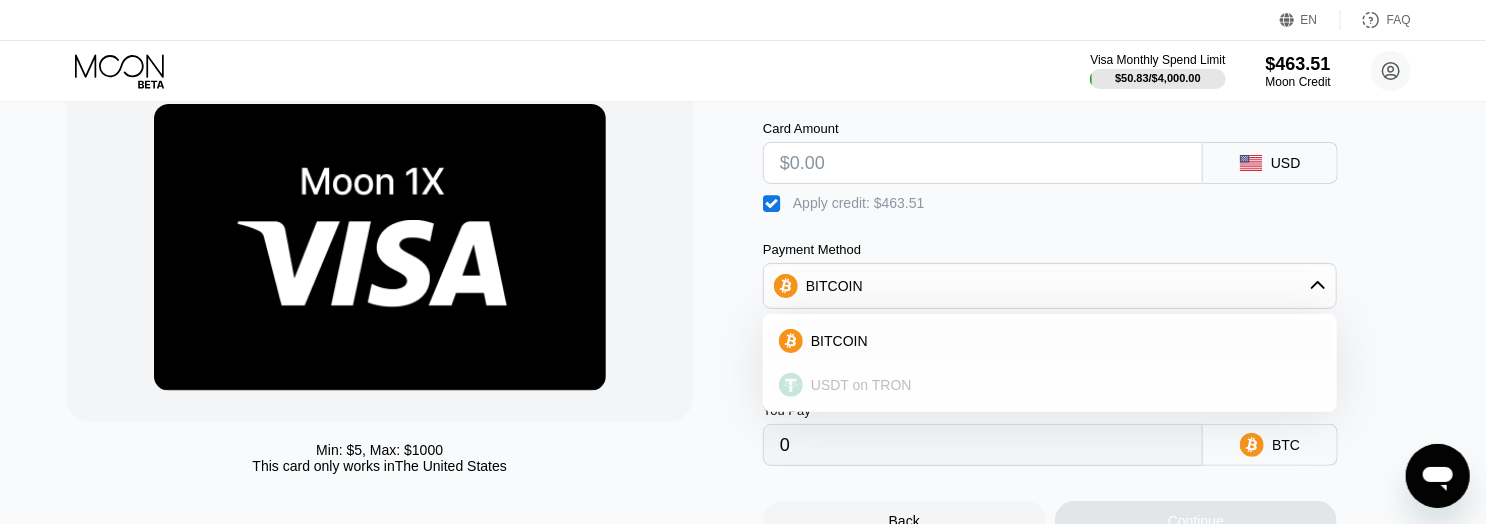 click on "USDT on TRON" at bounding box center (857, 385) 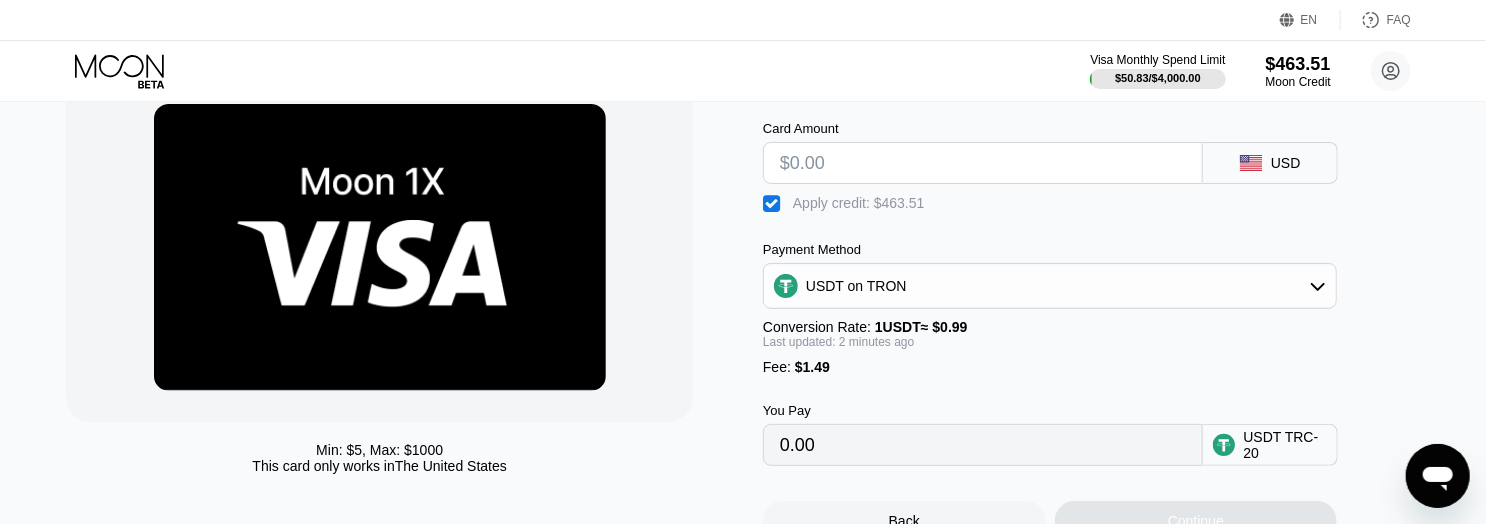 scroll, scrollTop: 200, scrollLeft: 0, axis: vertical 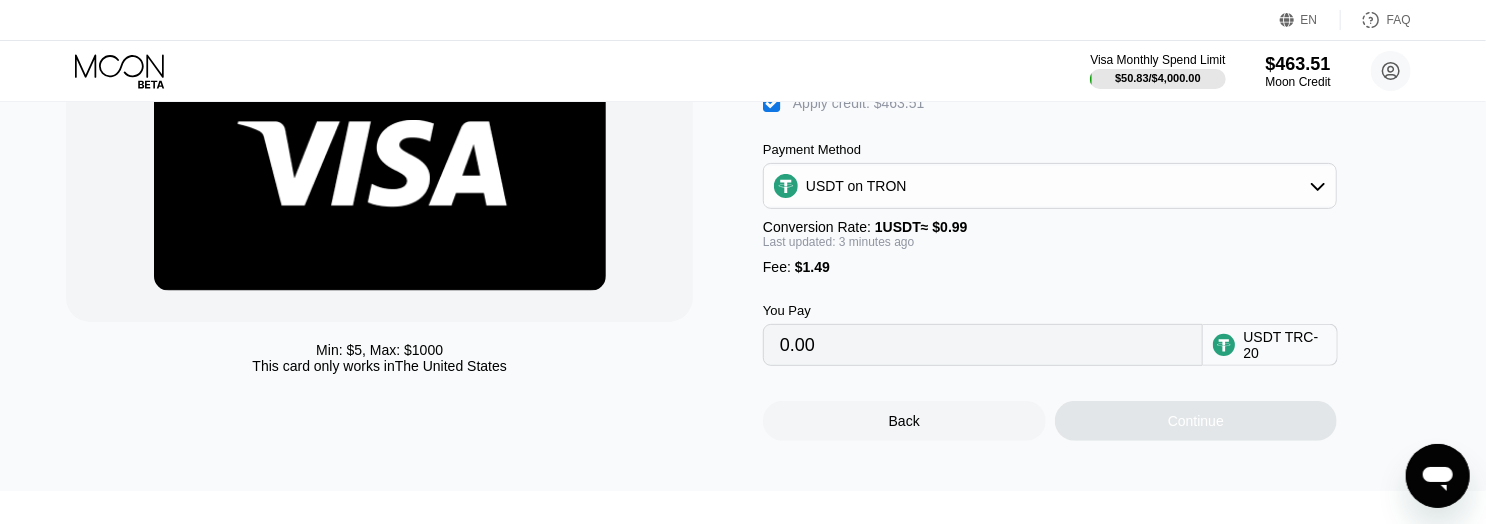 click on "0.00" at bounding box center (983, 345) 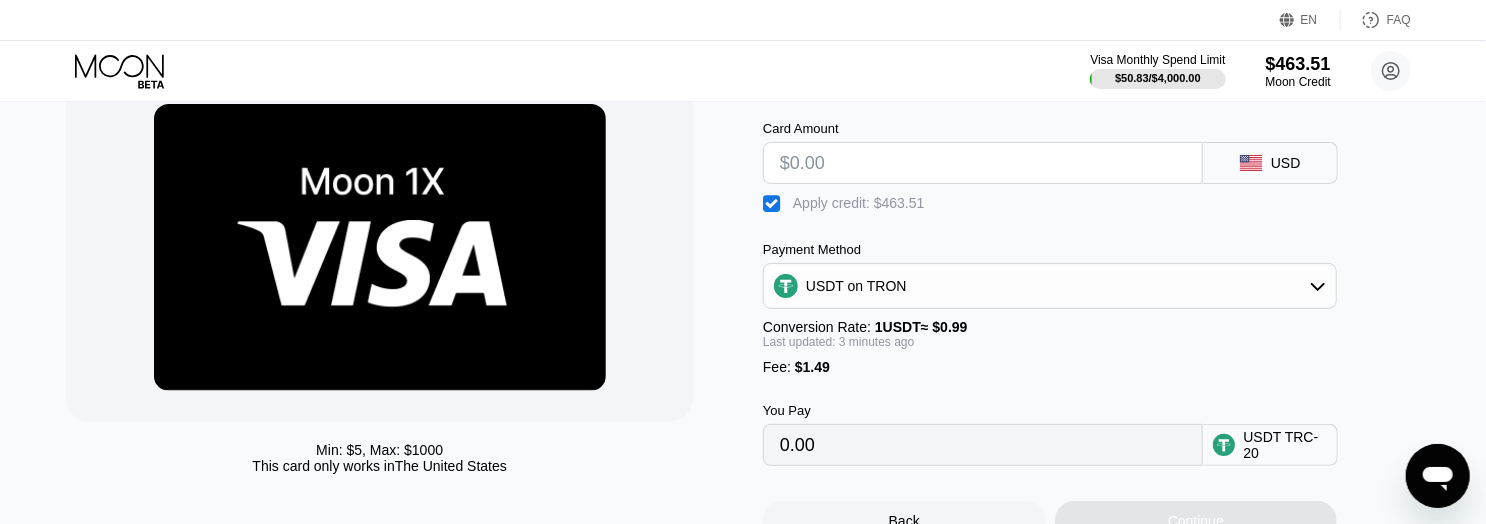 scroll, scrollTop: 300, scrollLeft: 0, axis: vertical 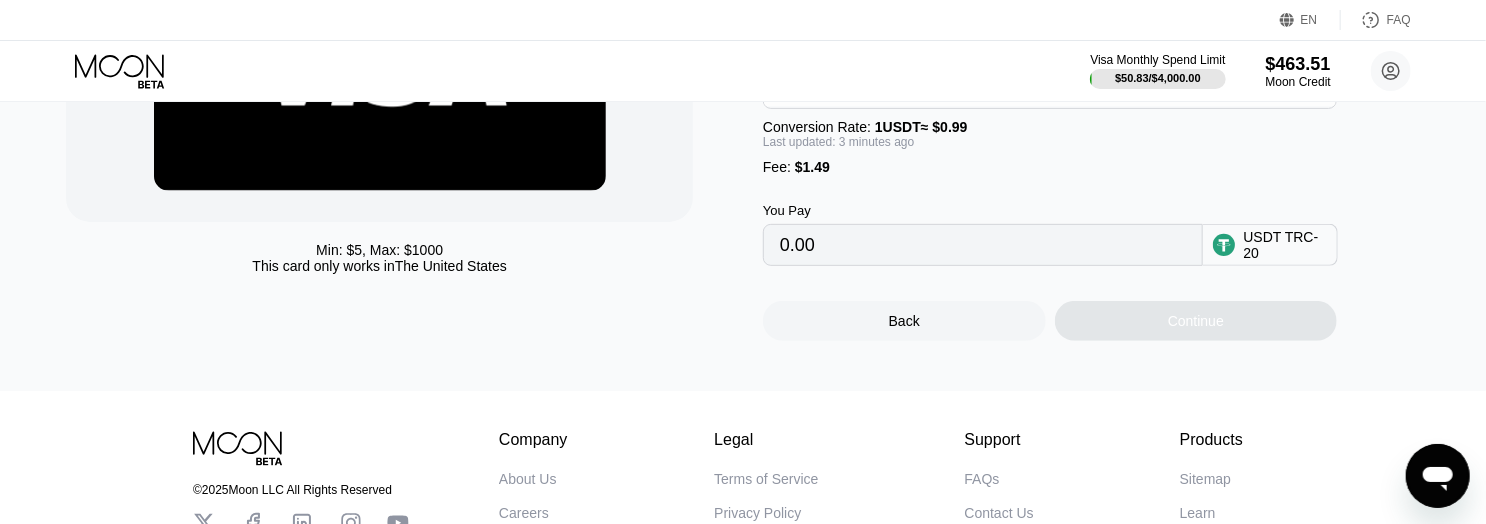 click on "Continue" at bounding box center (1196, 321) 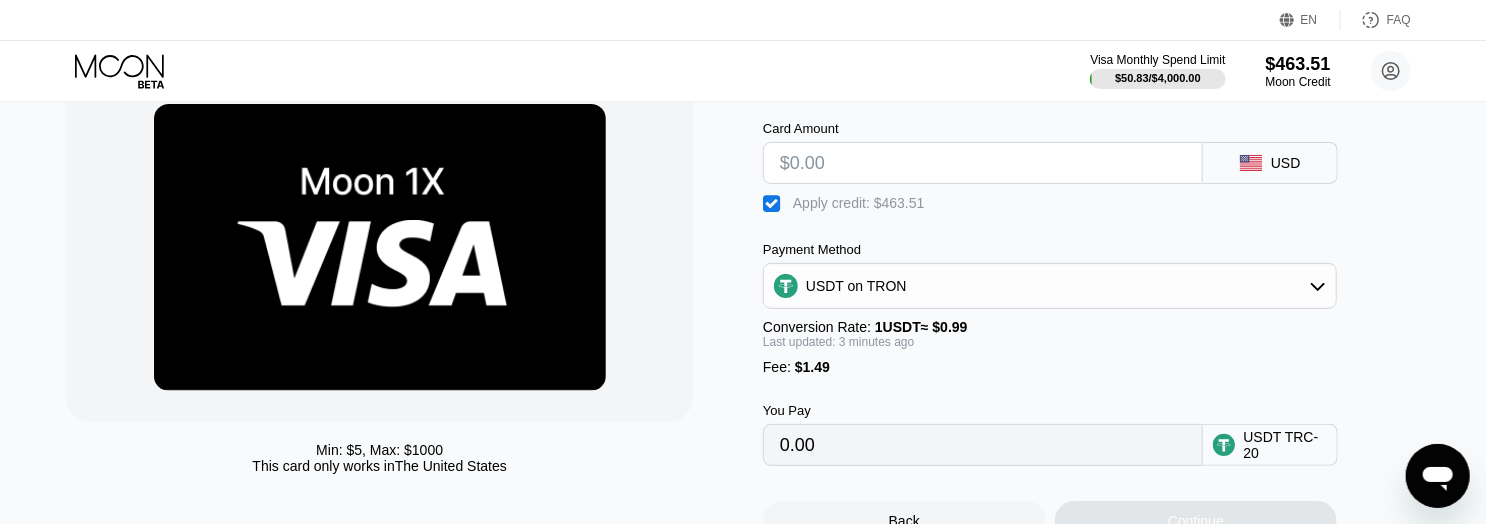 scroll, scrollTop: 100, scrollLeft: 0, axis: vertical 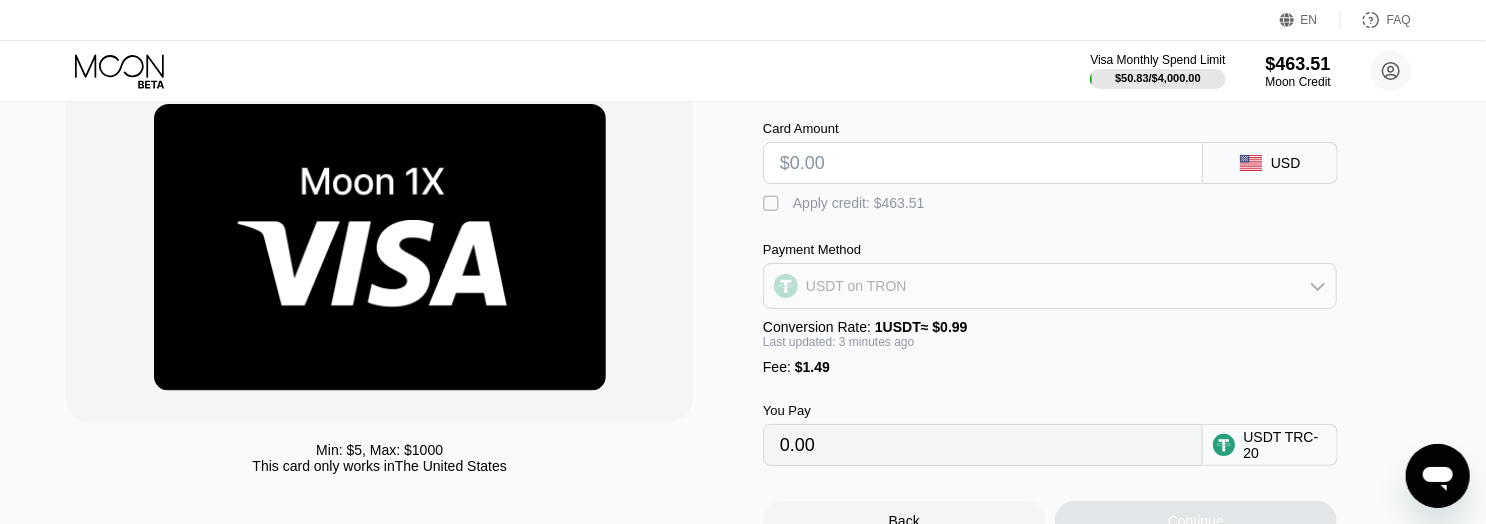 click on "USDT on TRON" at bounding box center (1050, 286) 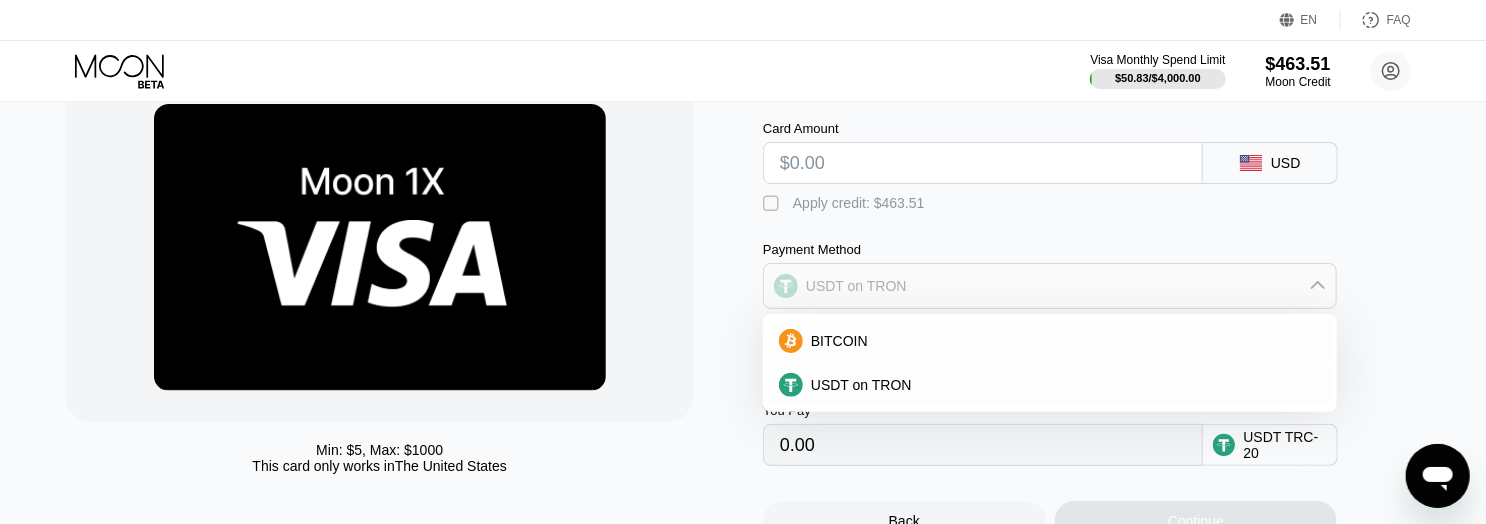 click on "USDT on TRON" at bounding box center (856, 286) 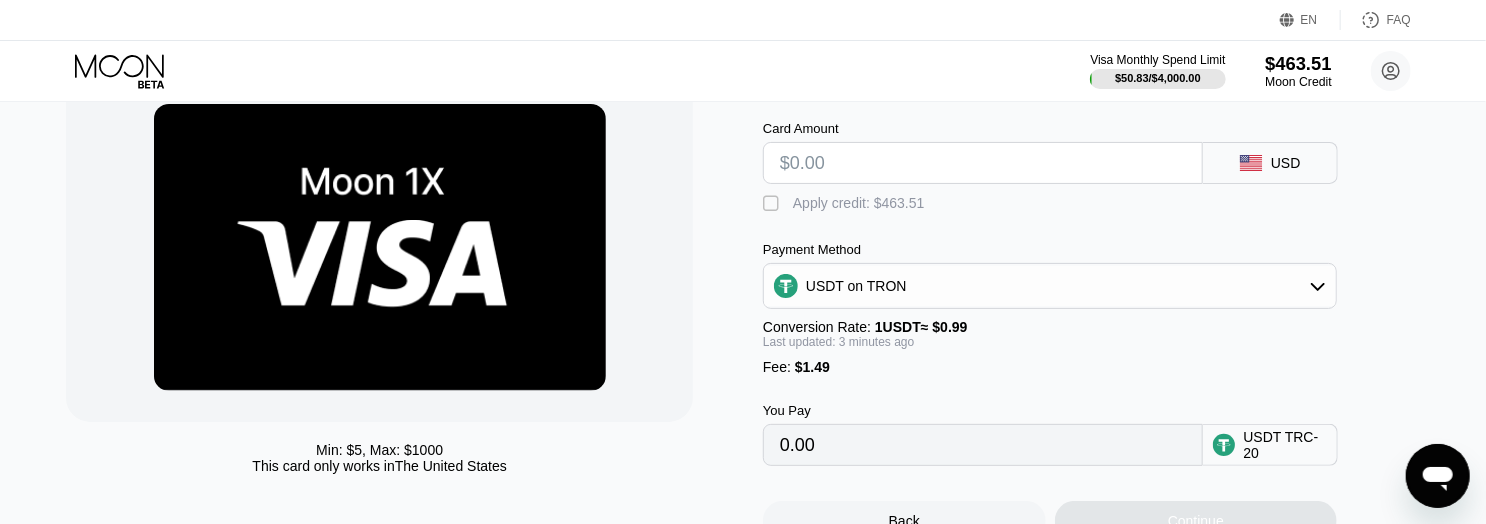 click on "Moon Credit" at bounding box center [1298, 82] 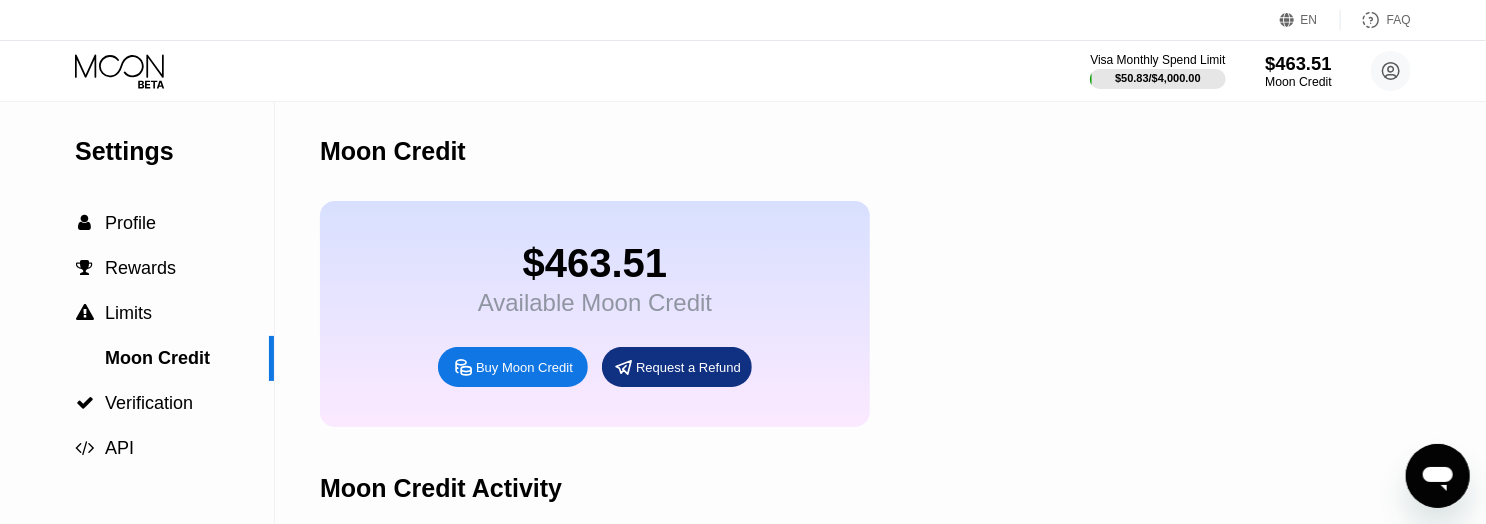 scroll, scrollTop: 0, scrollLeft: 0, axis: both 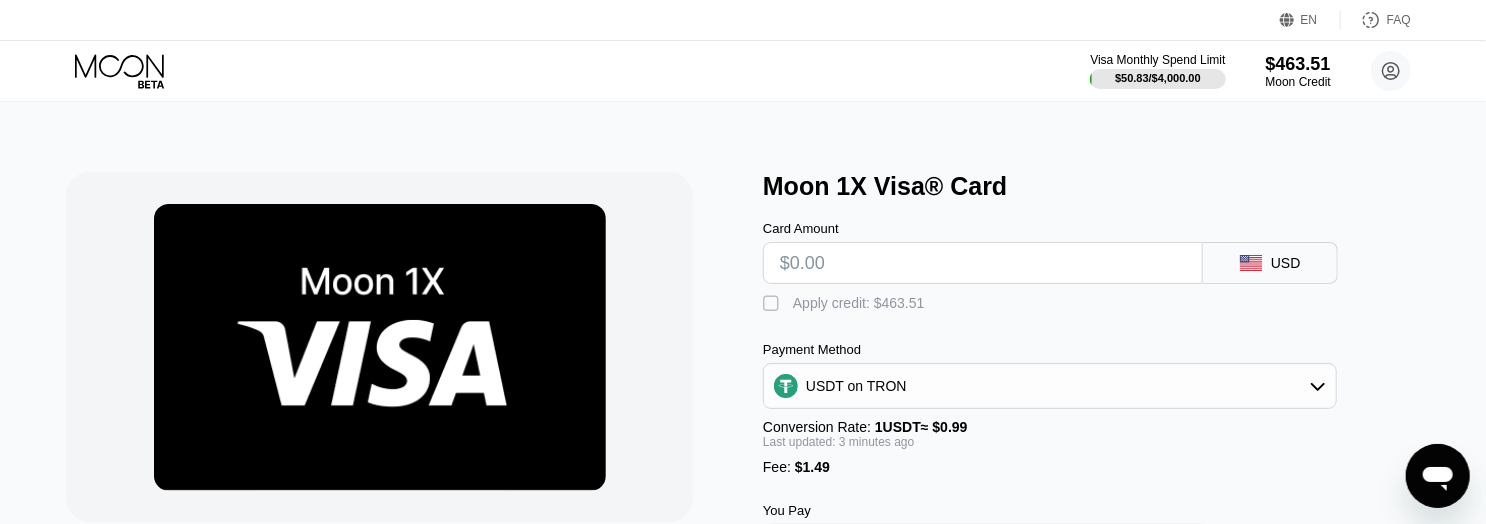 click on "" at bounding box center [773, 304] 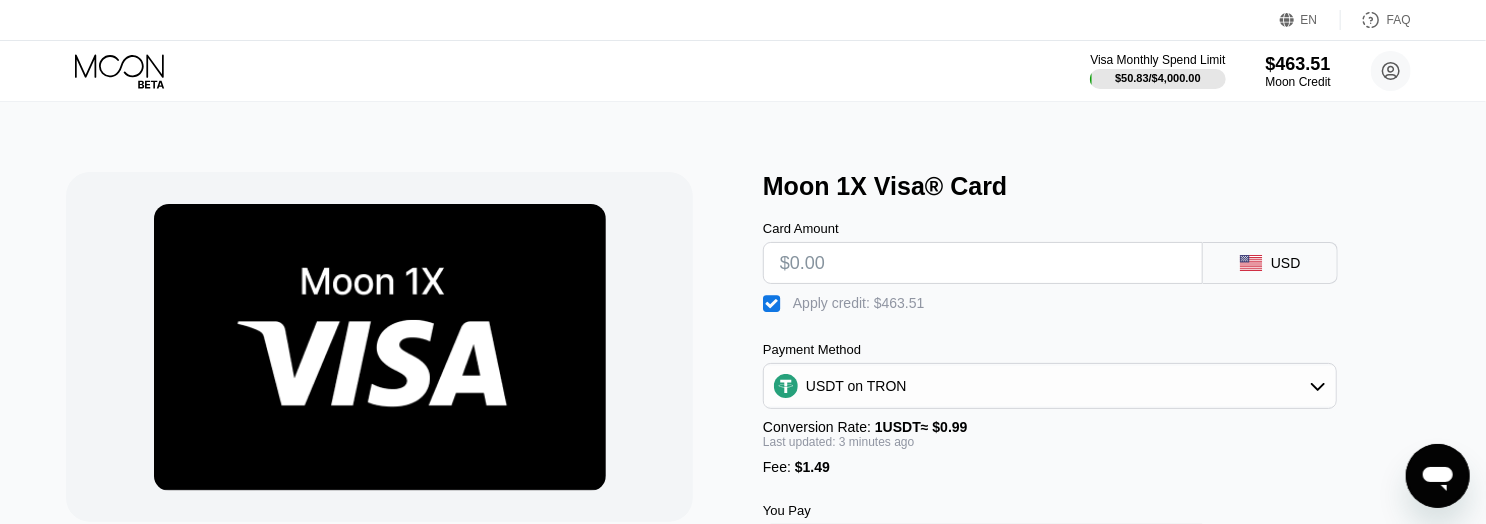 scroll, scrollTop: 100, scrollLeft: 0, axis: vertical 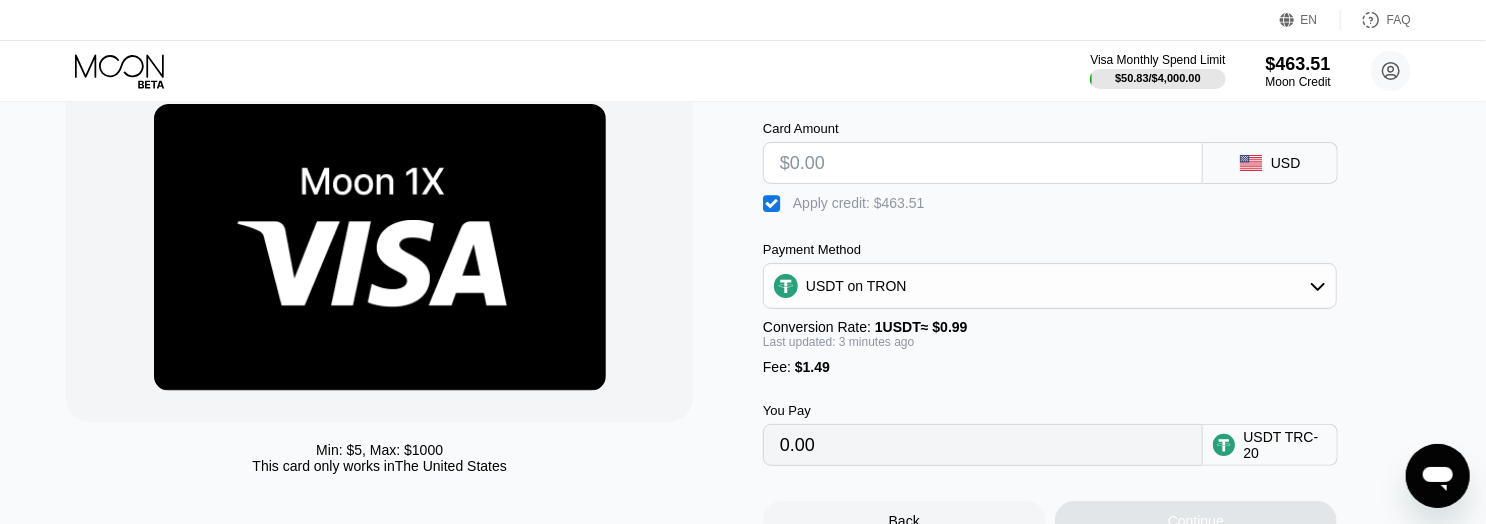click on "0.00" at bounding box center (983, 445) 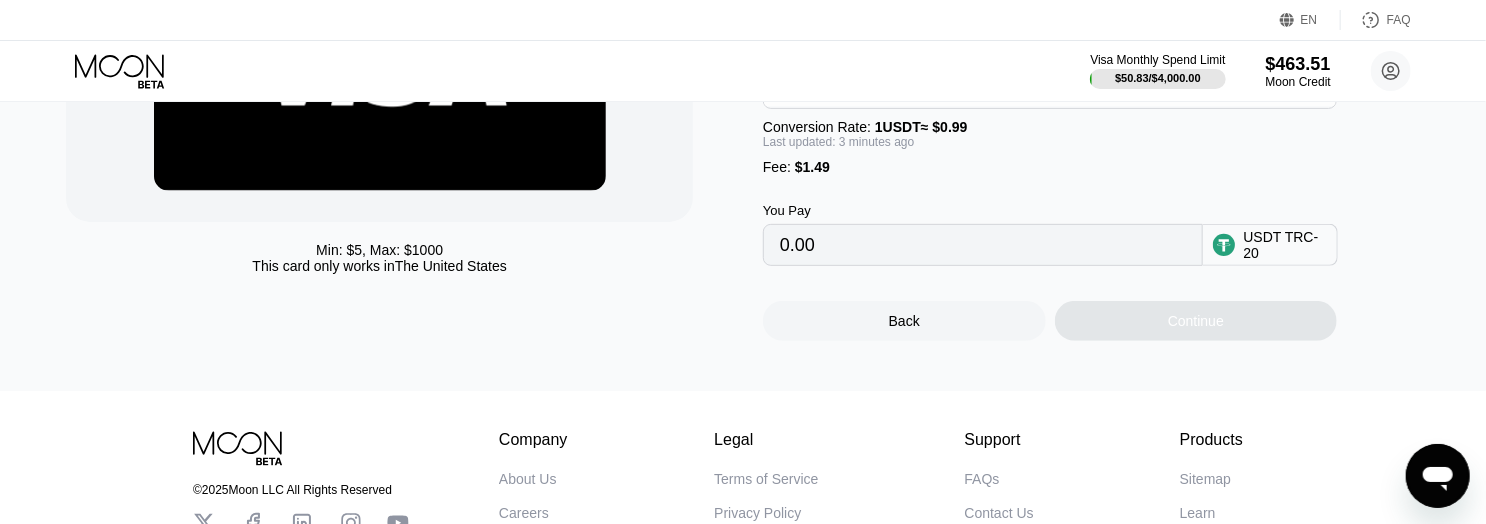click on "Continue" at bounding box center (1196, 321) 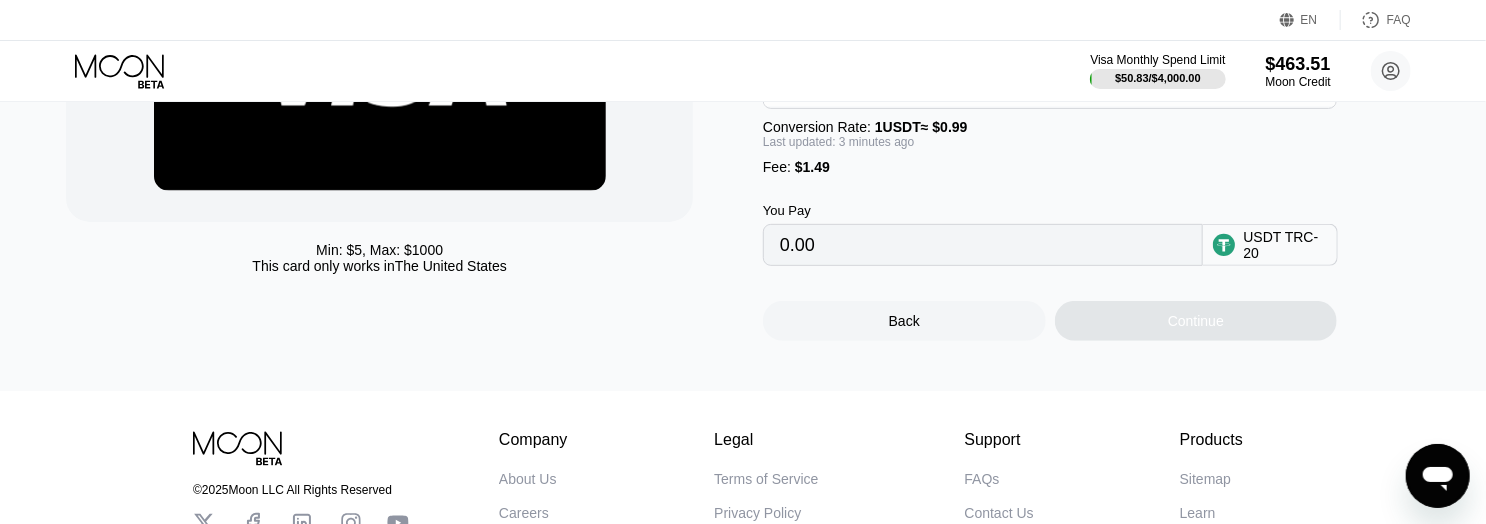 scroll, scrollTop: 200, scrollLeft: 0, axis: vertical 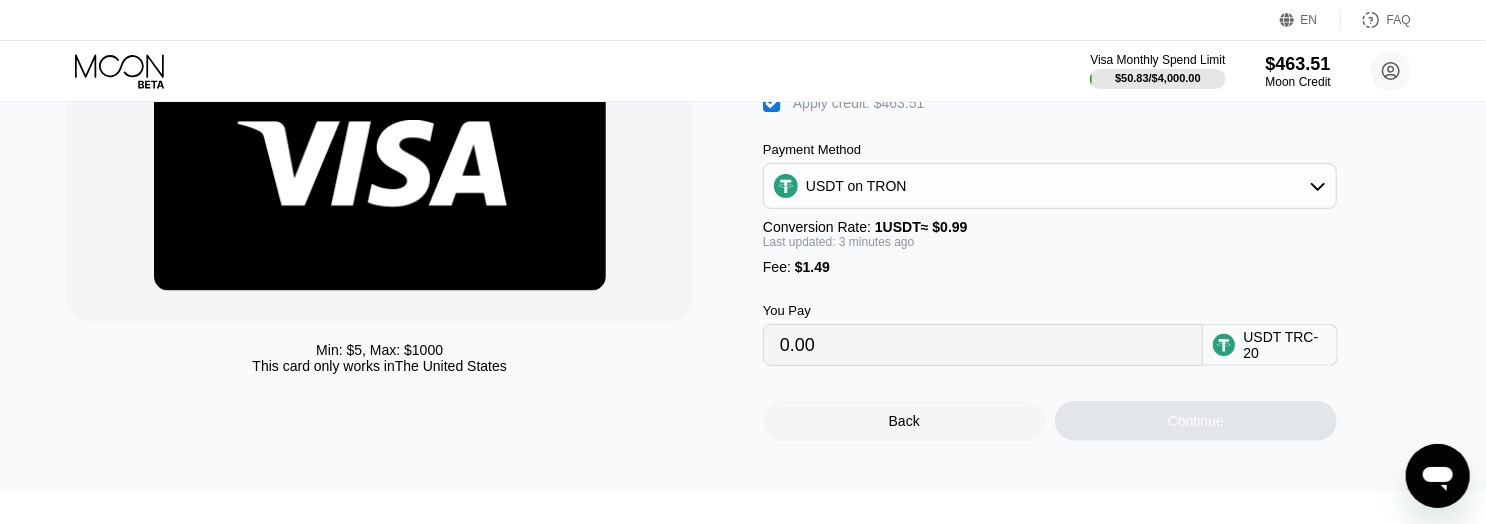 click on "Back" at bounding box center [904, 421] 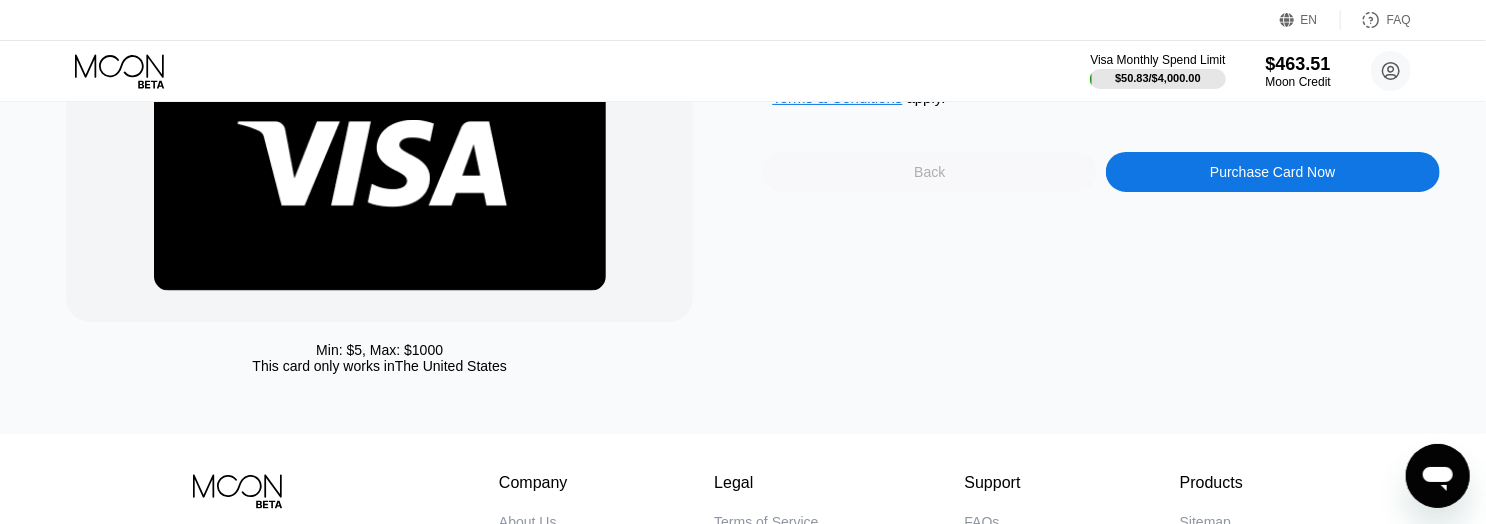click on "Back" at bounding box center [930, 172] 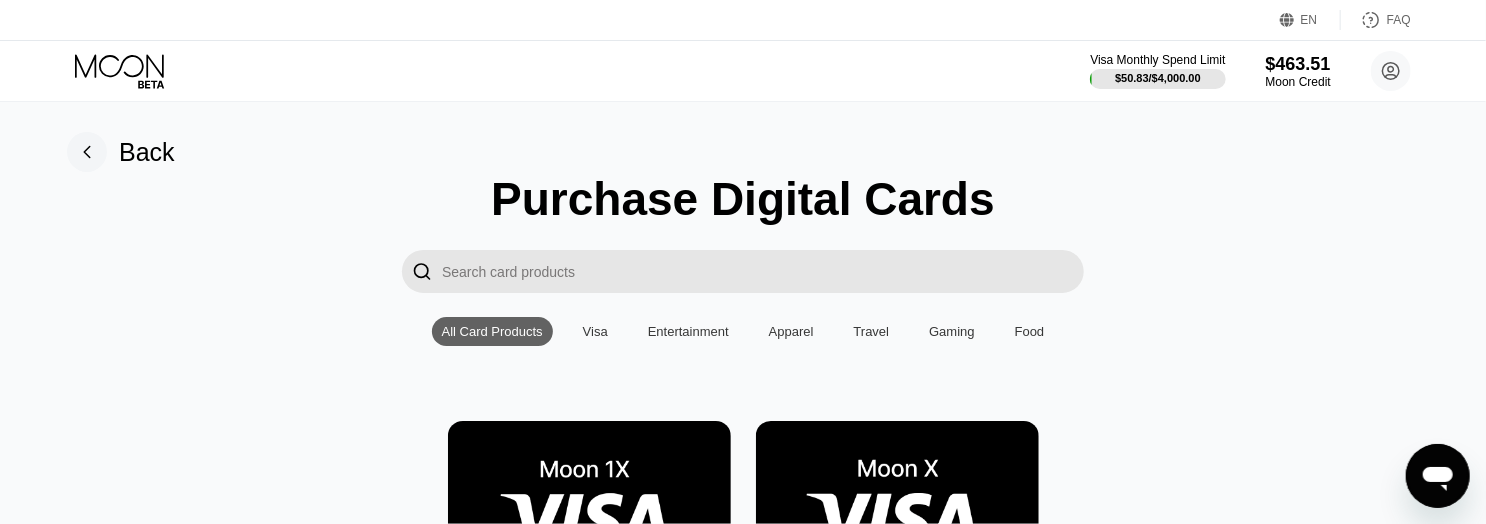 scroll, scrollTop: 0, scrollLeft: 0, axis: both 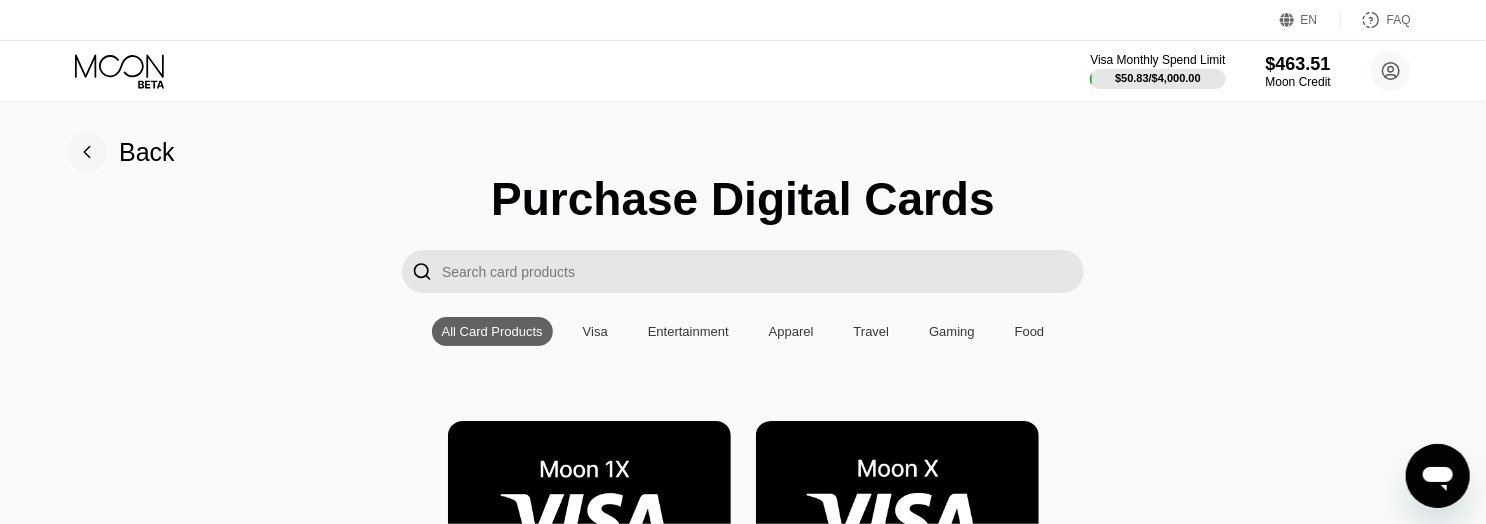 click at bounding box center [897, 510] 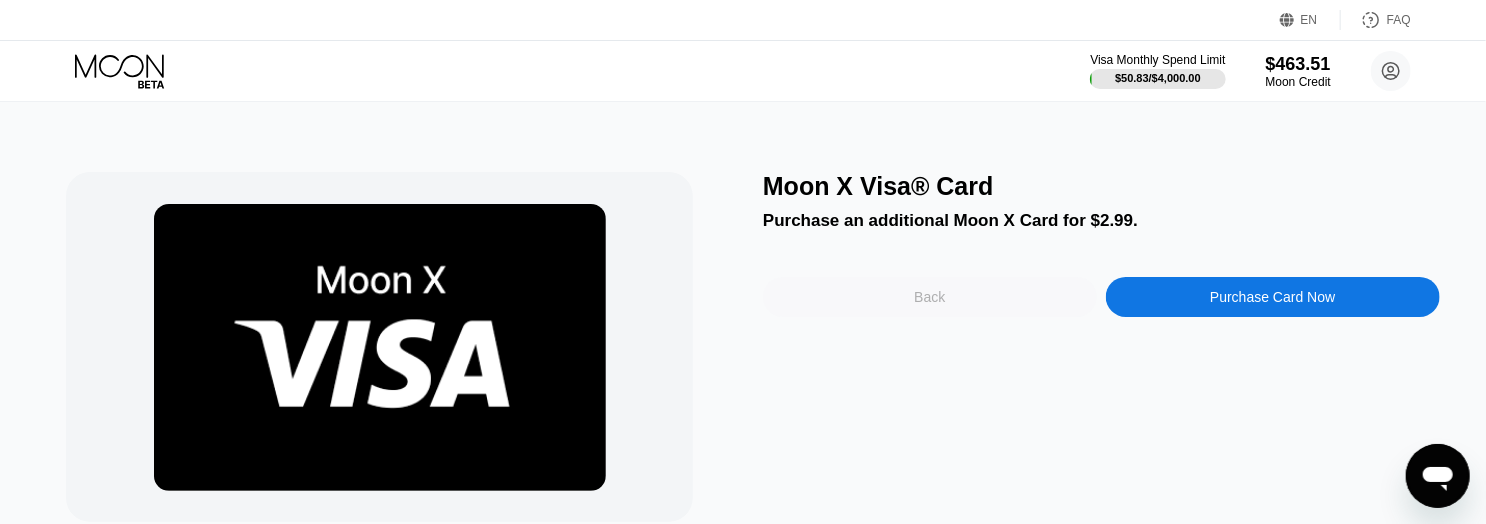 click on "Back" at bounding box center [930, 297] 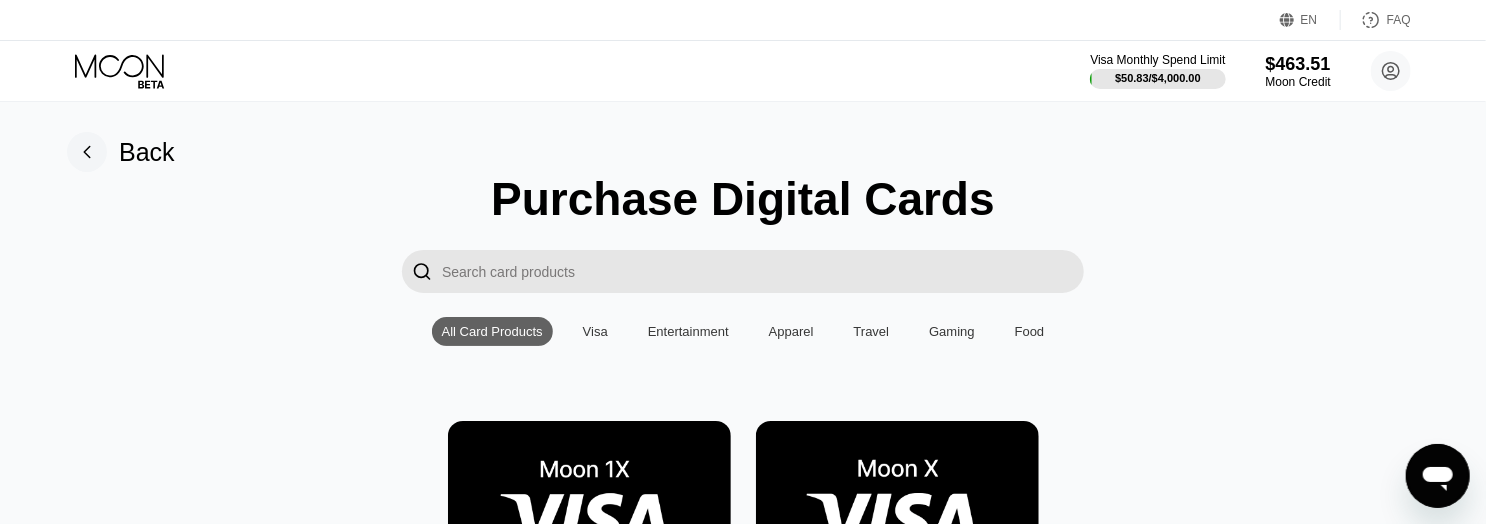 click on "Visa" at bounding box center (595, 331) 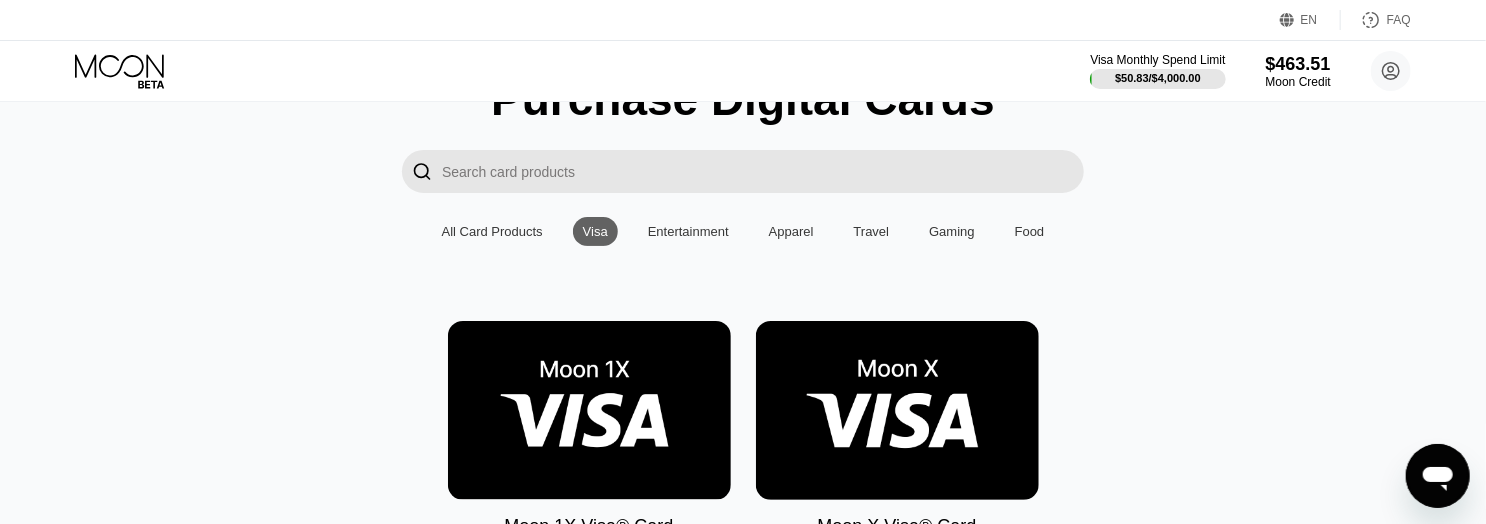 scroll, scrollTop: 200, scrollLeft: 0, axis: vertical 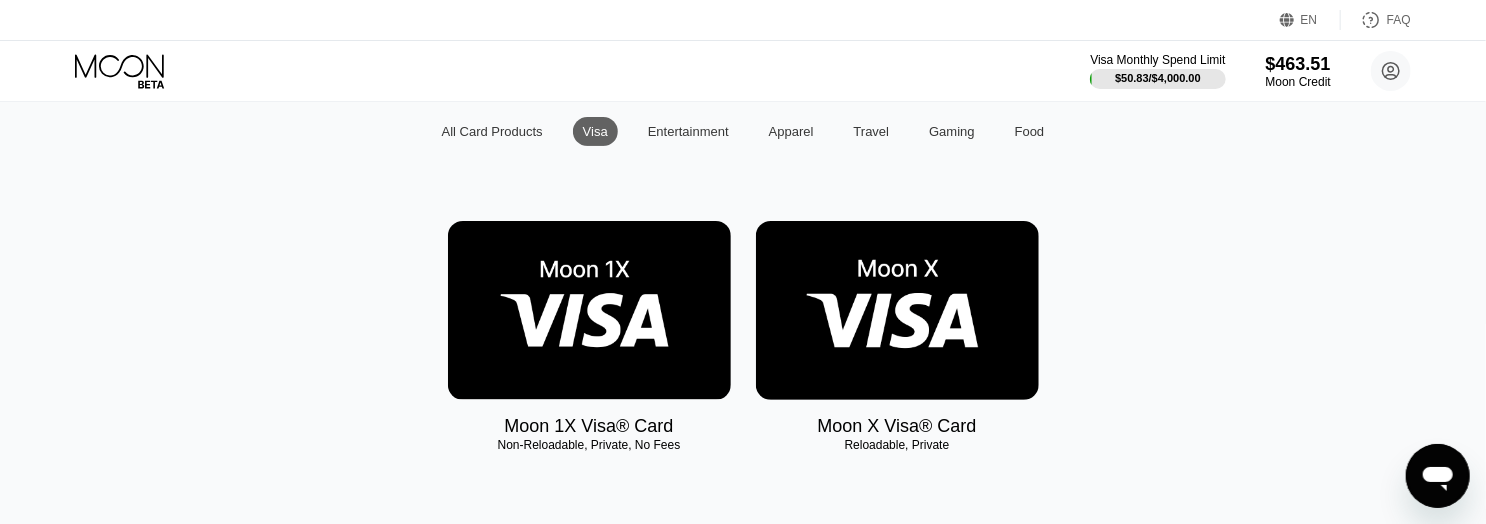 click on "Entertainment" at bounding box center (688, 131) 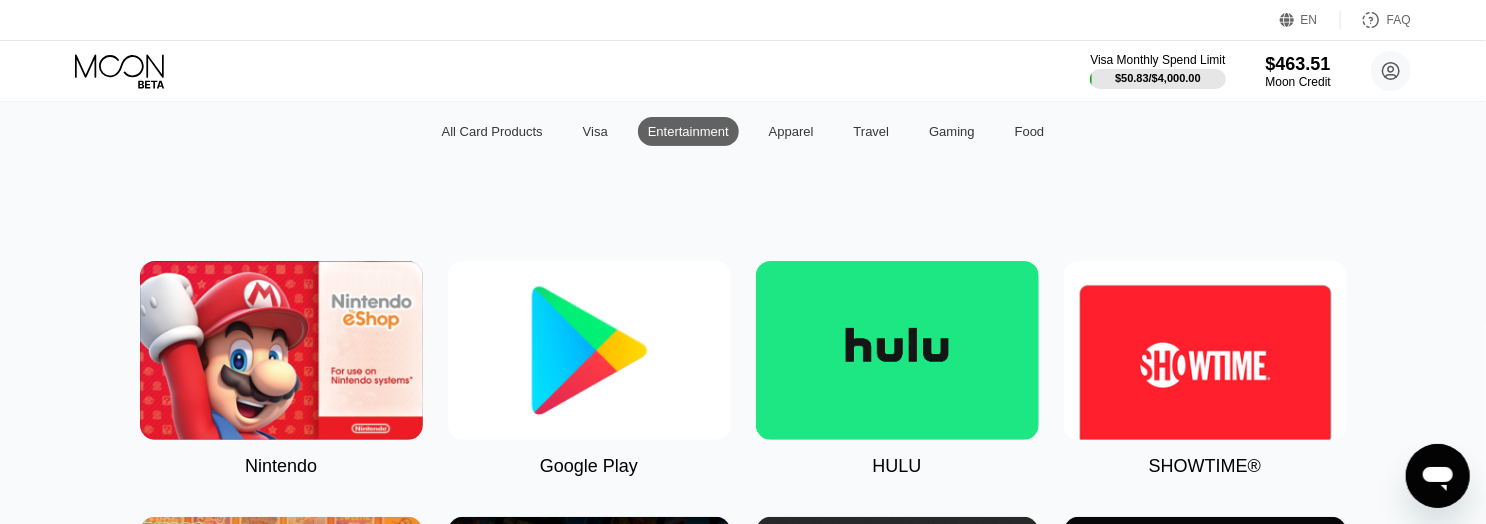 click on "Visa" at bounding box center [595, 131] 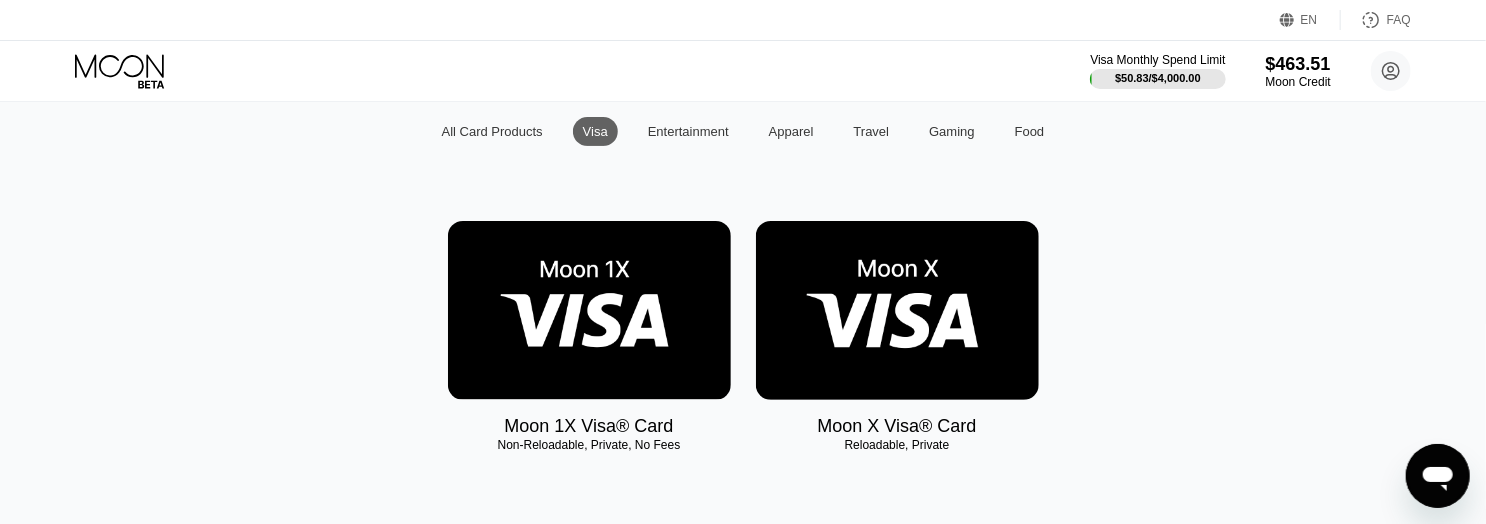 scroll, scrollTop: 300, scrollLeft: 0, axis: vertical 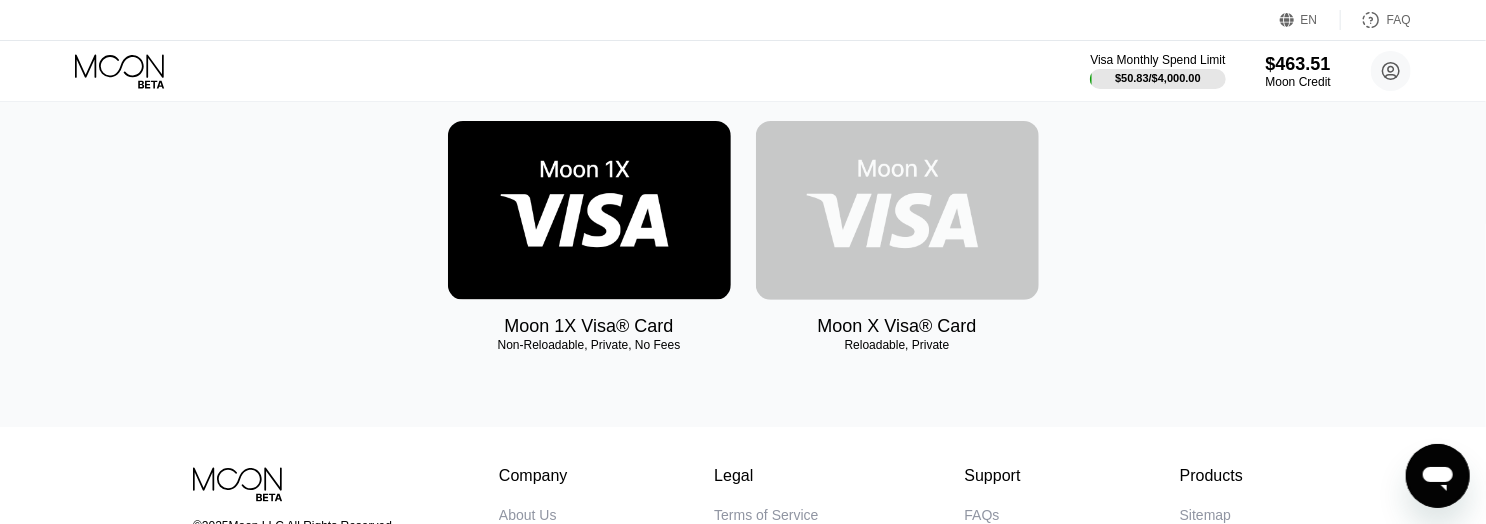 click at bounding box center [897, 210] 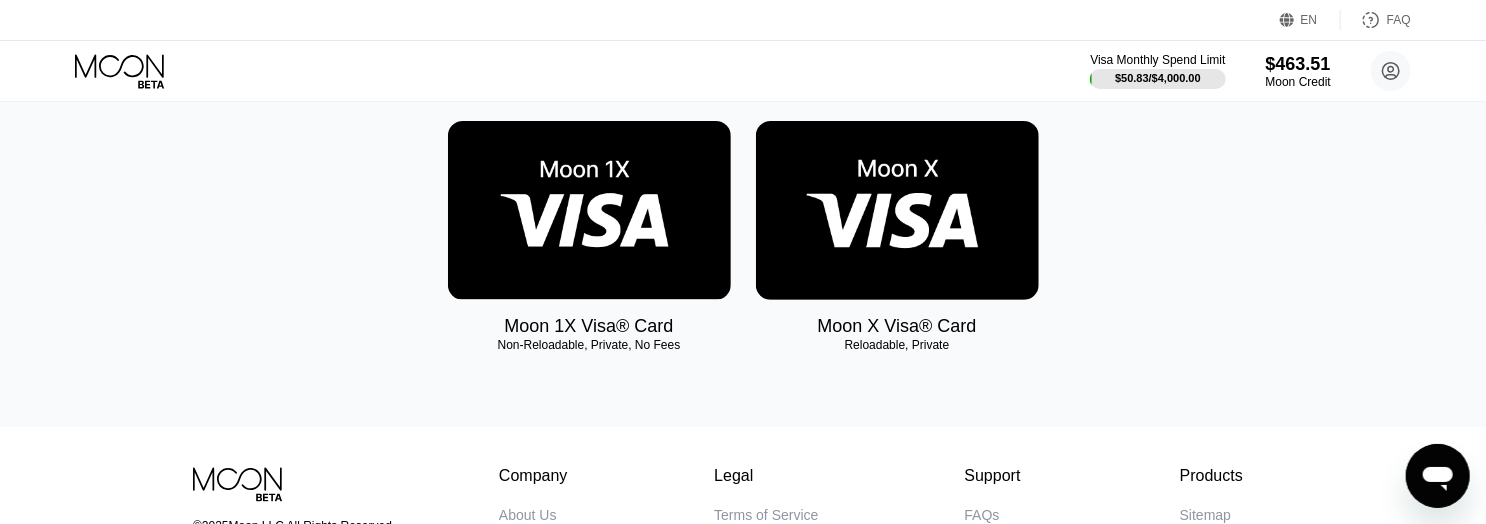 scroll, scrollTop: 0, scrollLeft: 0, axis: both 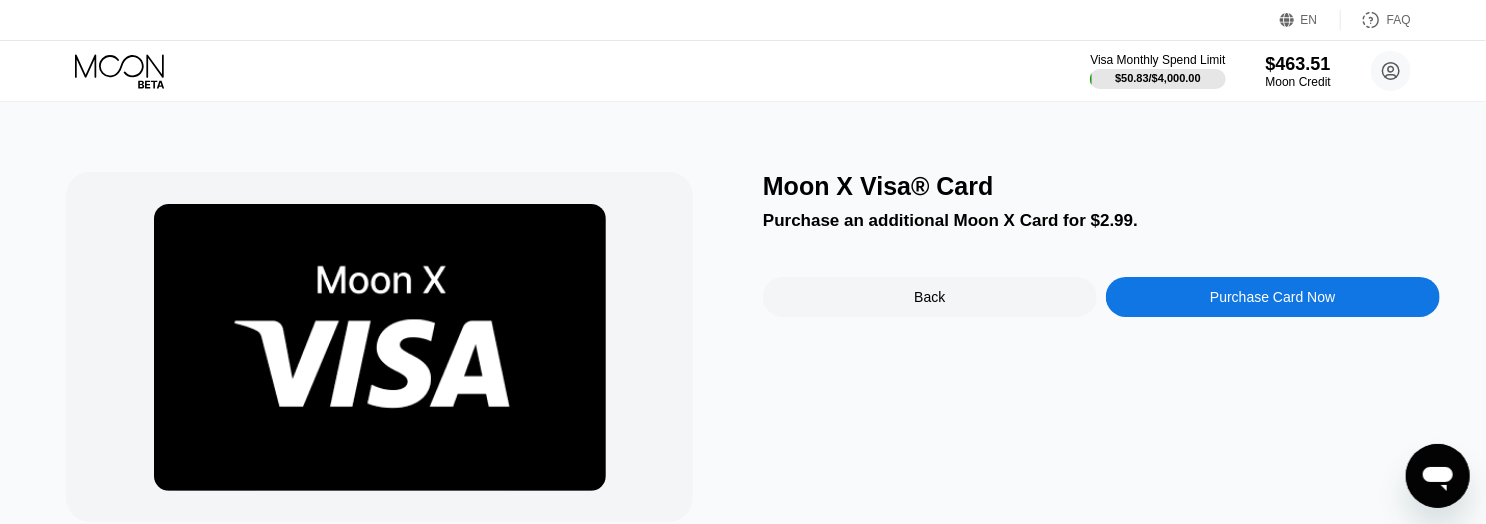 click on "Purchase Card Now" at bounding box center [1272, 297] 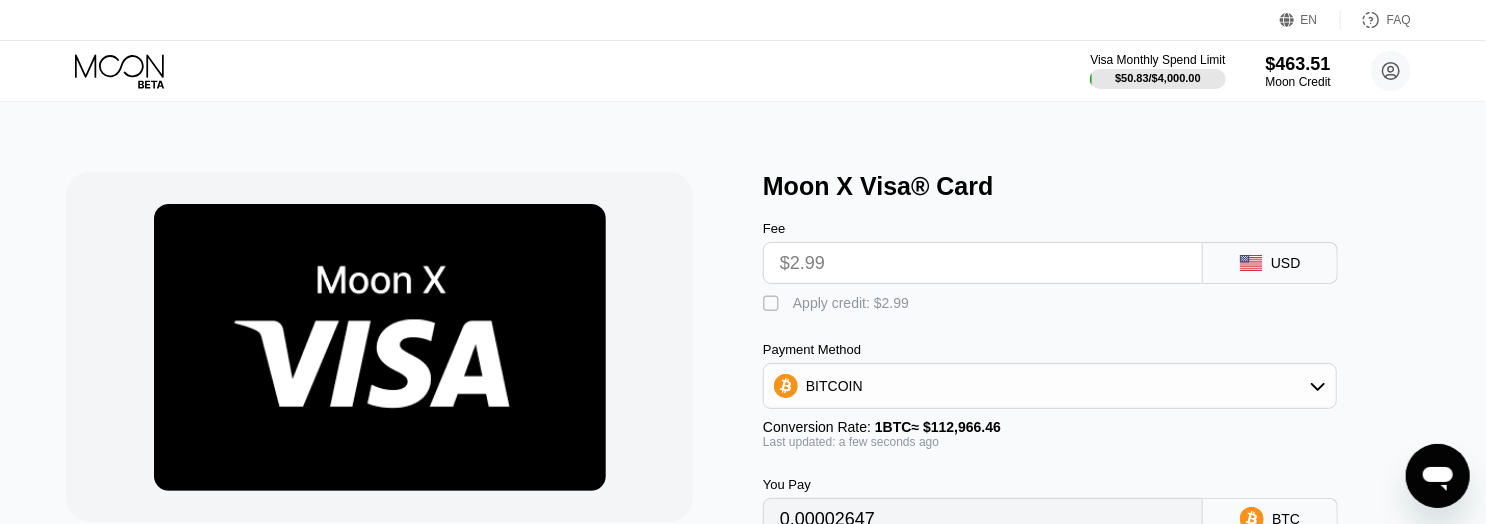 scroll, scrollTop: 200, scrollLeft: 0, axis: vertical 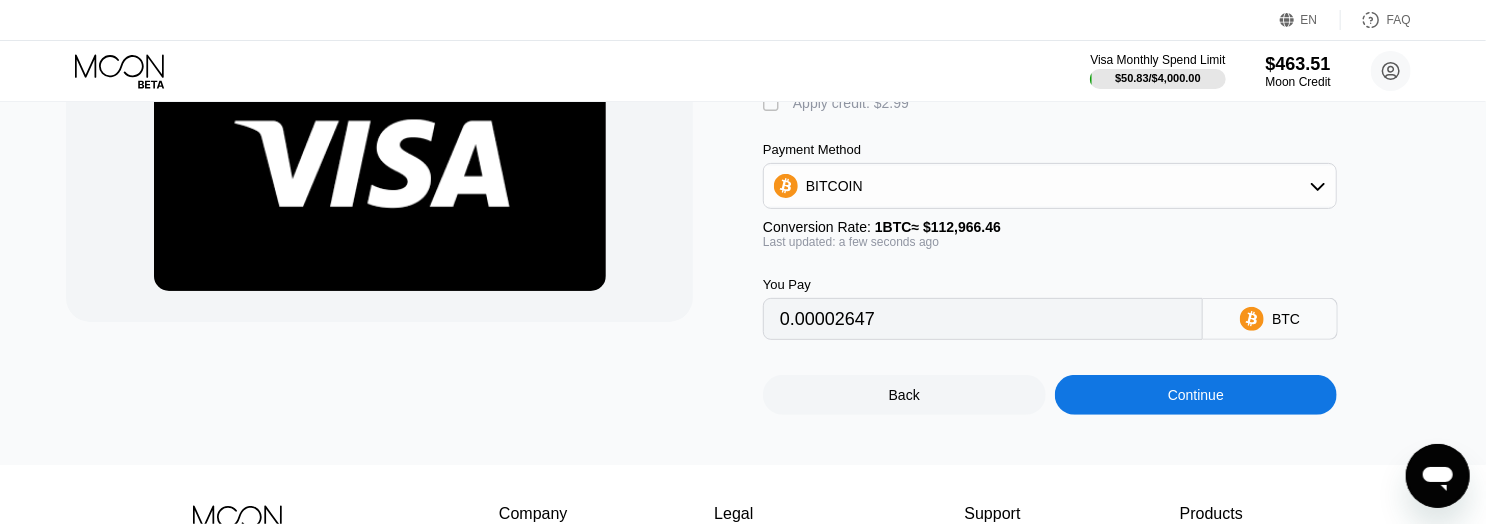 click on "BITCOIN" at bounding box center [834, 186] 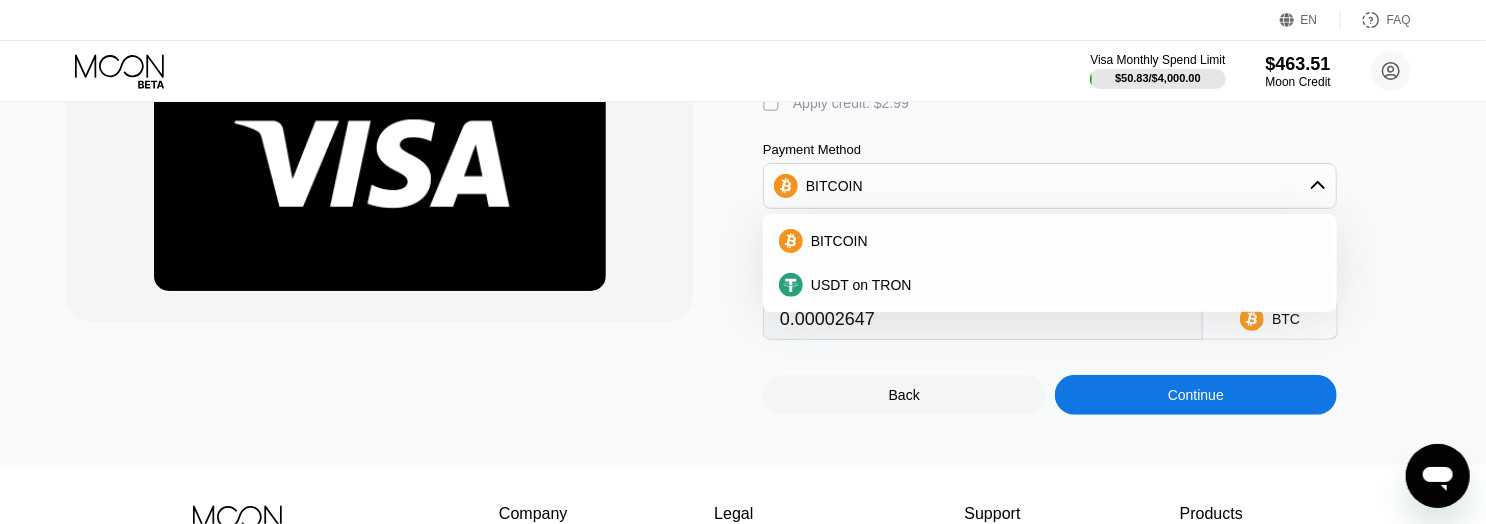 click 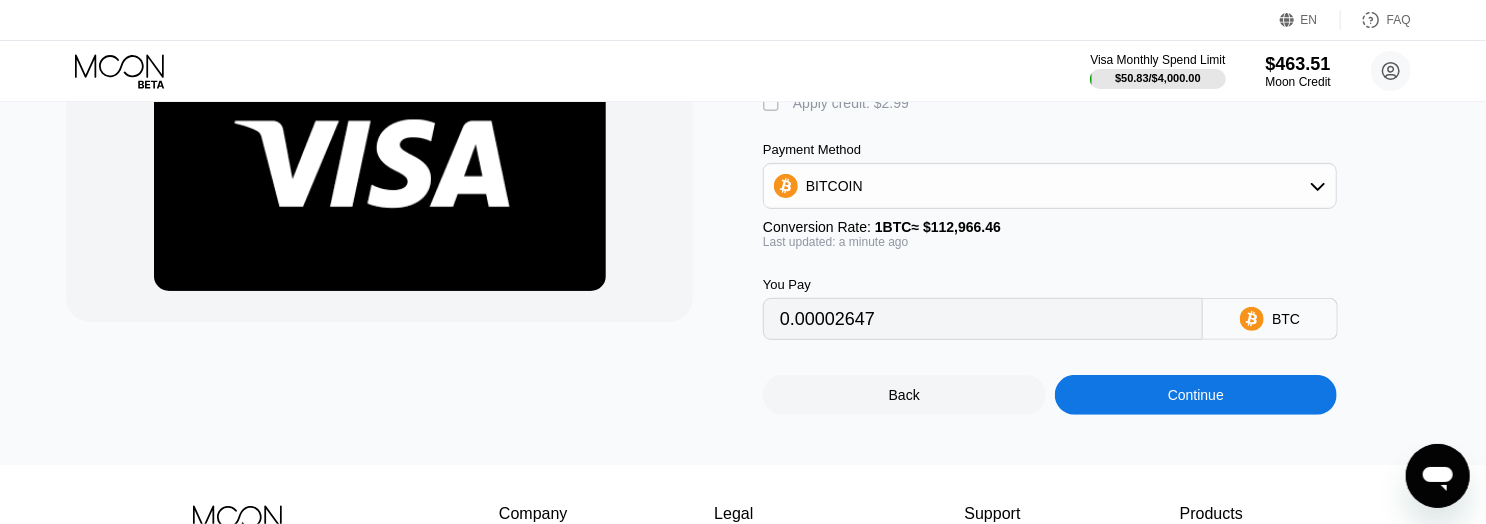 click on "BITCOIN" at bounding box center [1050, 186] 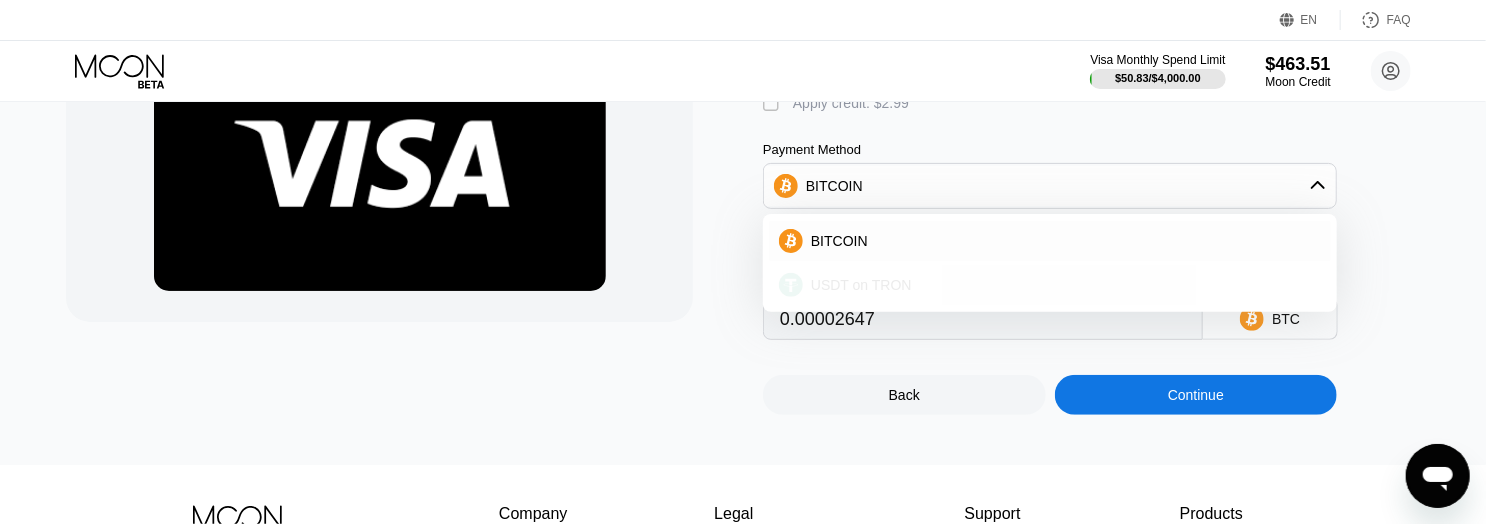 click on "USDT on TRON" at bounding box center [1062, 285] 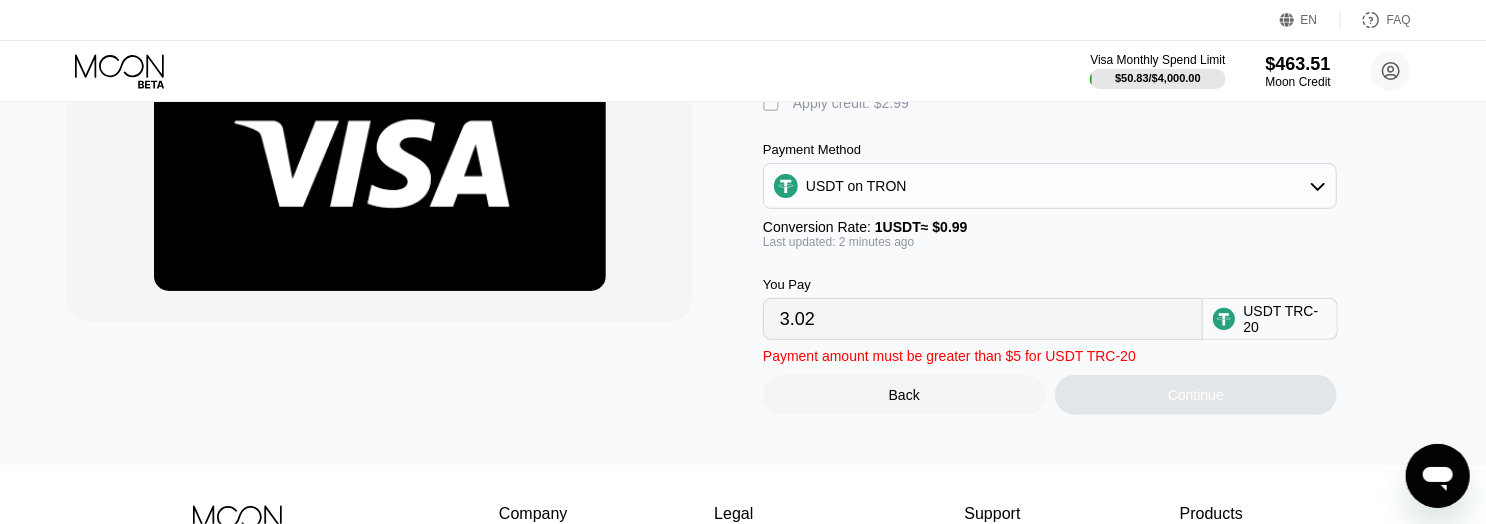 click on "USDT on TRON" at bounding box center (856, 186) 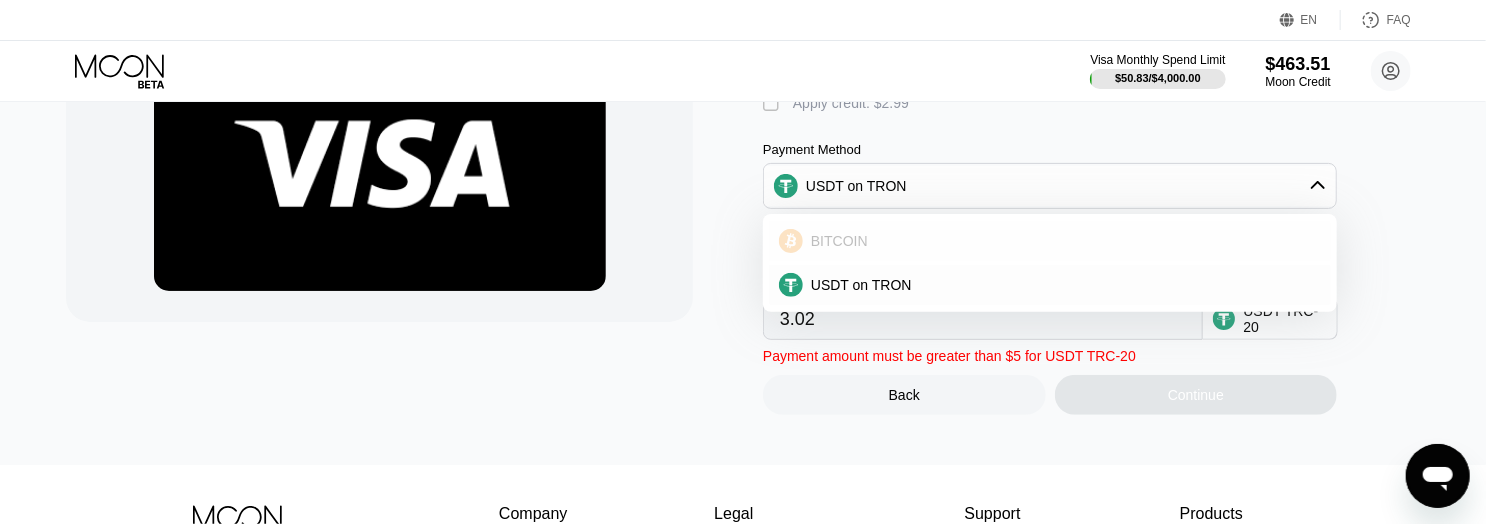 click on "BITCOIN" at bounding box center [1062, 241] 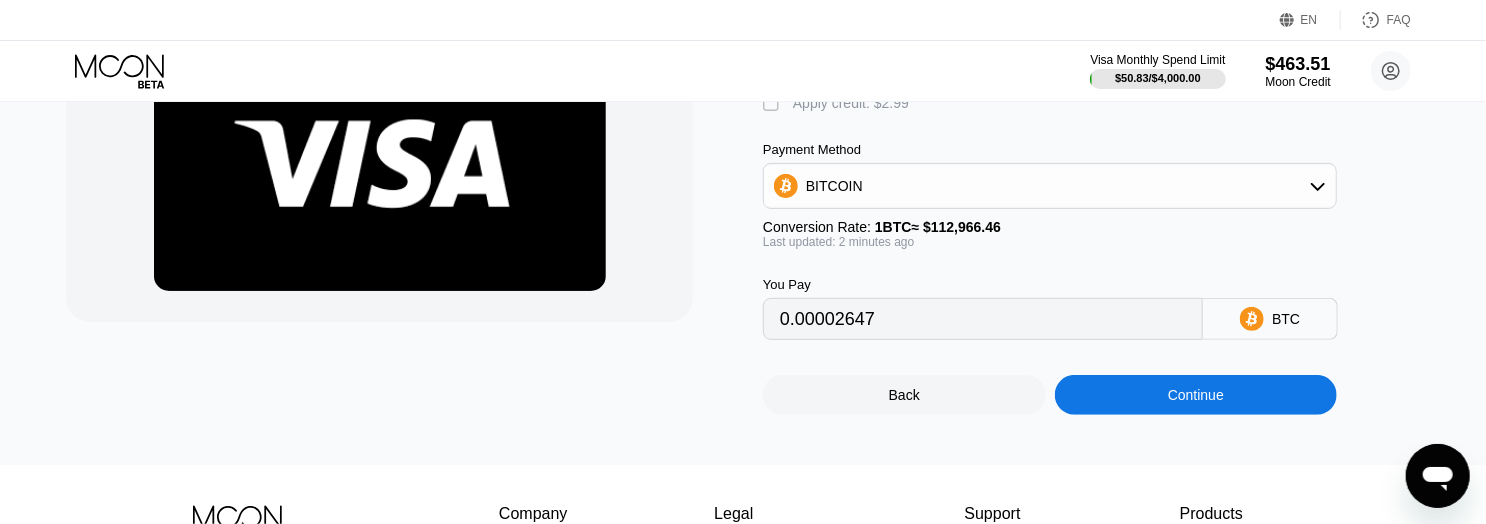 click on "" at bounding box center (773, 104) 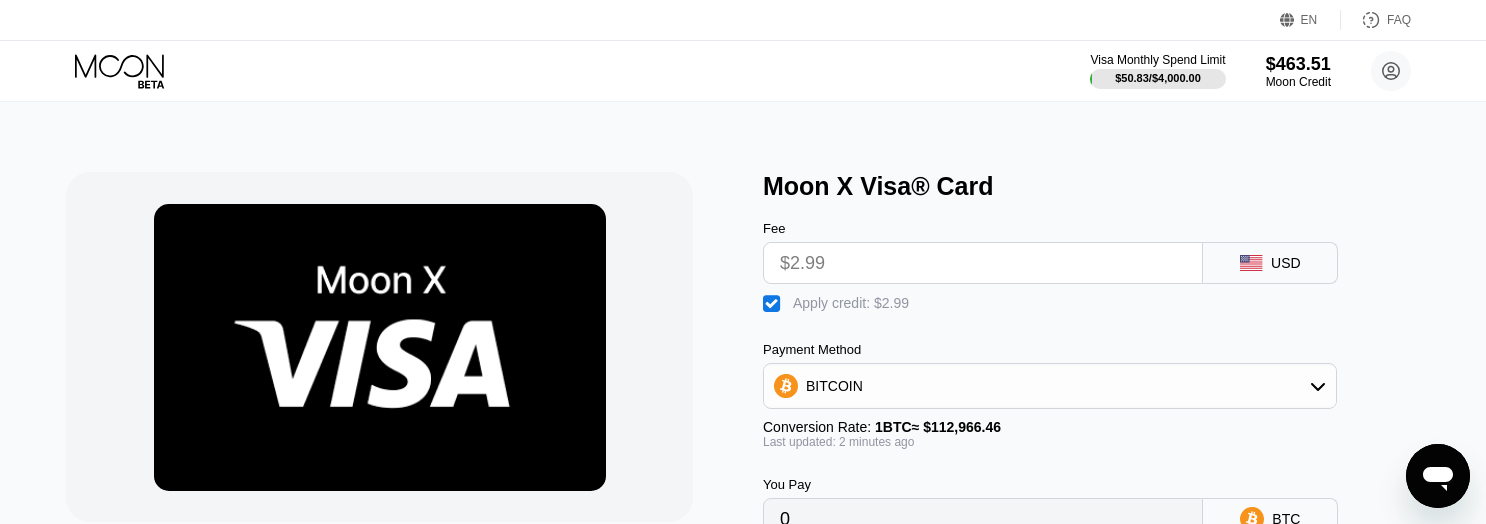 scroll, scrollTop: 200, scrollLeft: 0, axis: vertical 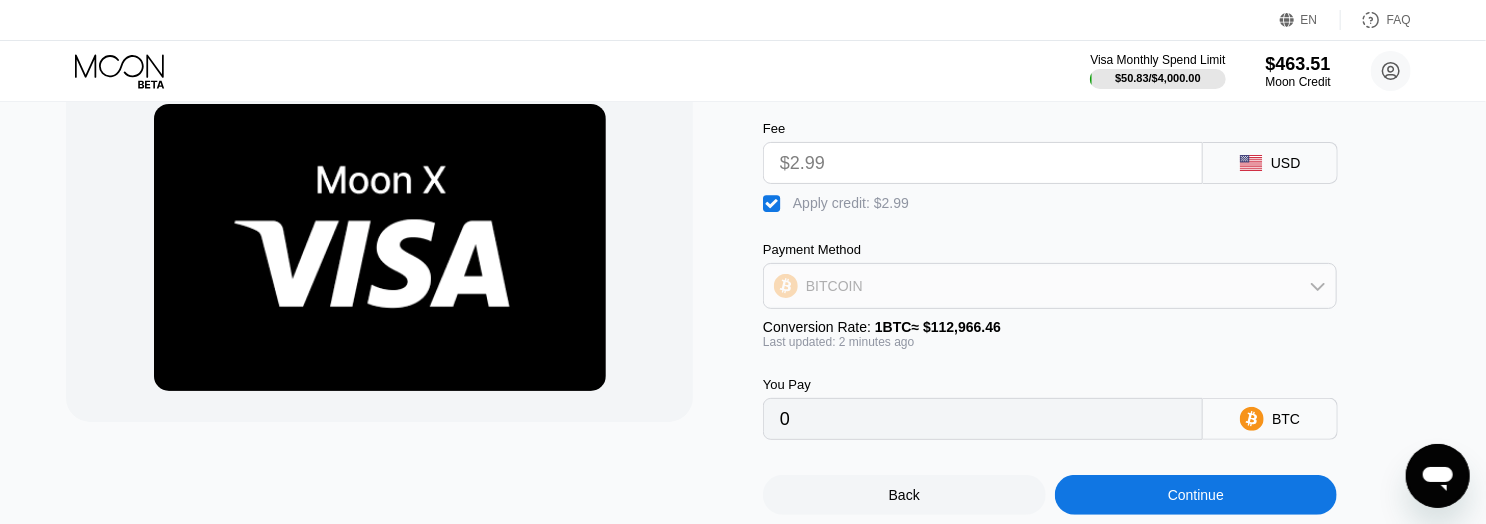 click on "BITCOIN" at bounding box center (1050, 286) 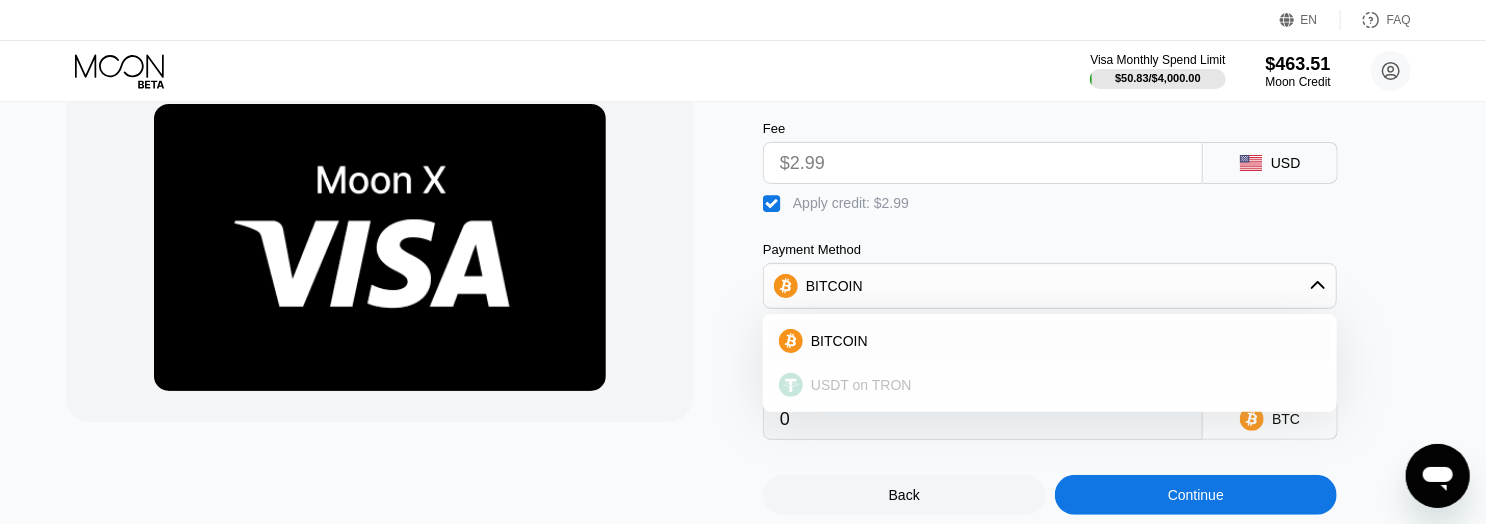 click on "USDT on TRON" at bounding box center [861, 385] 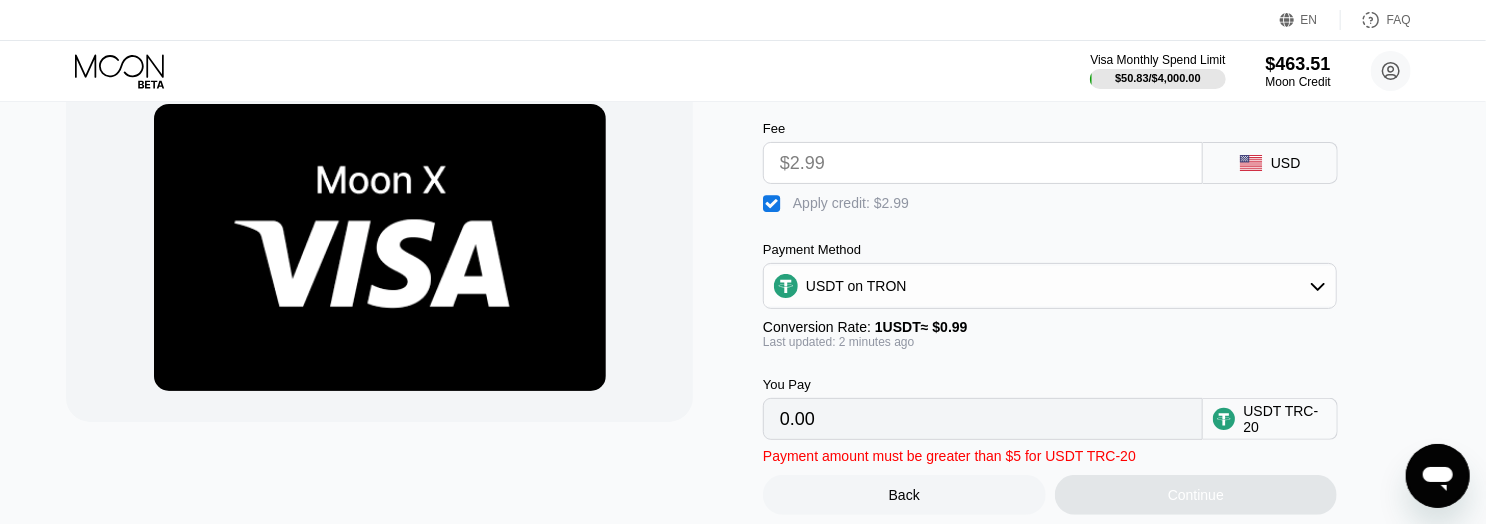scroll, scrollTop: 200, scrollLeft: 0, axis: vertical 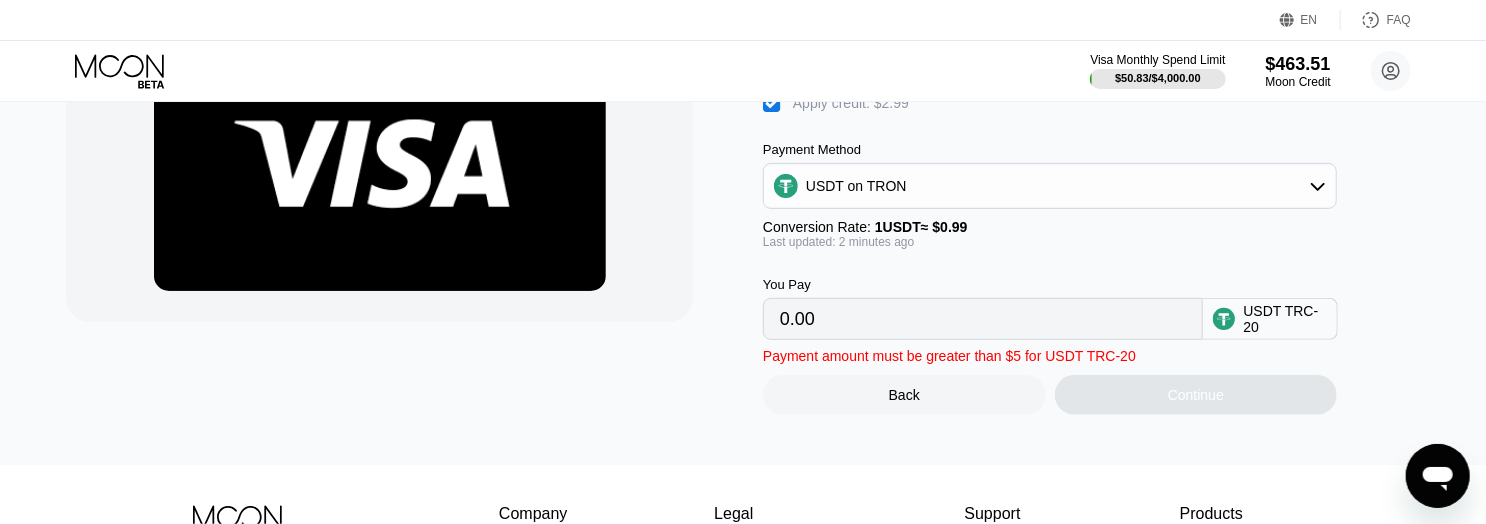 click on "USDT on TRON" at bounding box center (1050, 186) 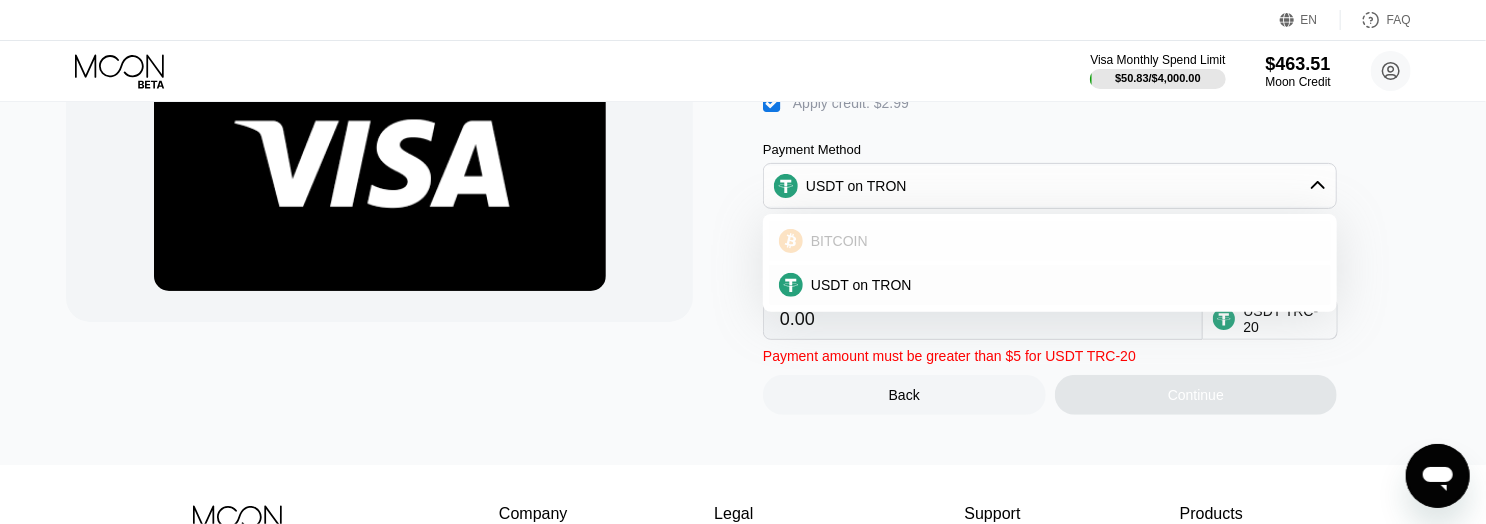 click on "BITCOIN" at bounding box center (1062, 241) 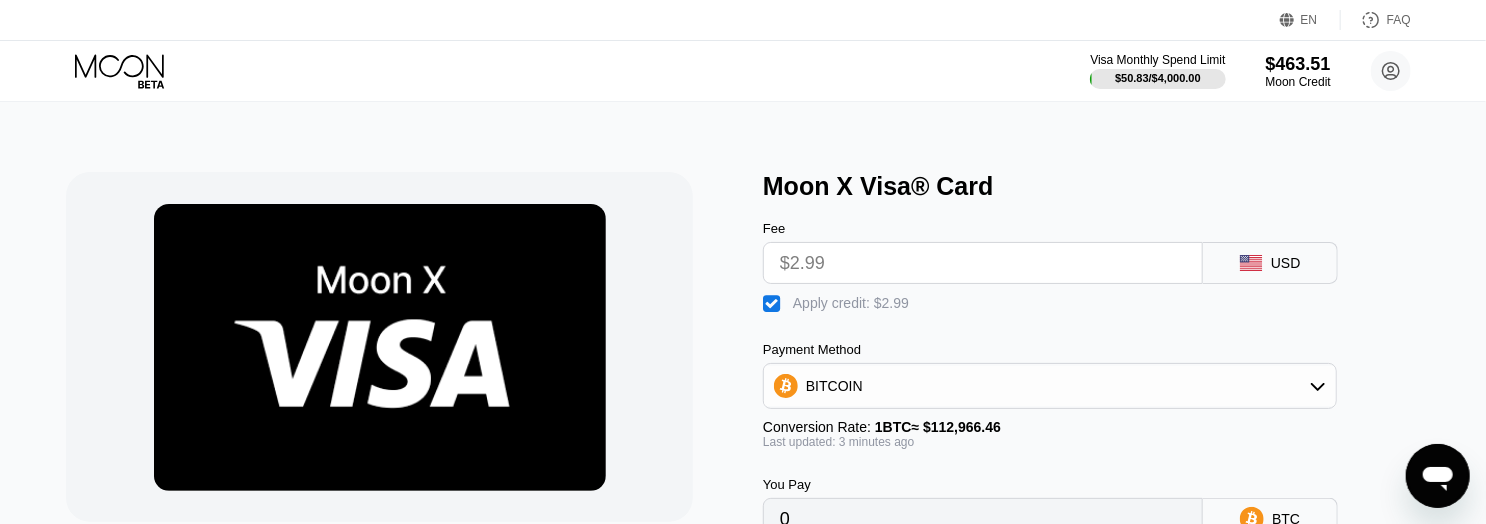 scroll, scrollTop: 100, scrollLeft: 0, axis: vertical 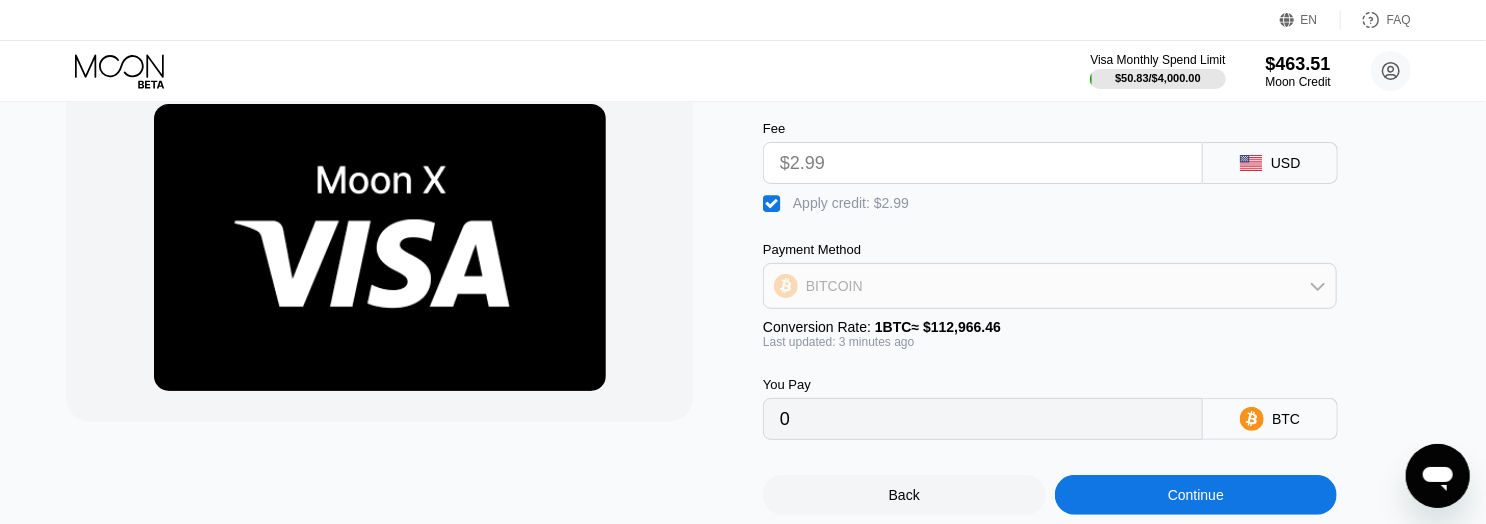 click on "BITCOIN" at bounding box center [1050, 286] 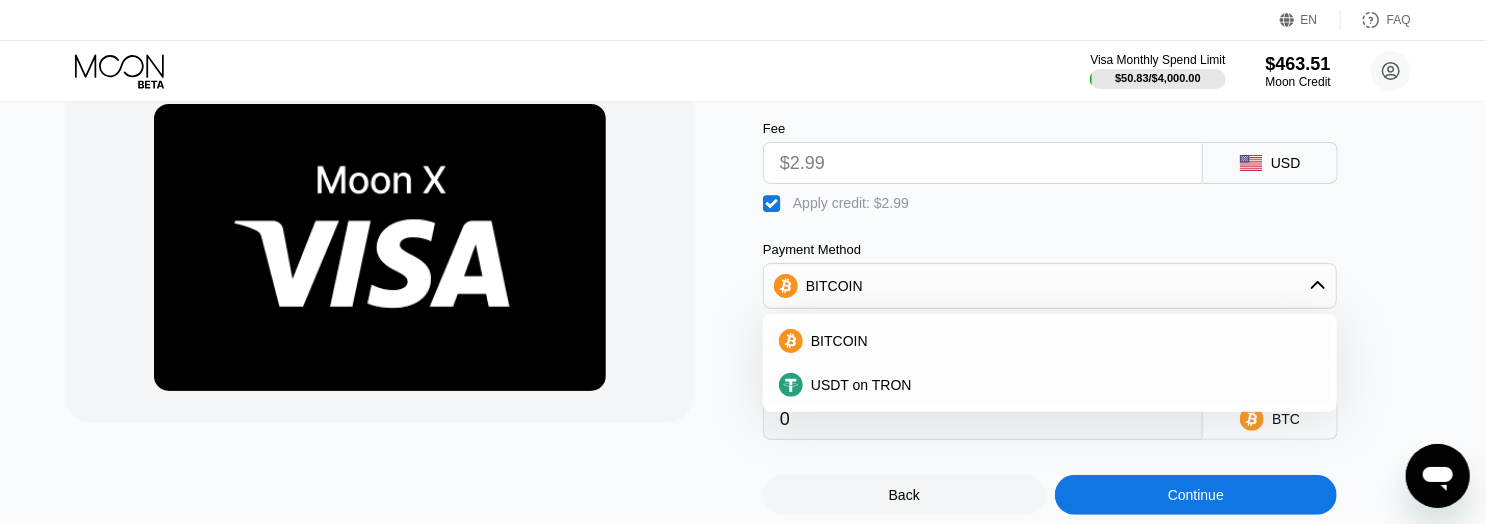 click on "Fee $2.99 USD  Apply credit: $2.99 Payment Method BITCOIN BITCOIN USDT on TRON Conversion Rate:   1  BTC  ≈   $112,966.46 Last updated:   3 minutes ago You Pay 0 BTC" at bounding box center [1083, 270] 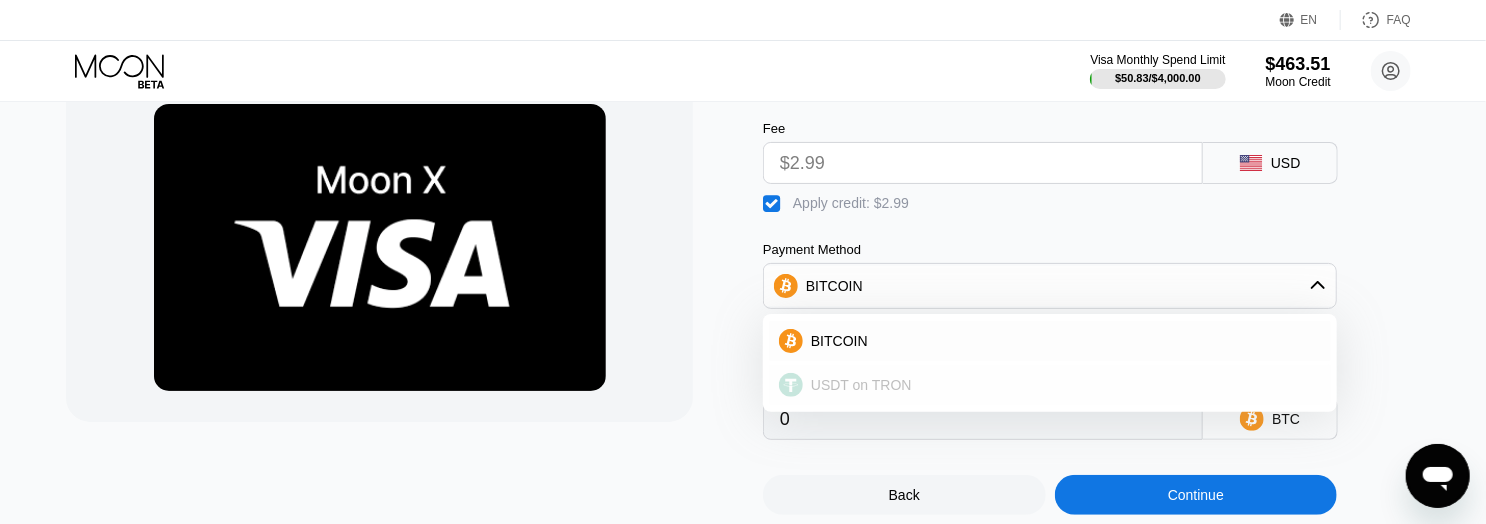 click on "USDT on TRON" at bounding box center [1062, 385] 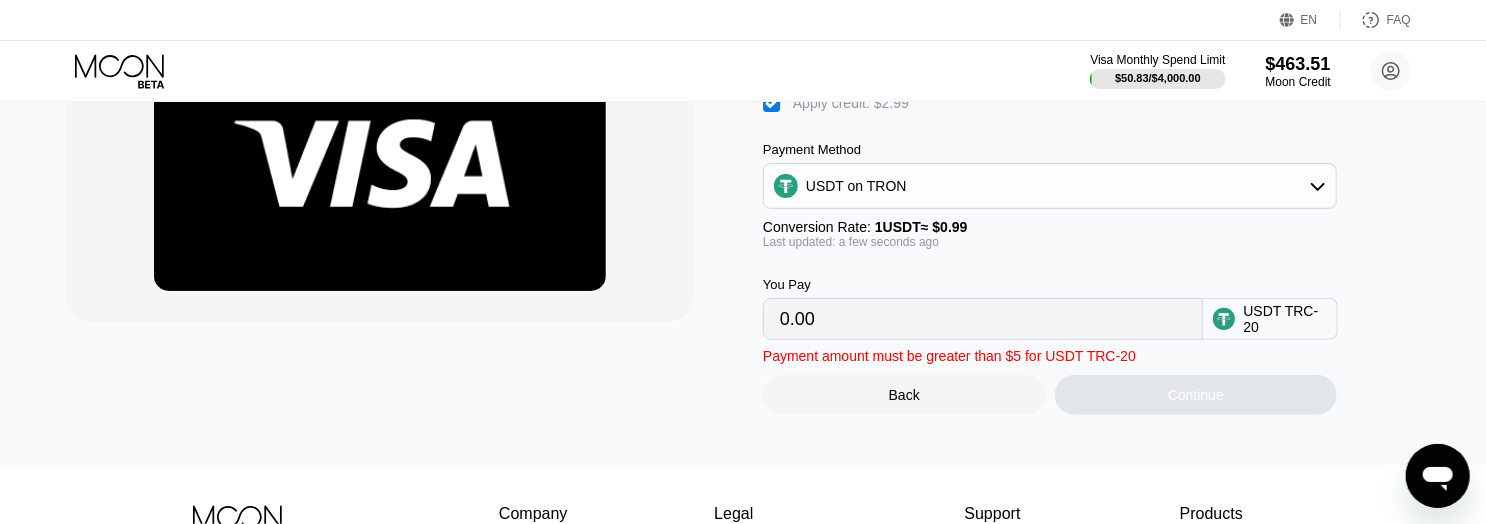 scroll, scrollTop: 300, scrollLeft: 0, axis: vertical 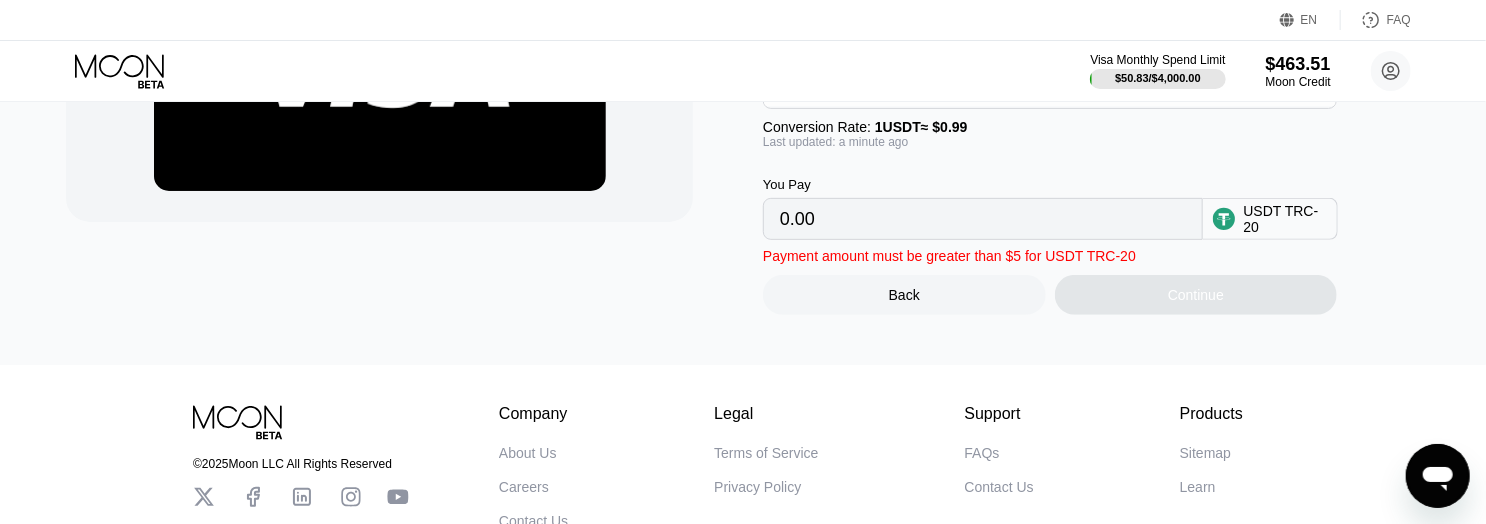 click on "Continue" at bounding box center [1196, 295] 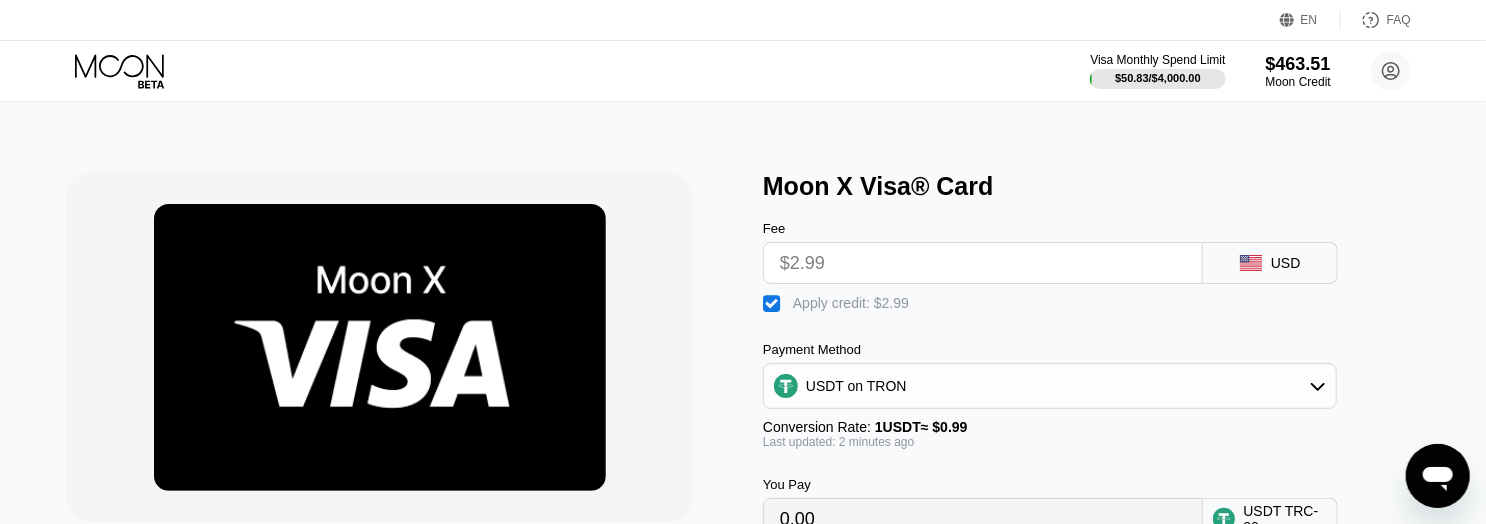 scroll, scrollTop: 100, scrollLeft: 0, axis: vertical 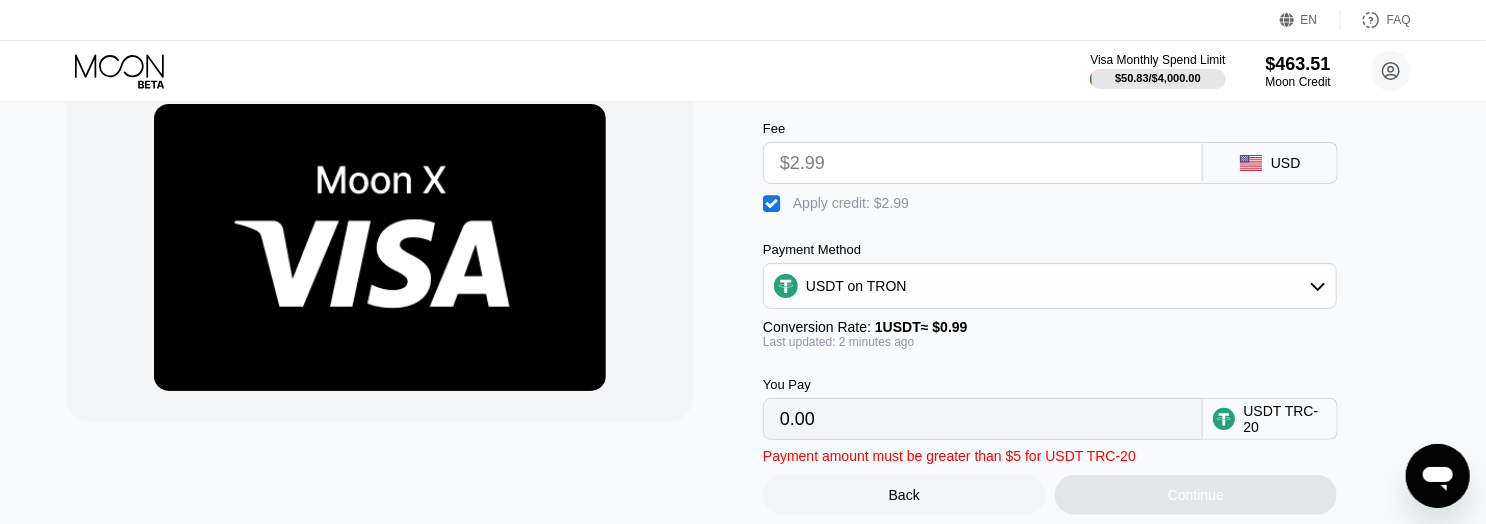 click on "" at bounding box center (773, 204) 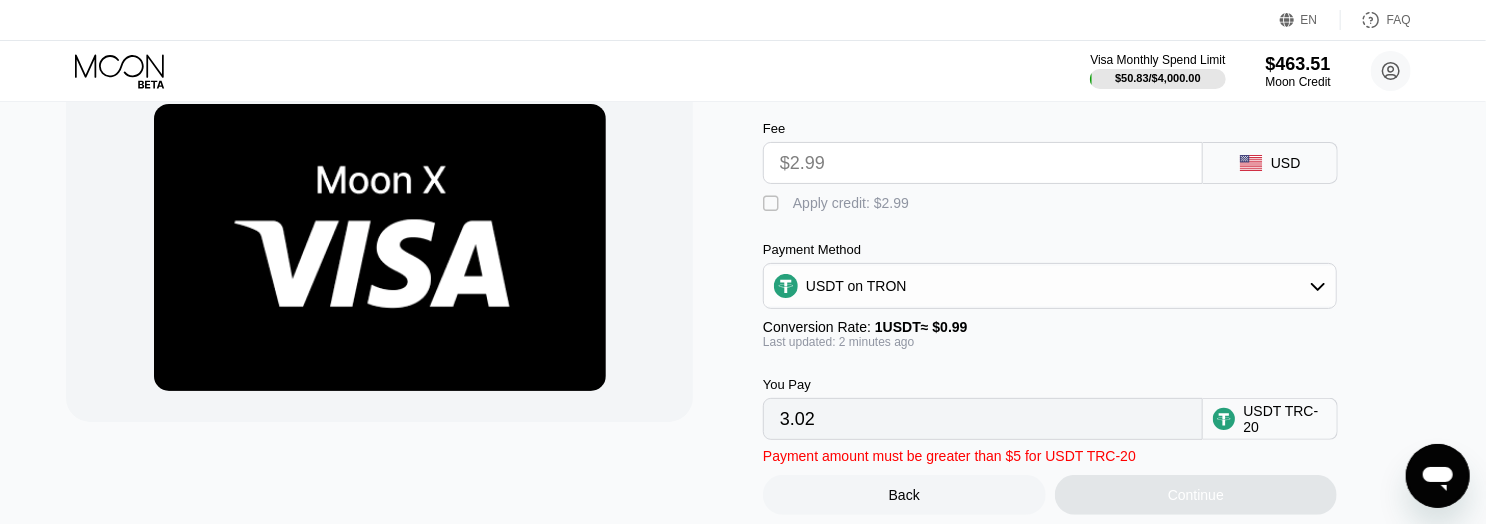 click on "USDT on TRON" at bounding box center [856, 286] 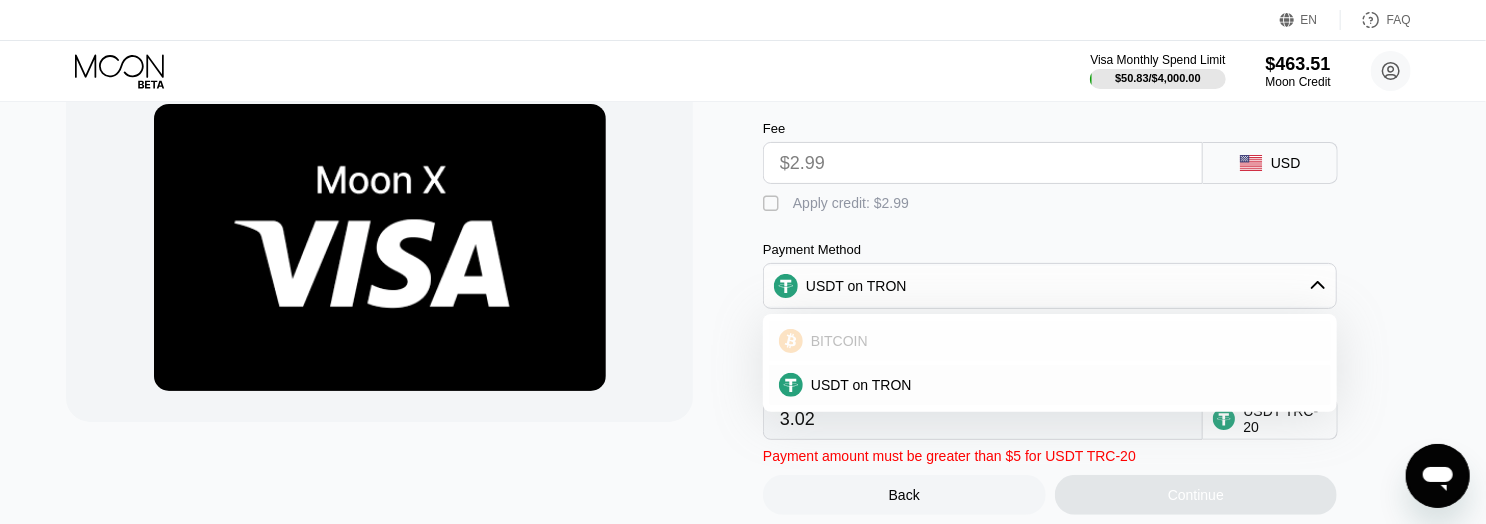 click on "BITCOIN" at bounding box center (1062, 341) 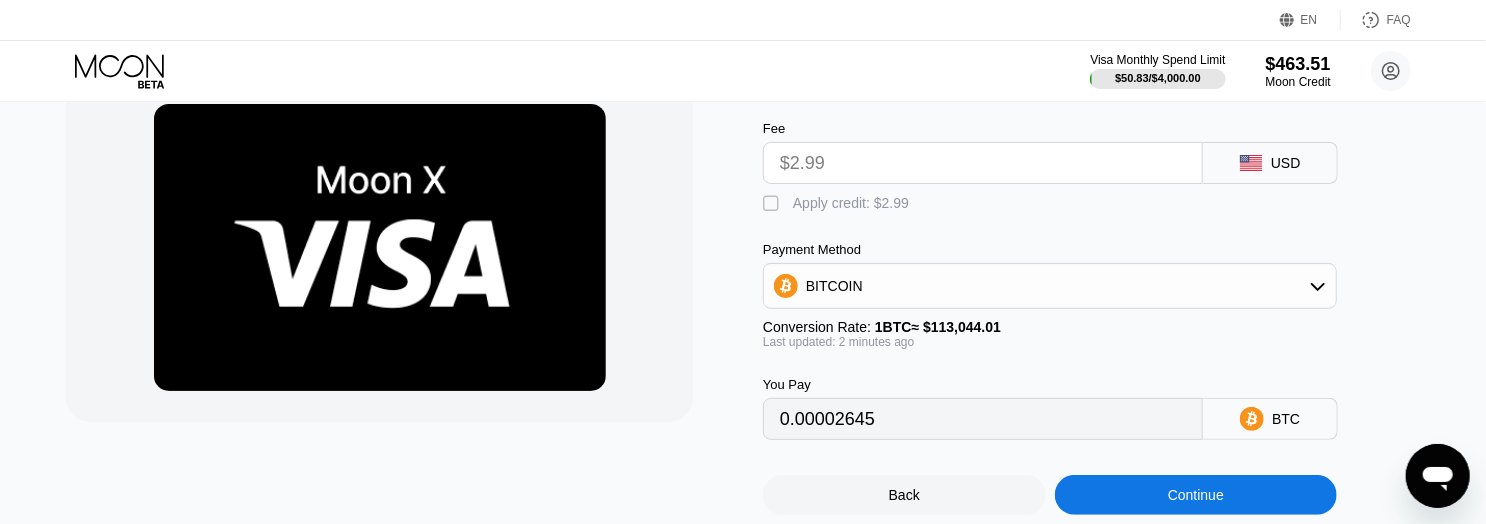 click on "" at bounding box center [773, 204] 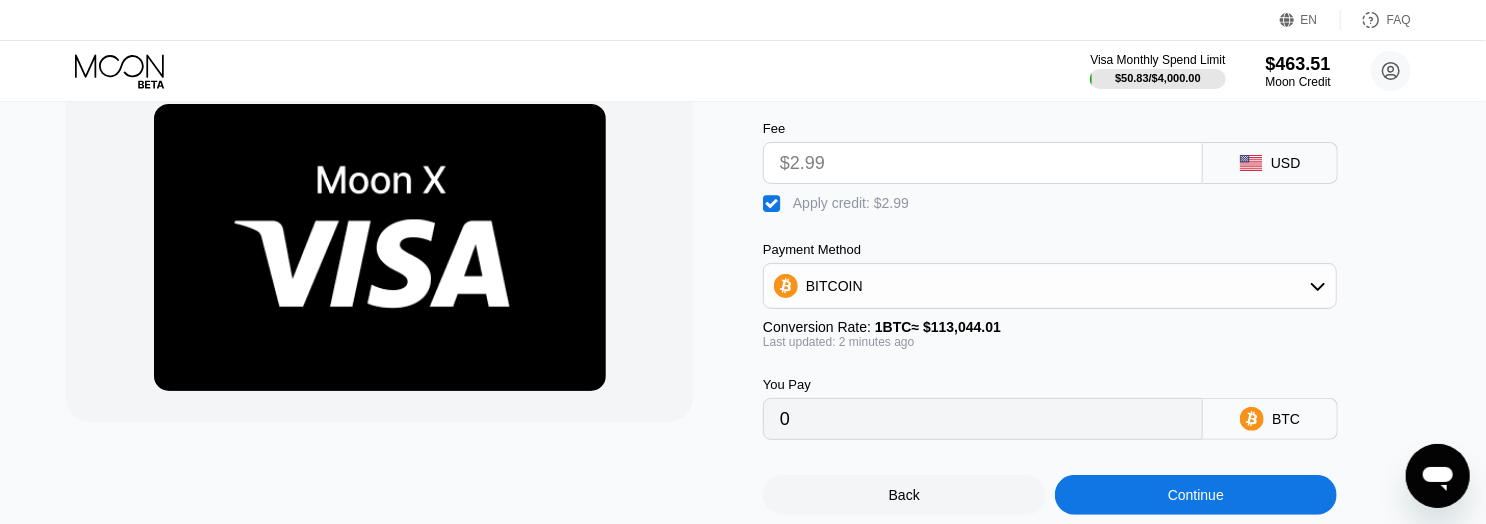 click on "BITCOIN" at bounding box center (1050, 286) 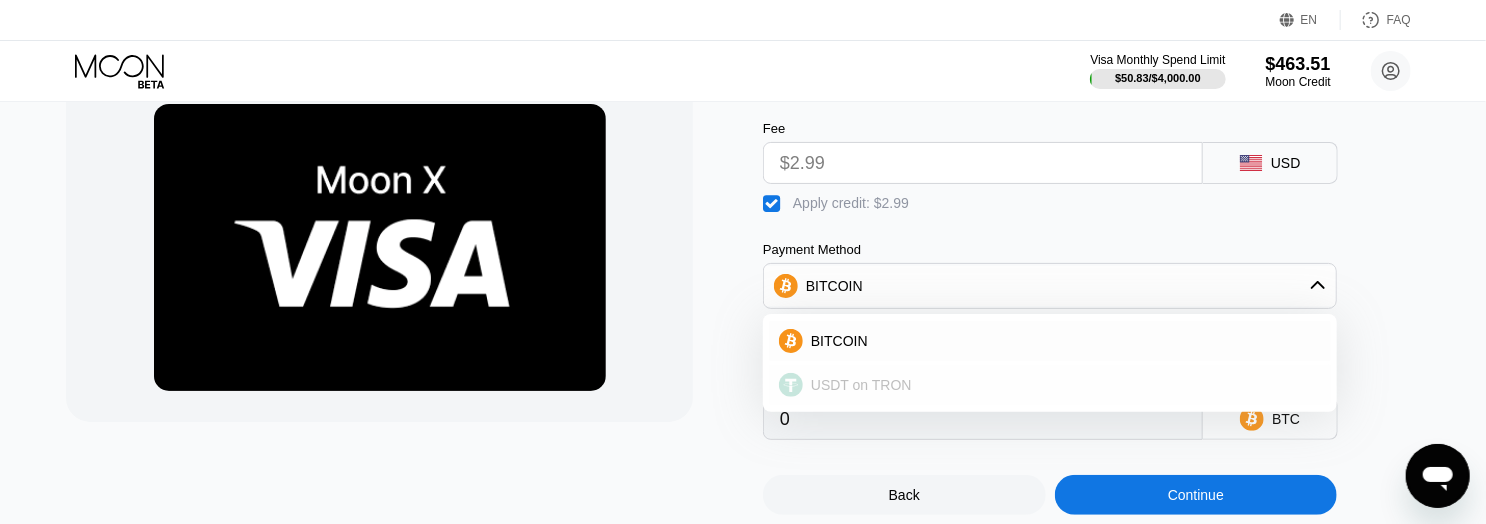 click on "USDT on TRON" at bounding box center (861, 385) 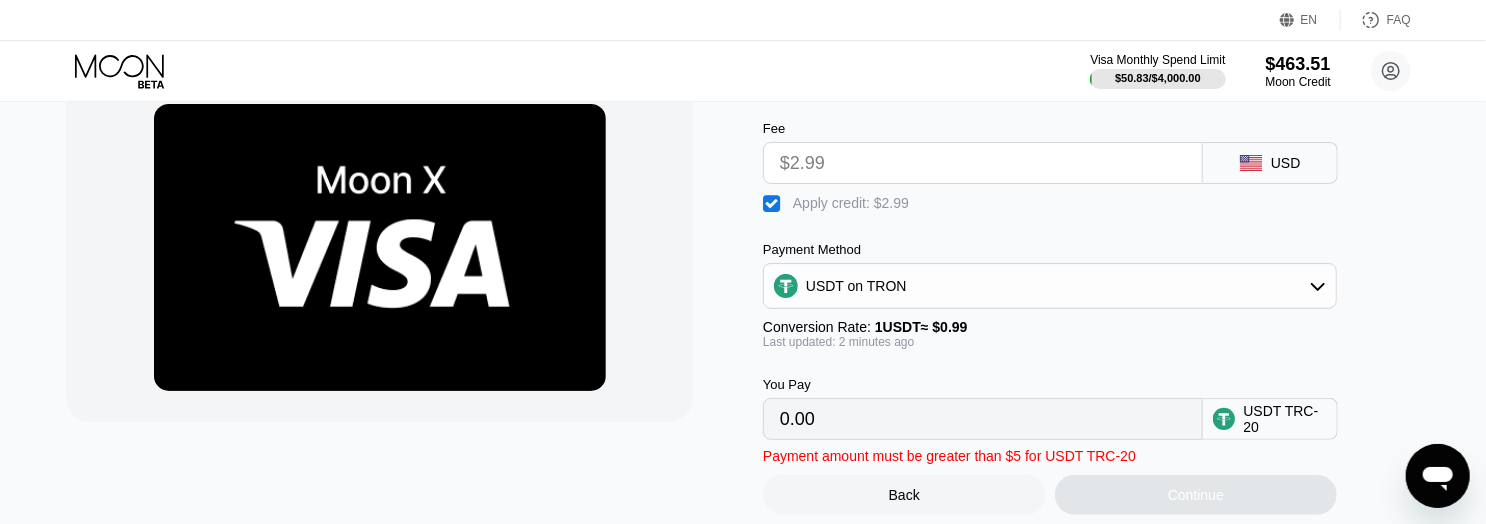 click on "Payment amount must be greater than $5 for USDT TRC-20" at bounding box center (949, 456) 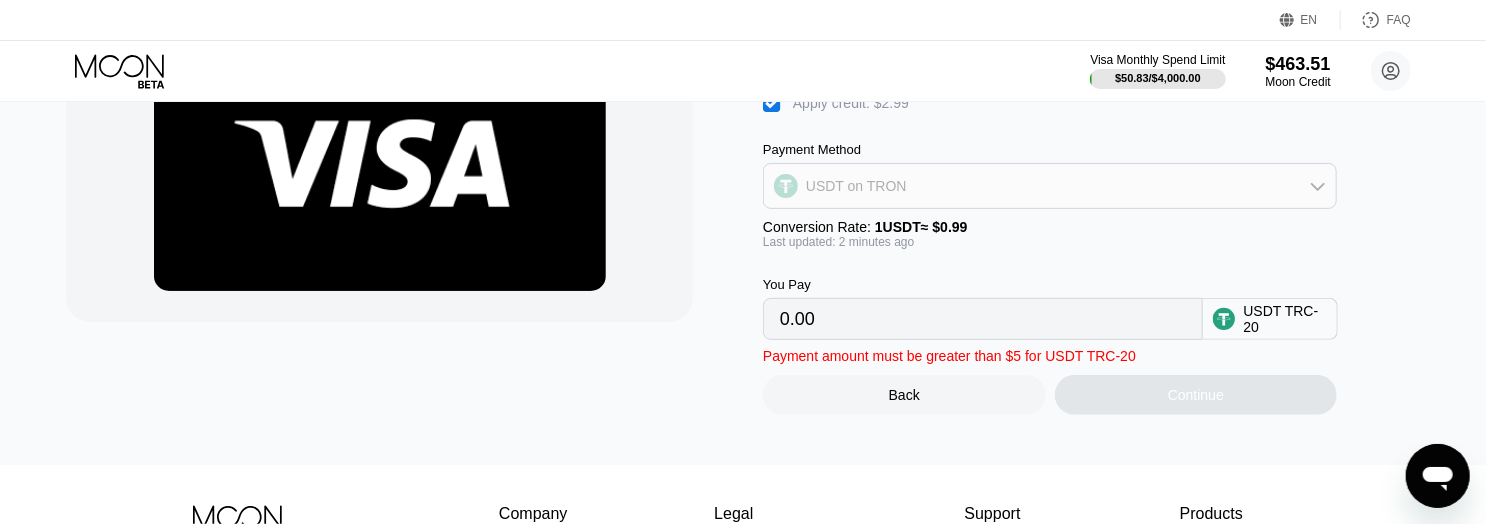 click on "USDT on TRON" at bounding box center [1050, 186] 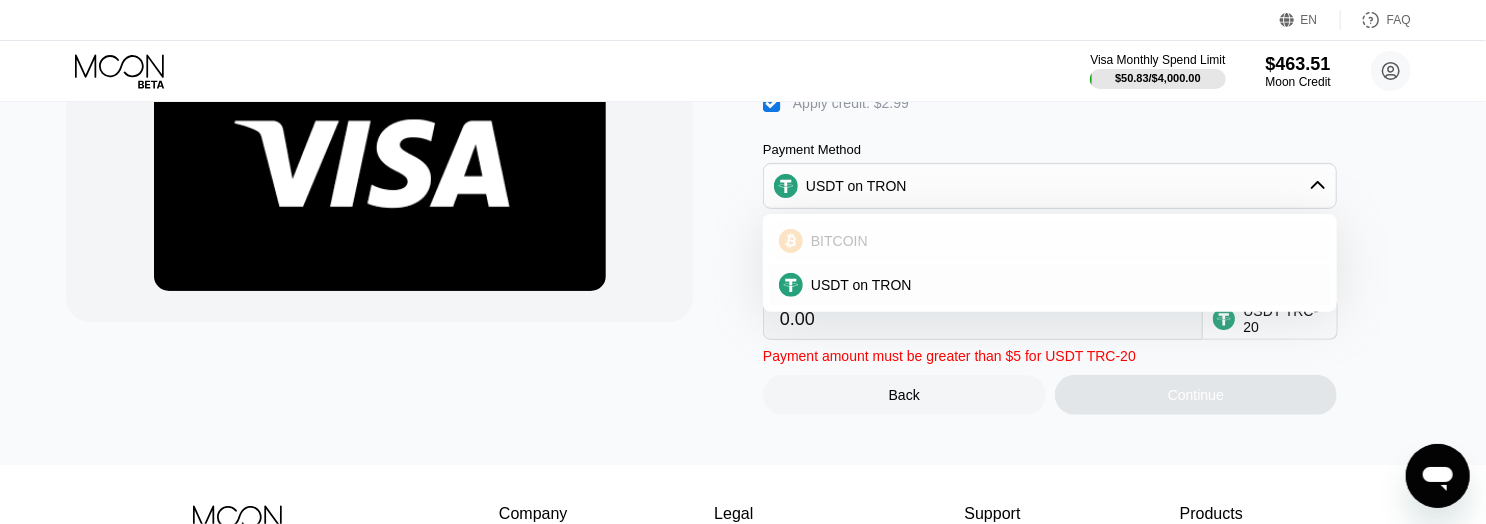 click on "BITCOIN" at bounding box center [1062, 241] 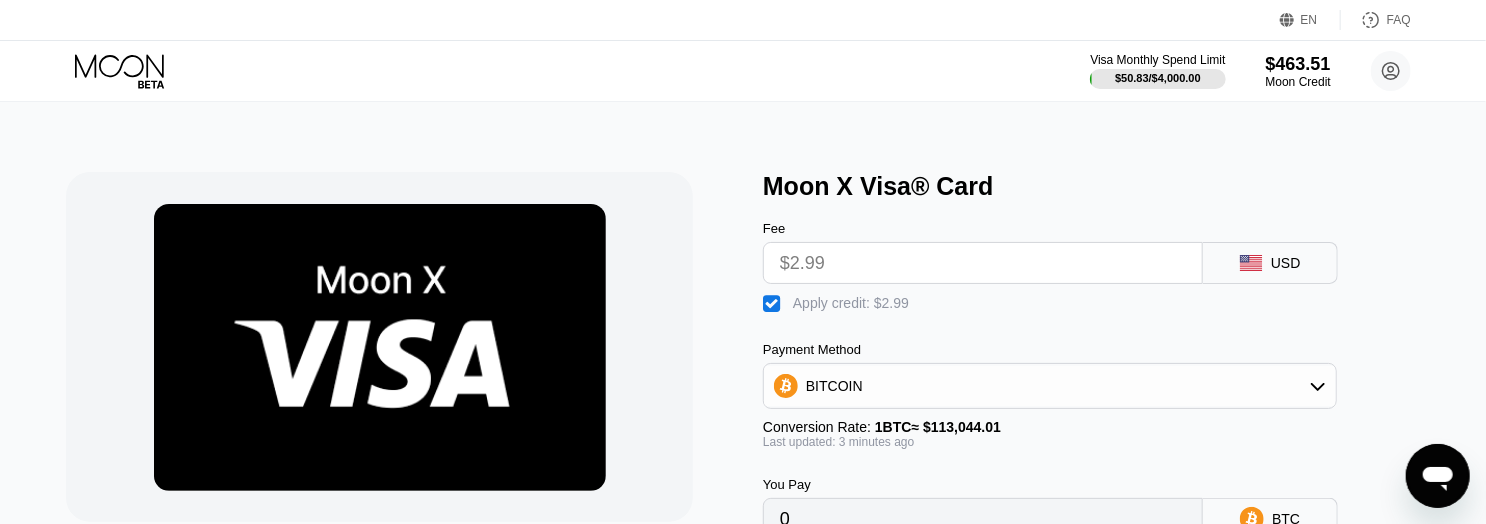 scroll, scrollTop: 200, scrollLeft: 0, axis: vertical 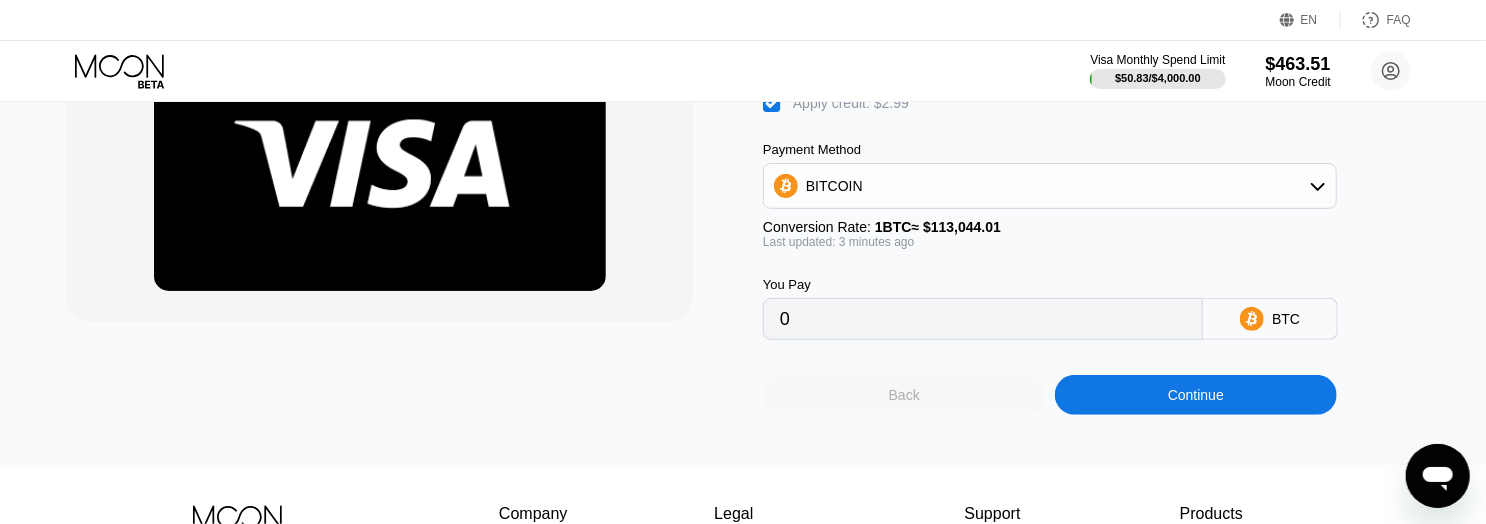 click on "Back" at bounding box center (904, 395) 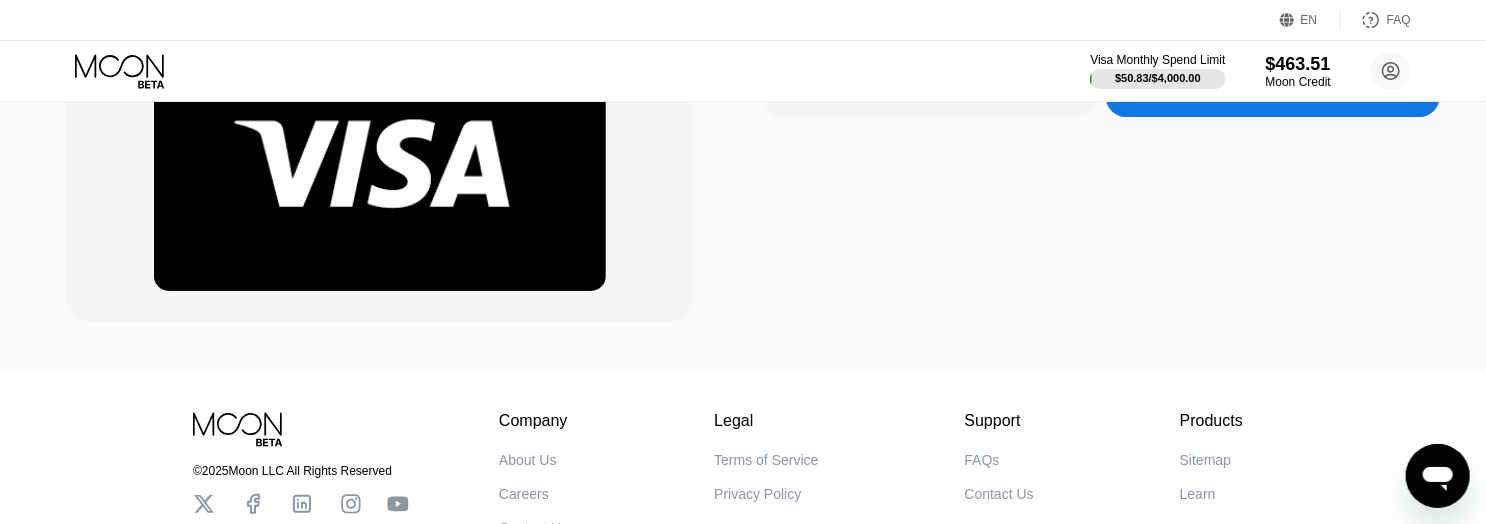 scroll, scrollTop: 100, scrollLeft: 0, axis: vertical 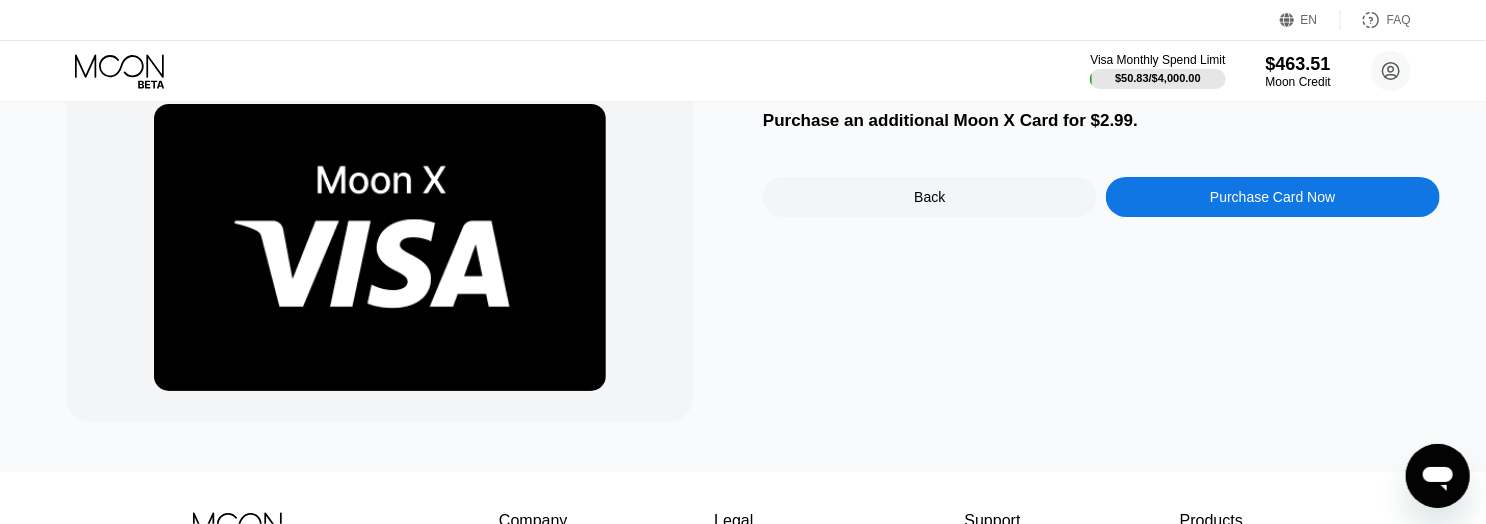 click on "Back" at bounding box center (929, 197) 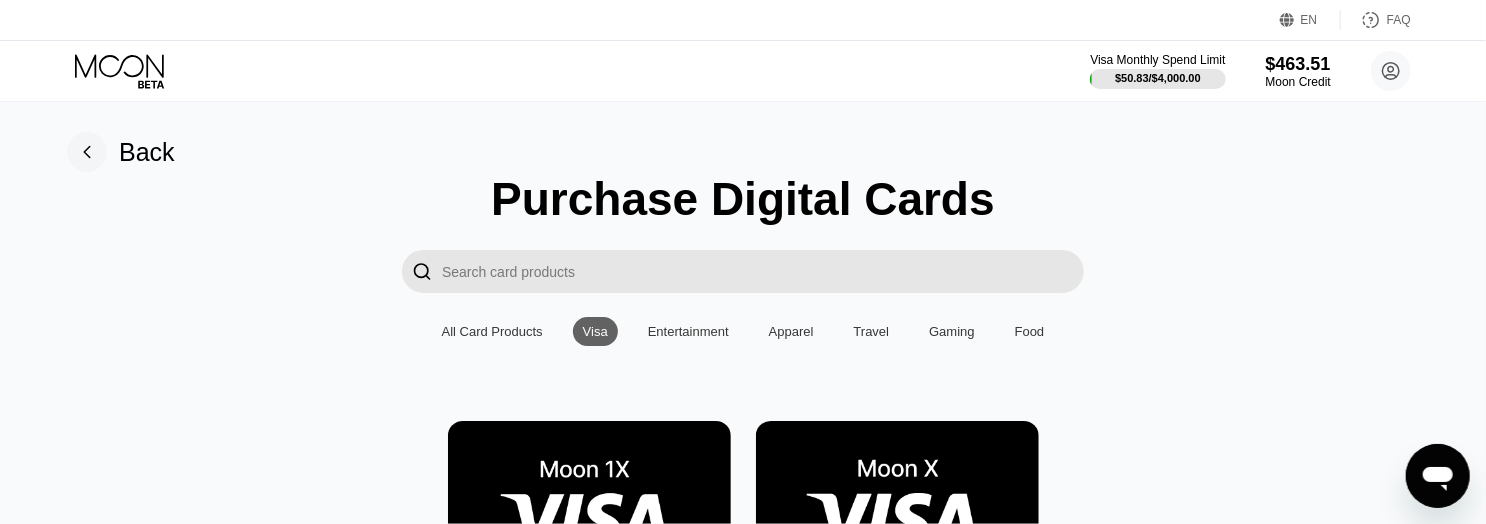 scroll, scrollTop: 0, scrollLeft: 0, axis: both 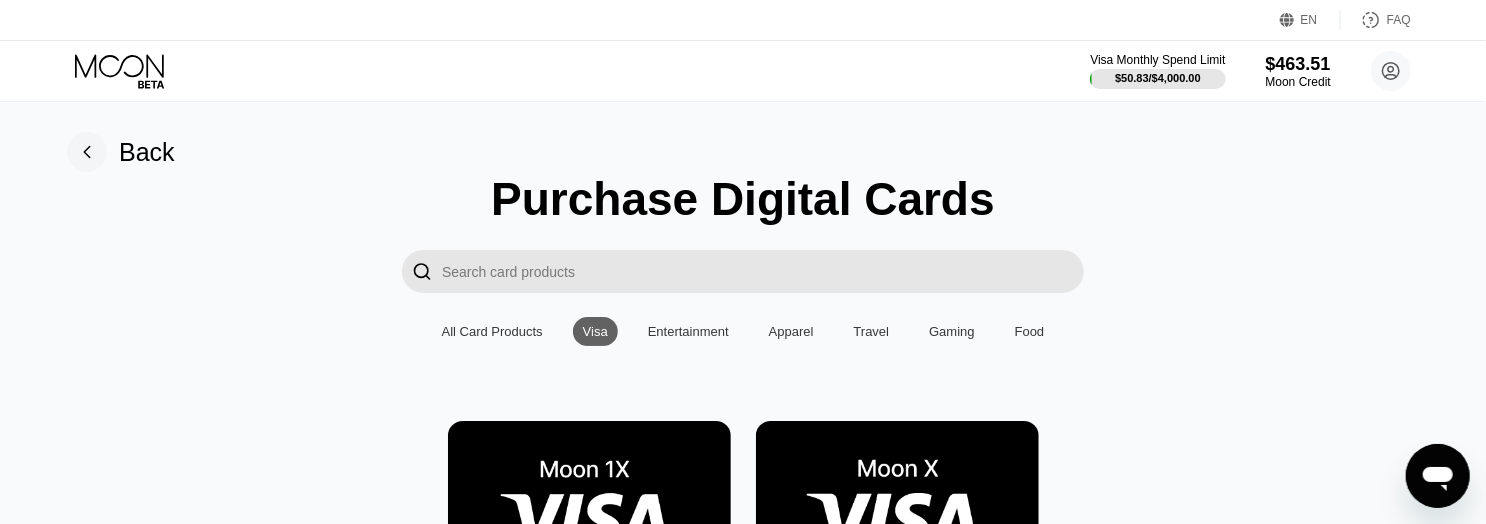 click at bounding box center [589, 510] 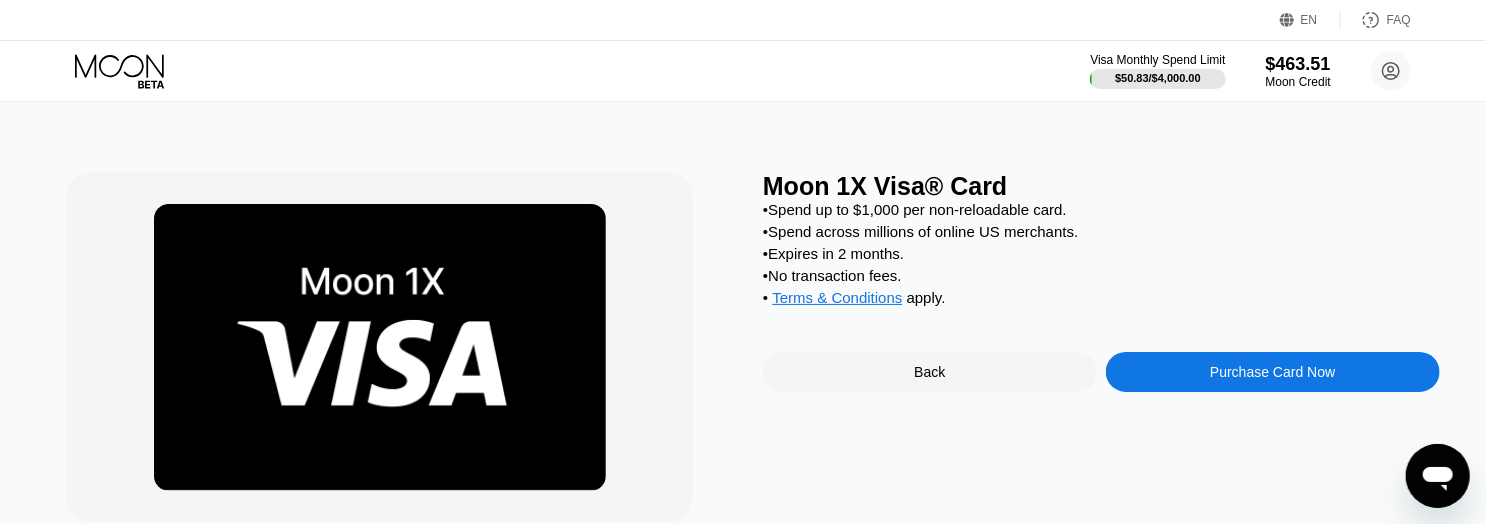 click on "Purchase Card Now" at bounding box center [1273, 372] 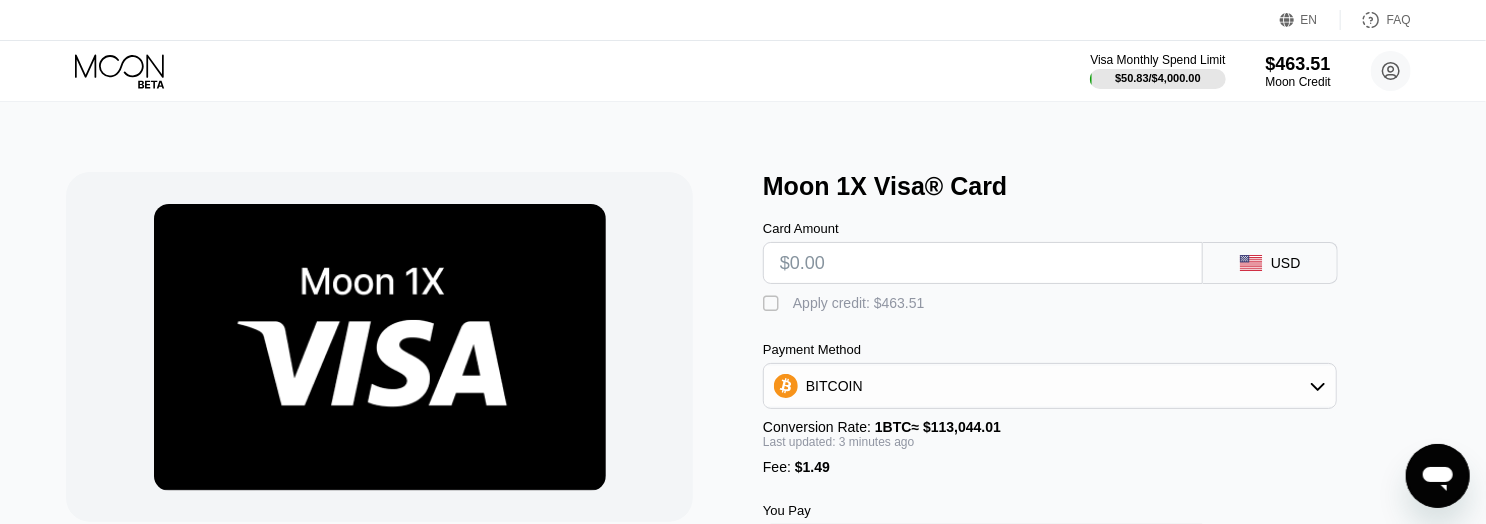 click on "" at bounding box center (773, 304) 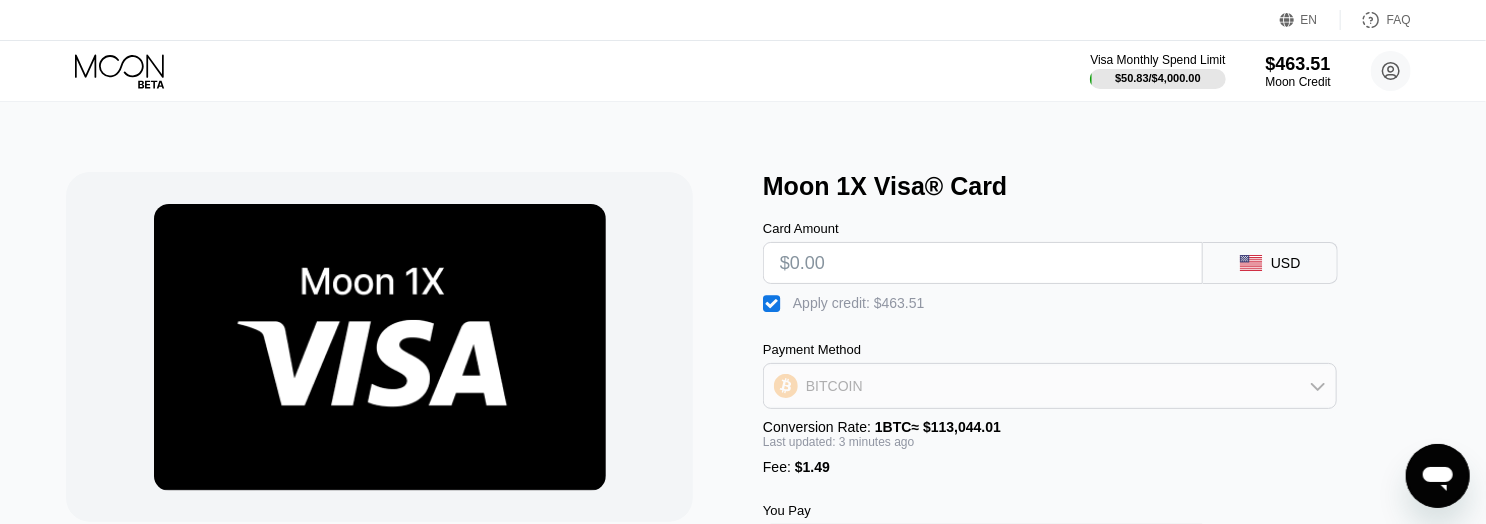 click on "BITCOIN" at bounding box center [1050, 386] 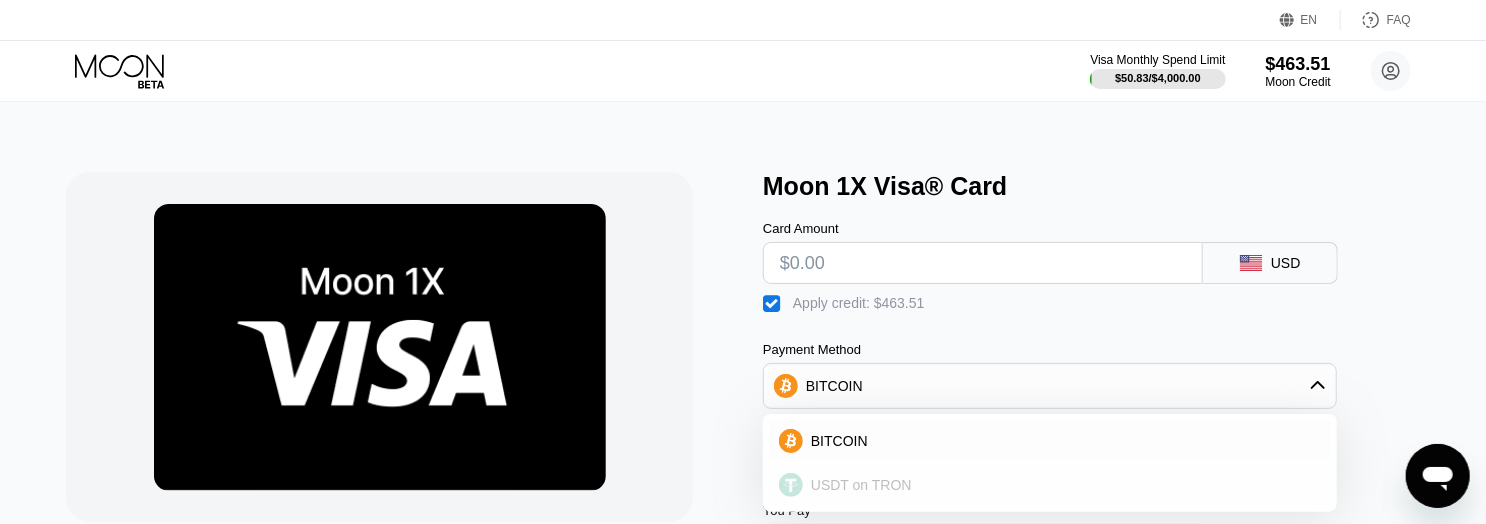 click on "USDT on TRON" at bounding box center [1062, 485] 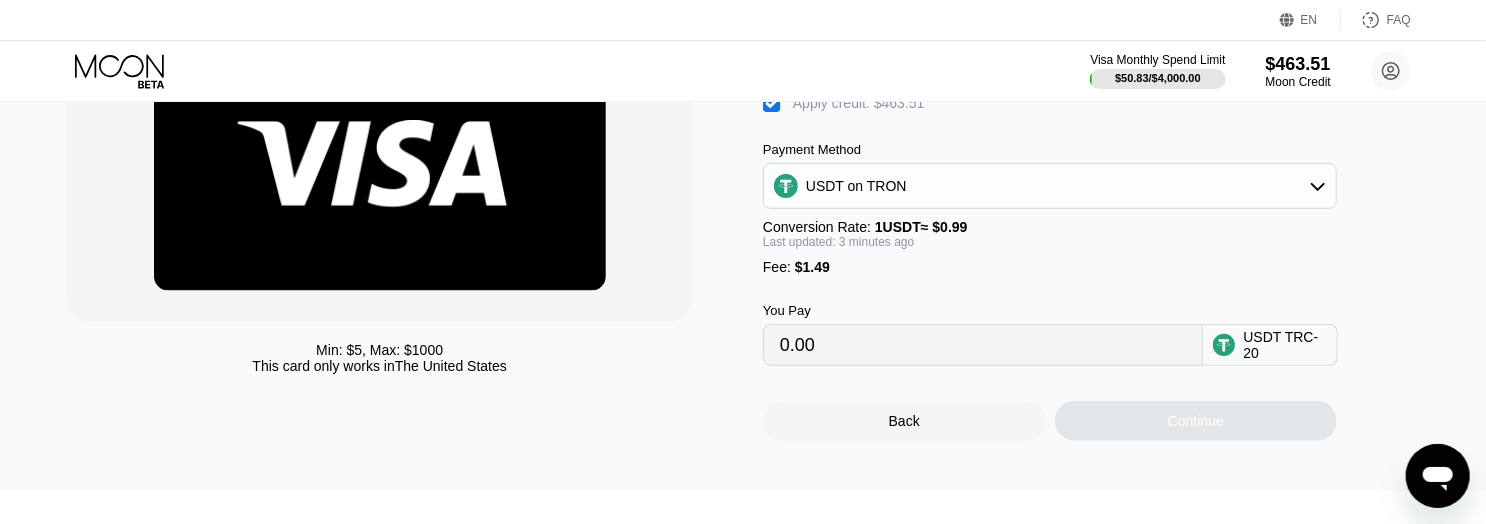 scroll, scrollTop: 100, scrollLeft: 0, axis: vertical 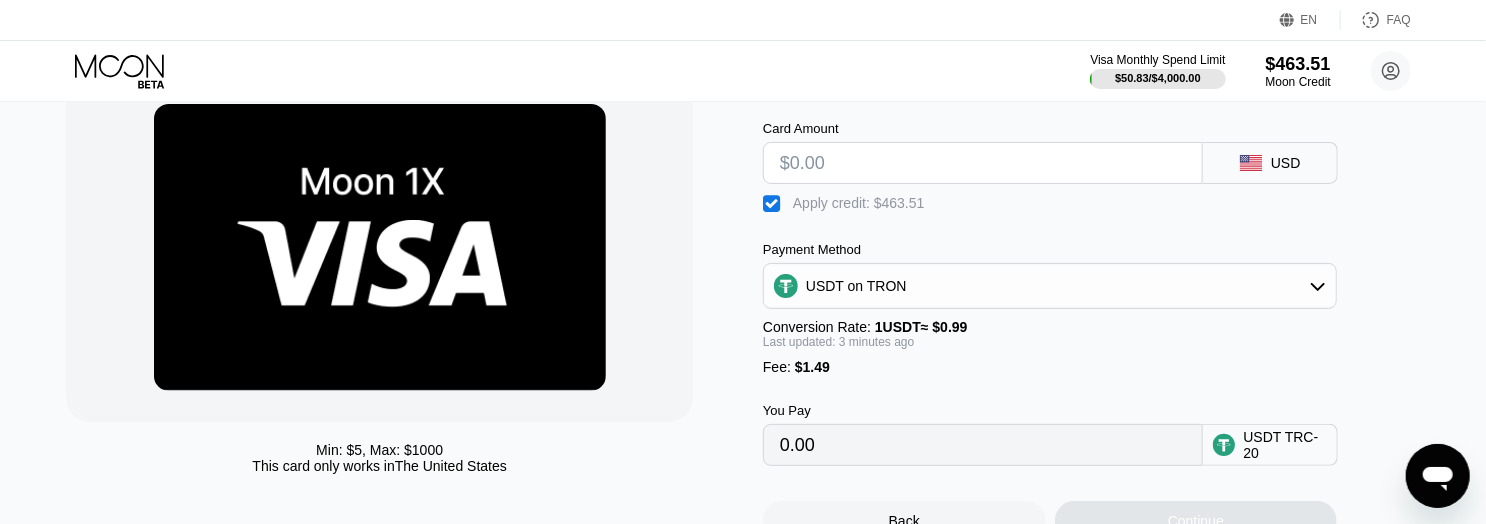 click on "USDT on TRON" at bounding box center [856, 286] 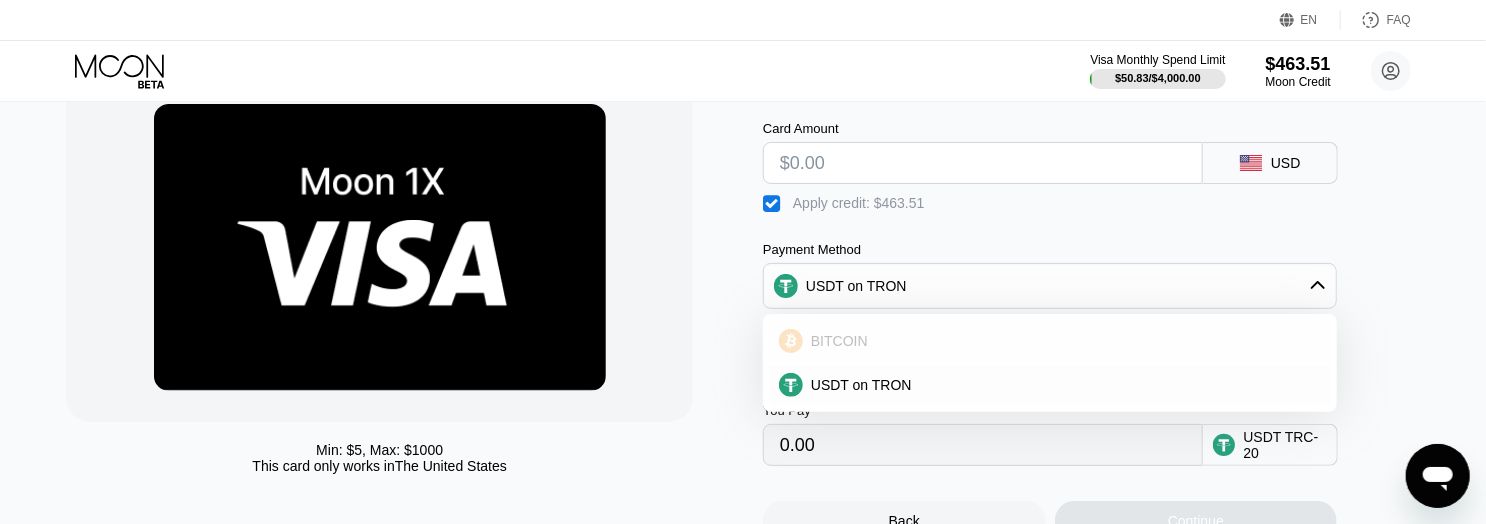 click on "BITCOIN" at bounding box center (1062, 341) 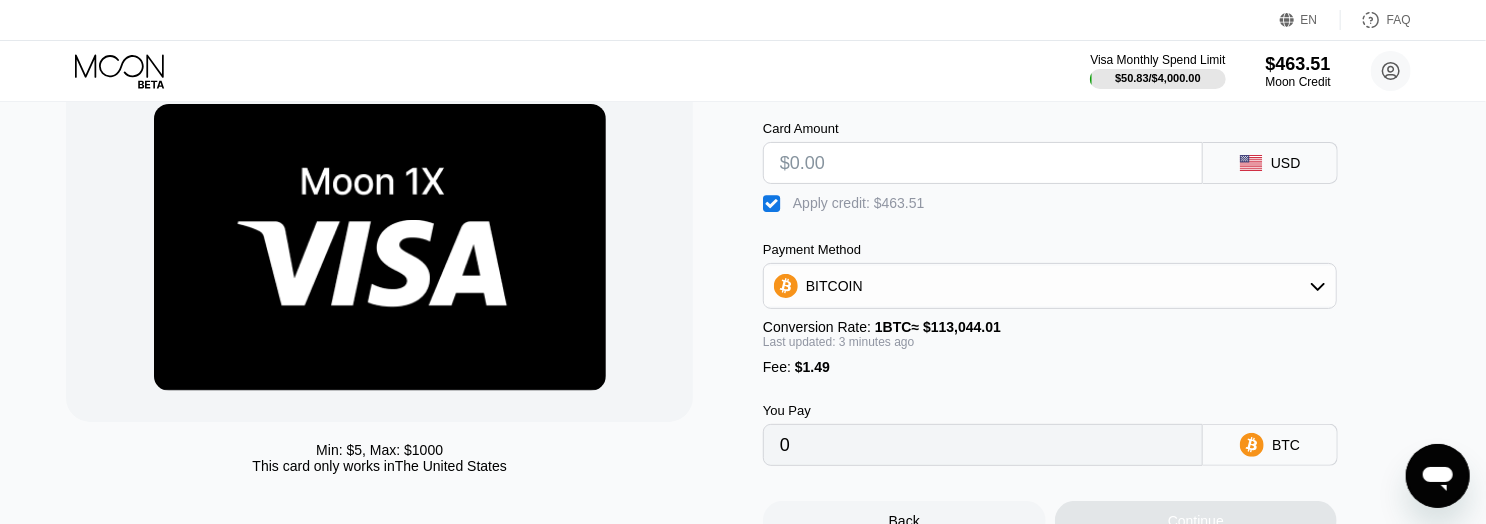 scroll, scrollTop: 200, scrollLeft: 0, axis: vertical 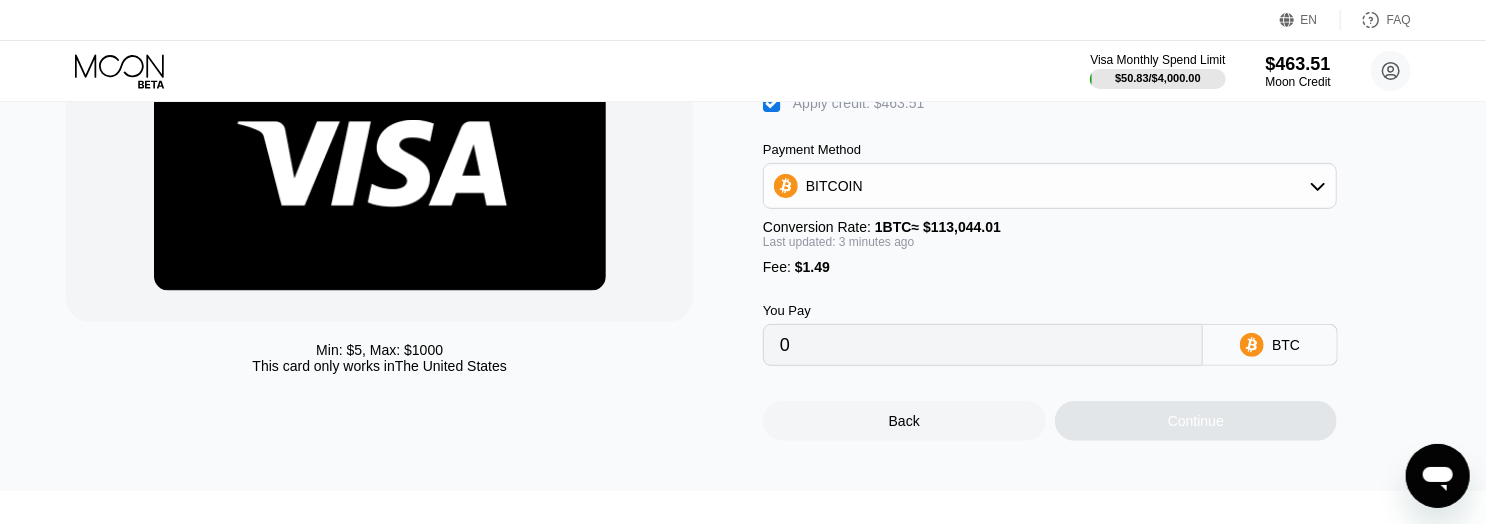 click on "Continue" at bounding box center (1196, 421) 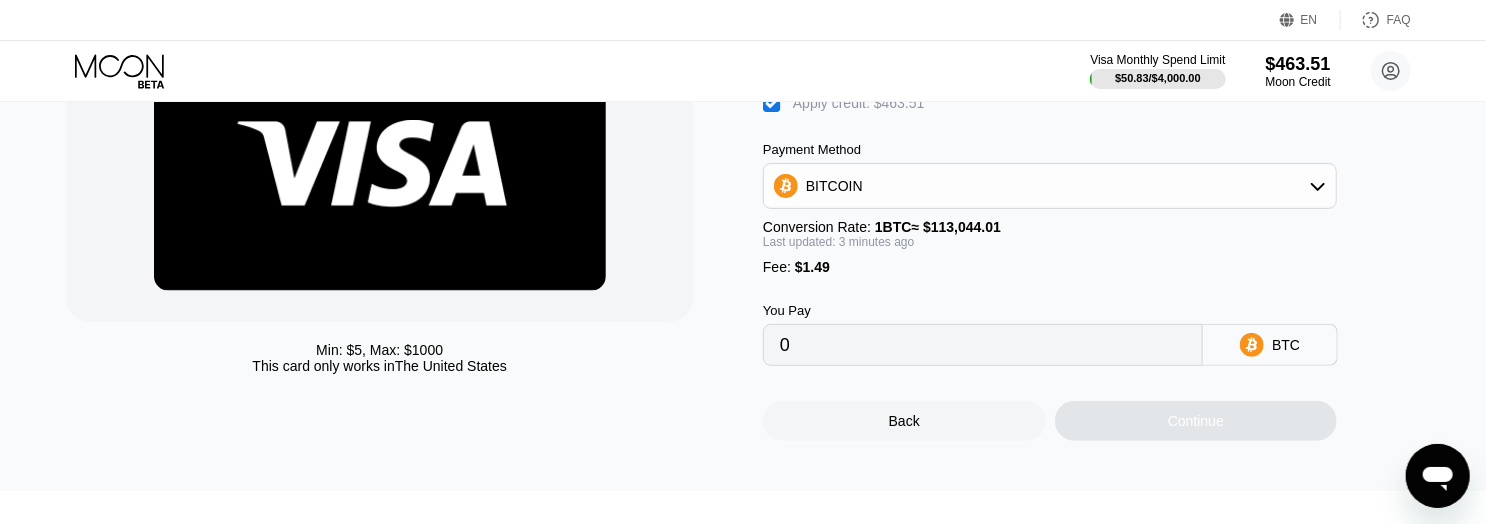 scroll, scrollTop: 100, scrollLeft: 0, axis: vertical 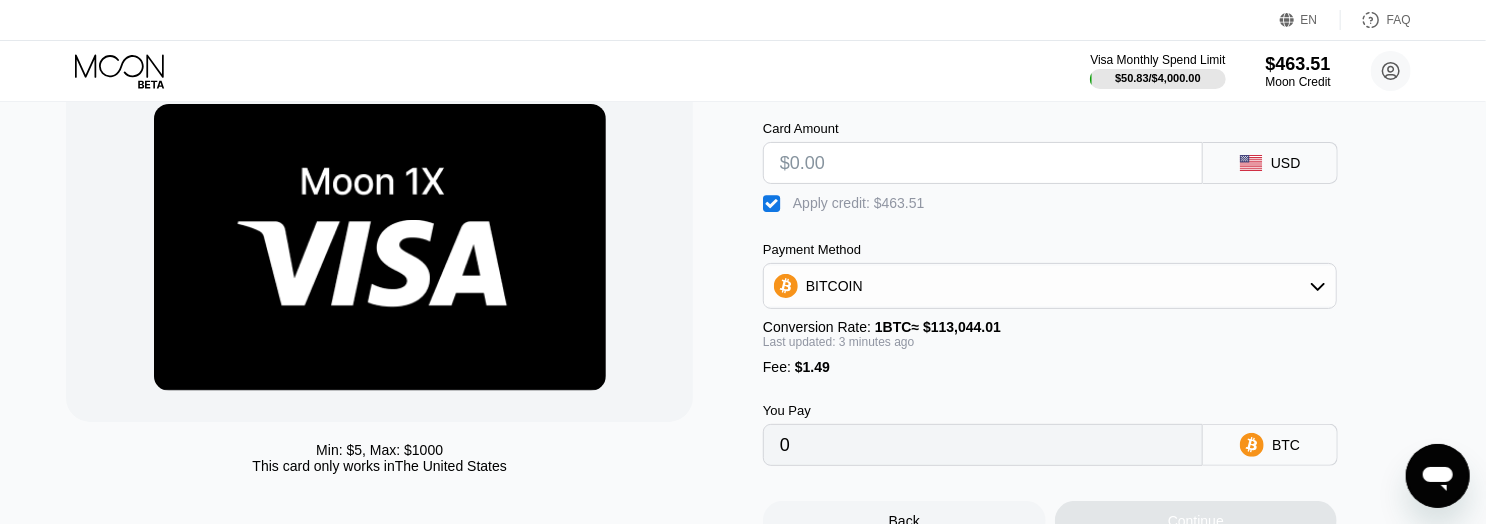 click on "" at bounding box center [773, 204] 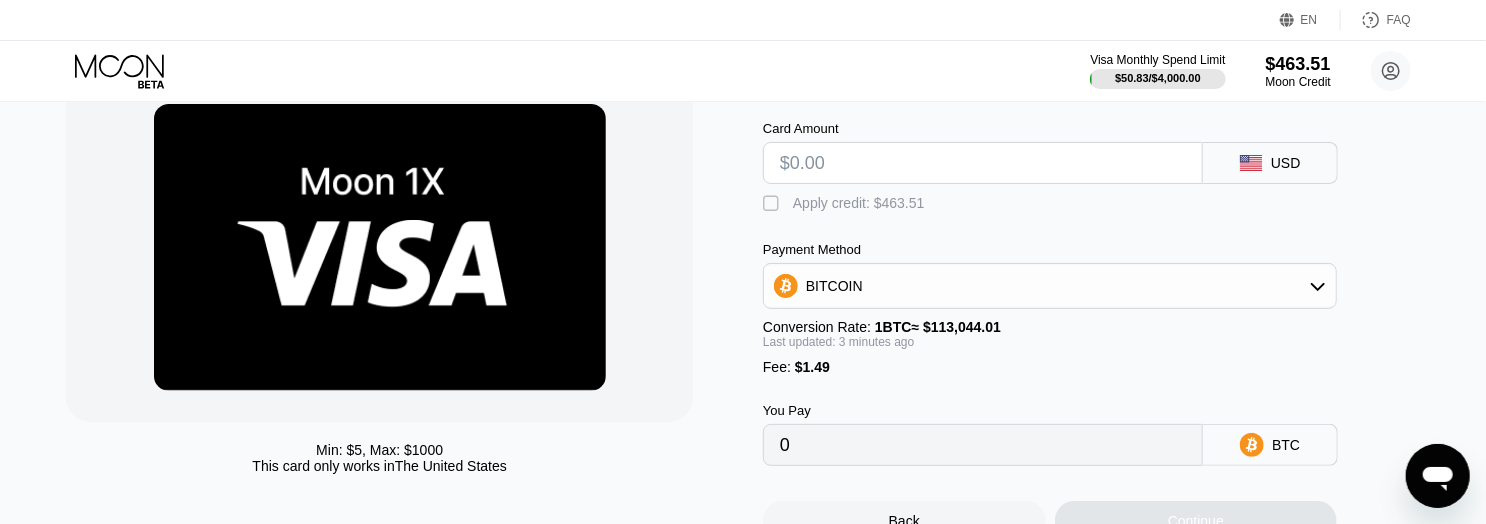 click on "Min: $ 5 , Max: $ 1000 This card only works in  The United States" at bounding box center [404, 306] 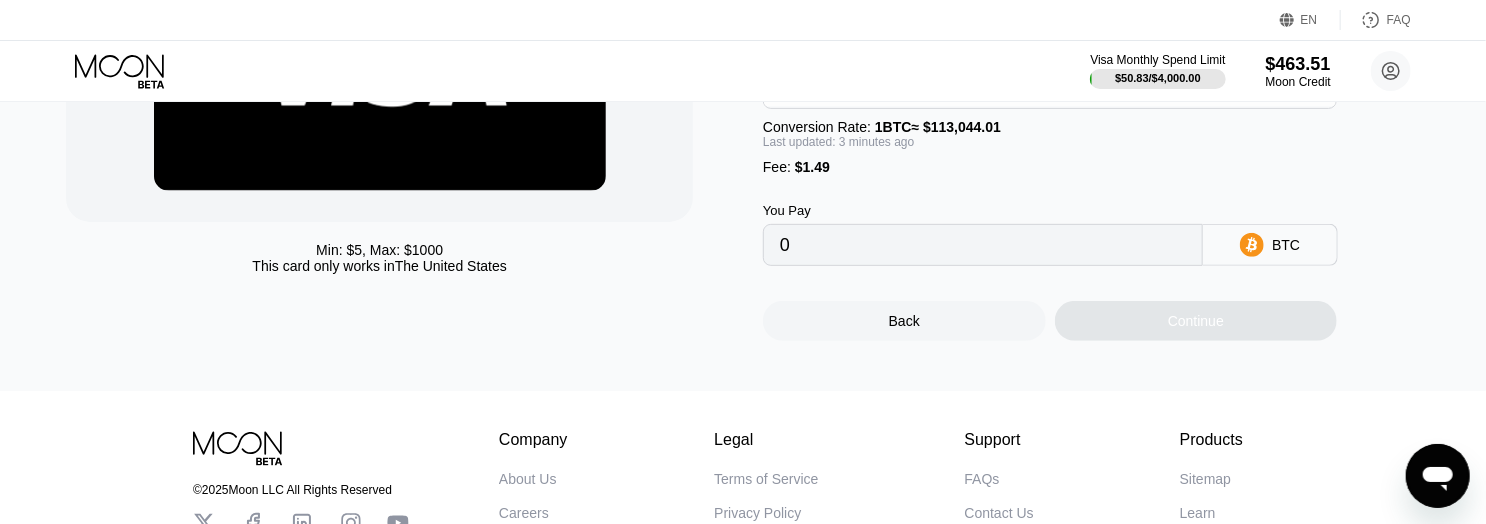 scroll, scrollTop: 200, scrollLeft: 0, axis: vertical 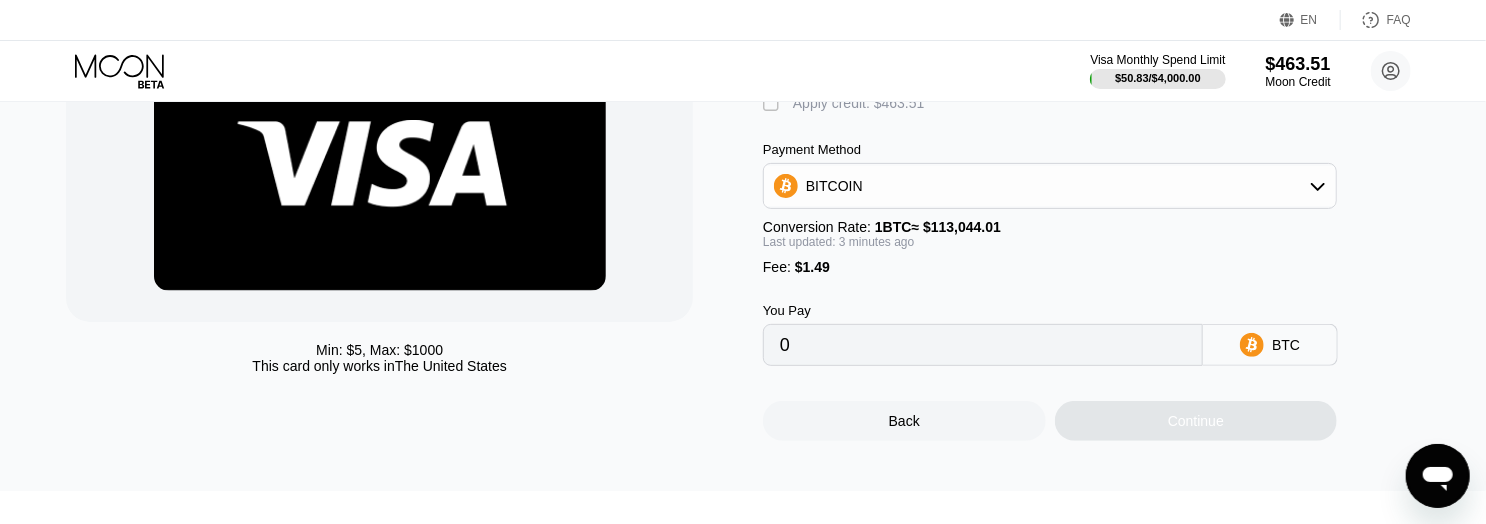 click on "BITCOIN" at bounding box center (834, 186) 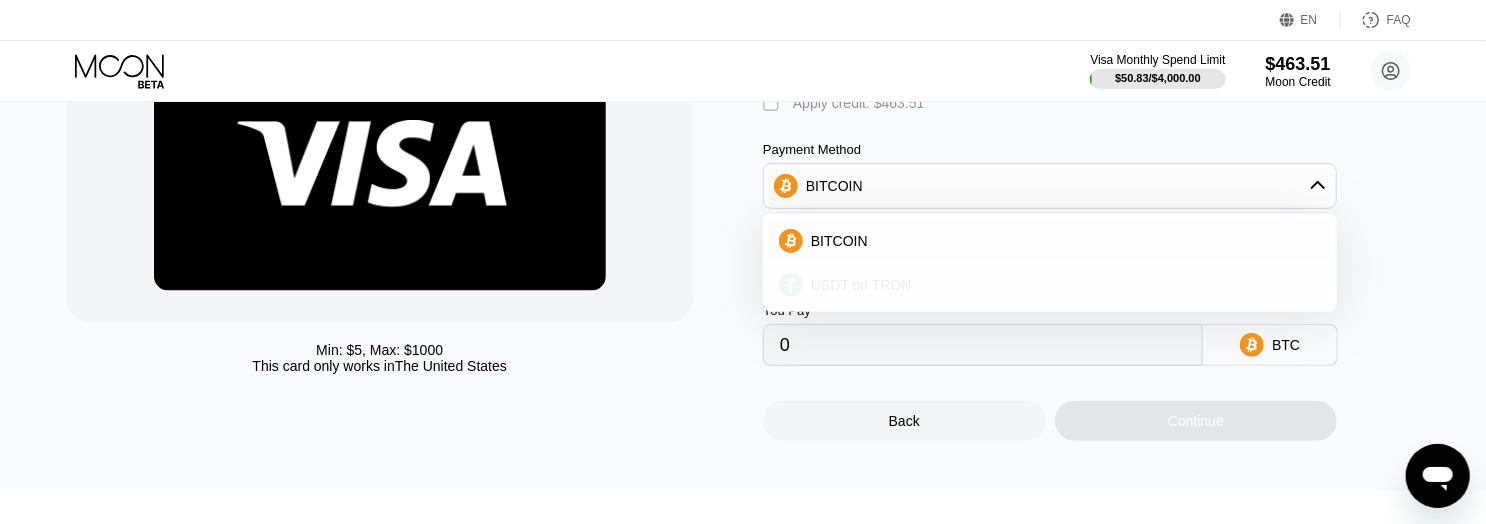 click on "USDT on TRON" at bounding box center [861, 285] 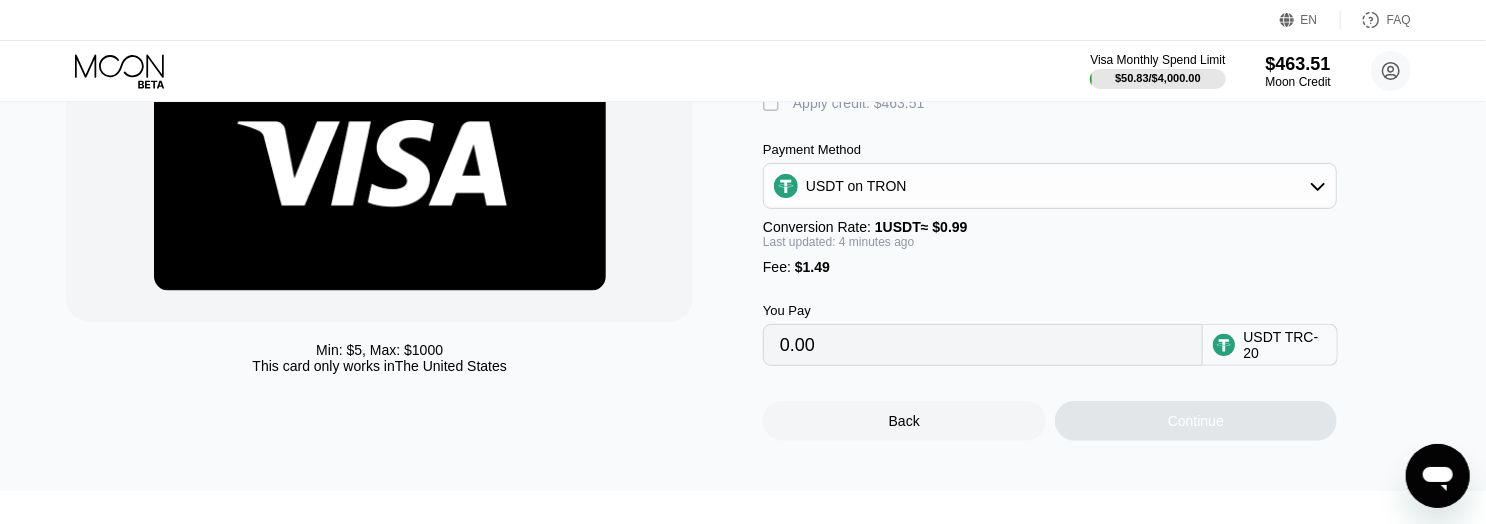 click on "USDT on TRON" at bounding box center [856, 186] 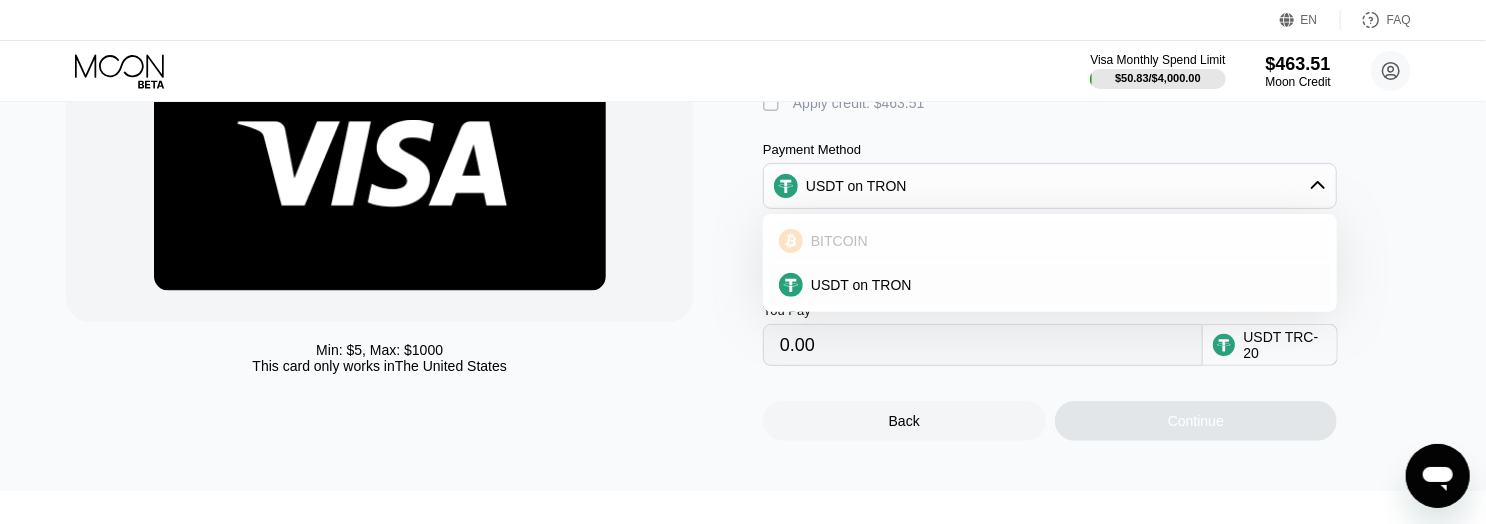 click on "BITCOIN" at bounding box center (1062, 241) 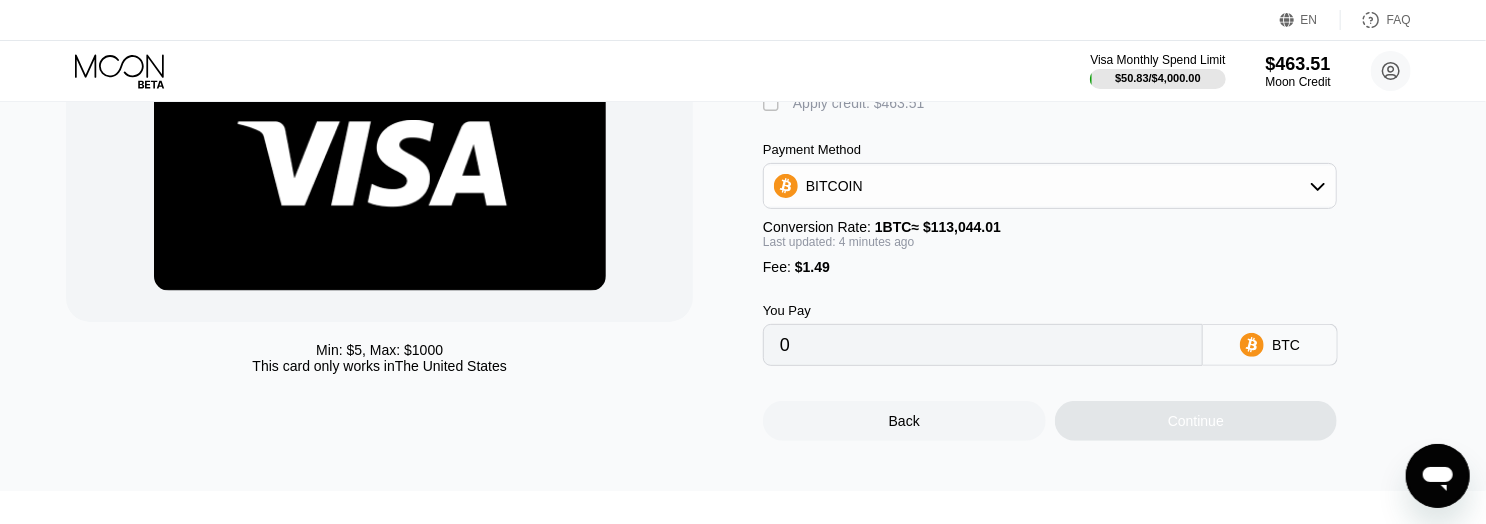 click on "" at bounding box center [773, 104] 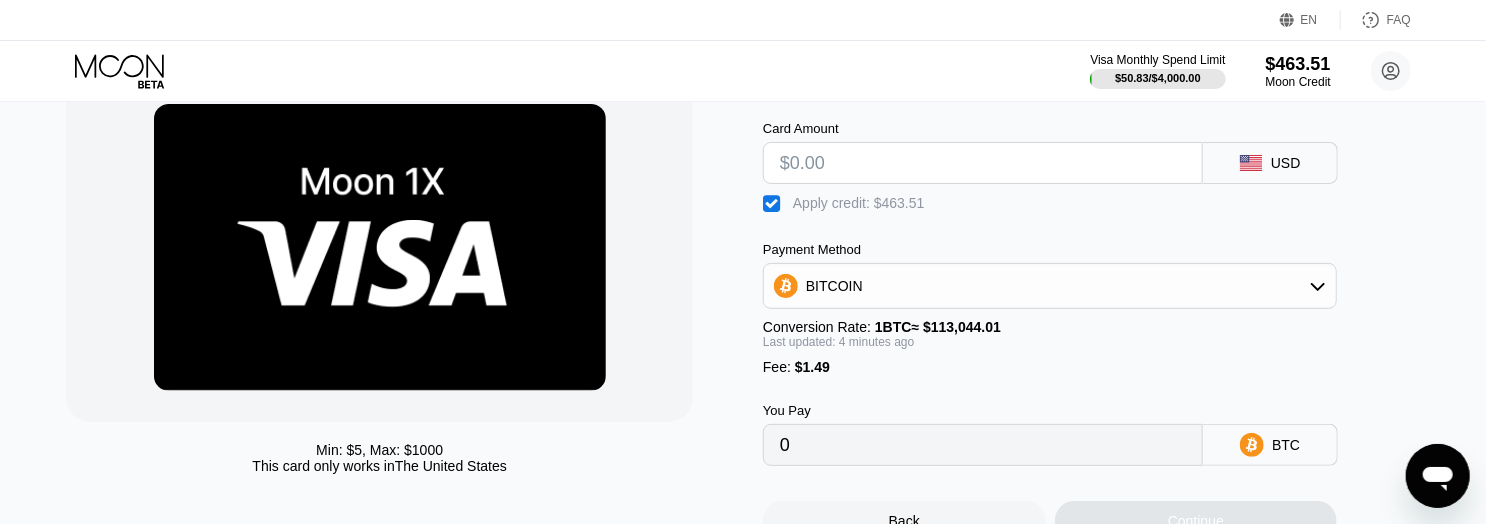 scroll, scrollTop: 200, scrollLeft: 0, axis: vertical 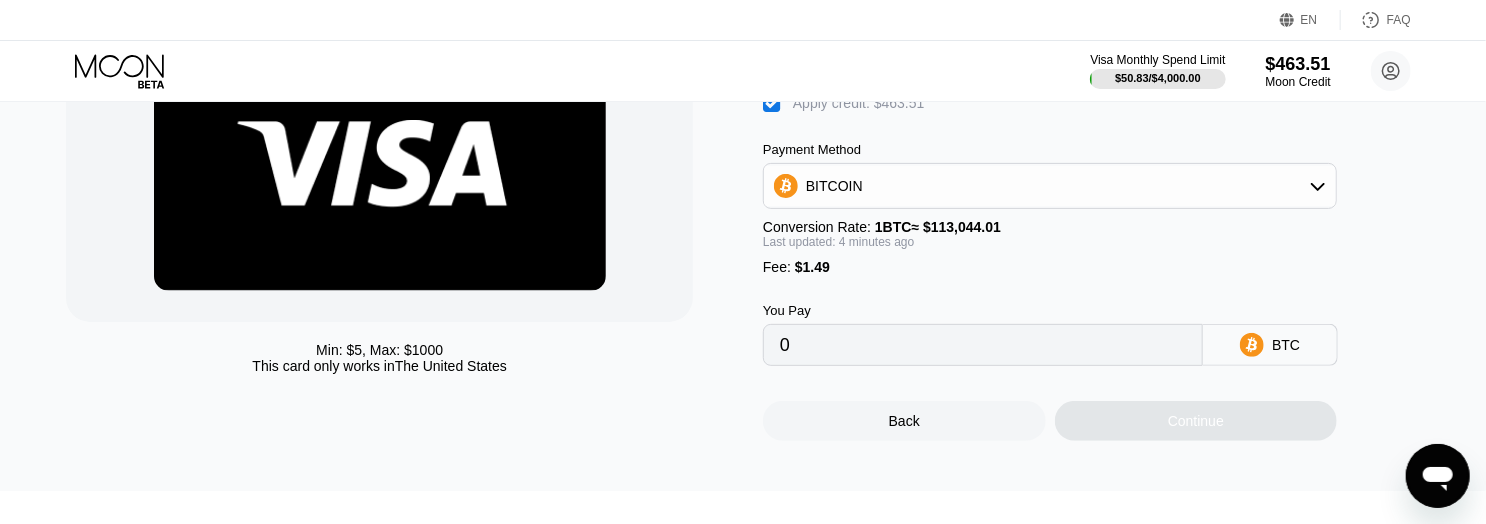 click on "0" at bounding box center (983, 345) 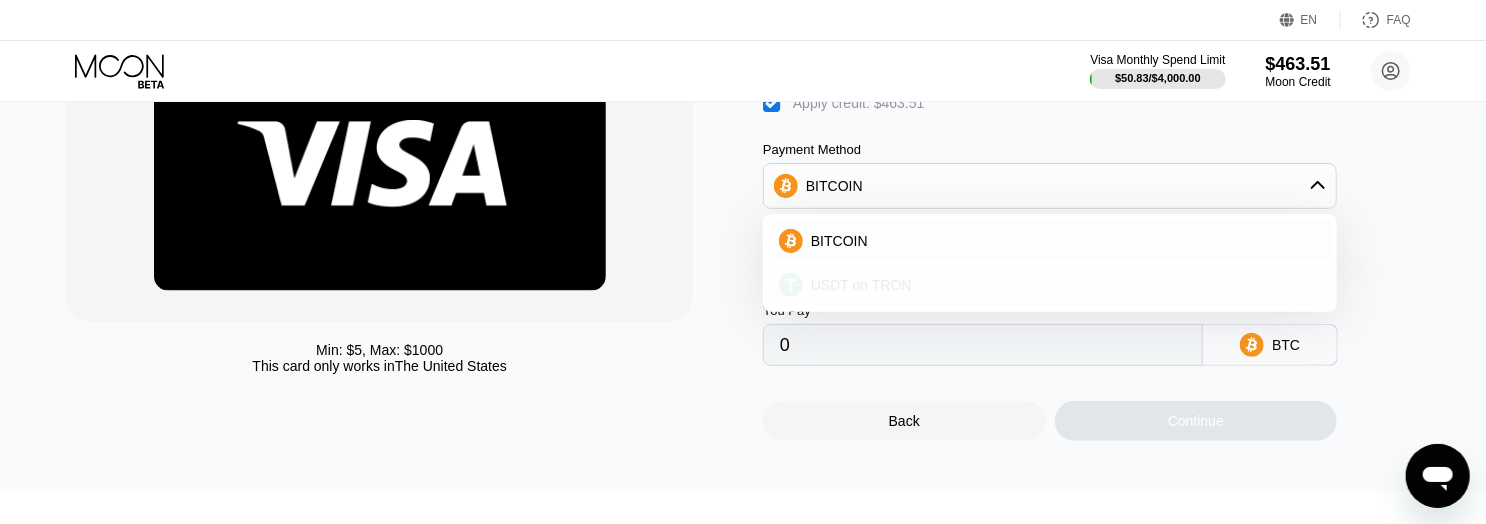 click on "USDT on TRON" at bounding box center (861, 285) 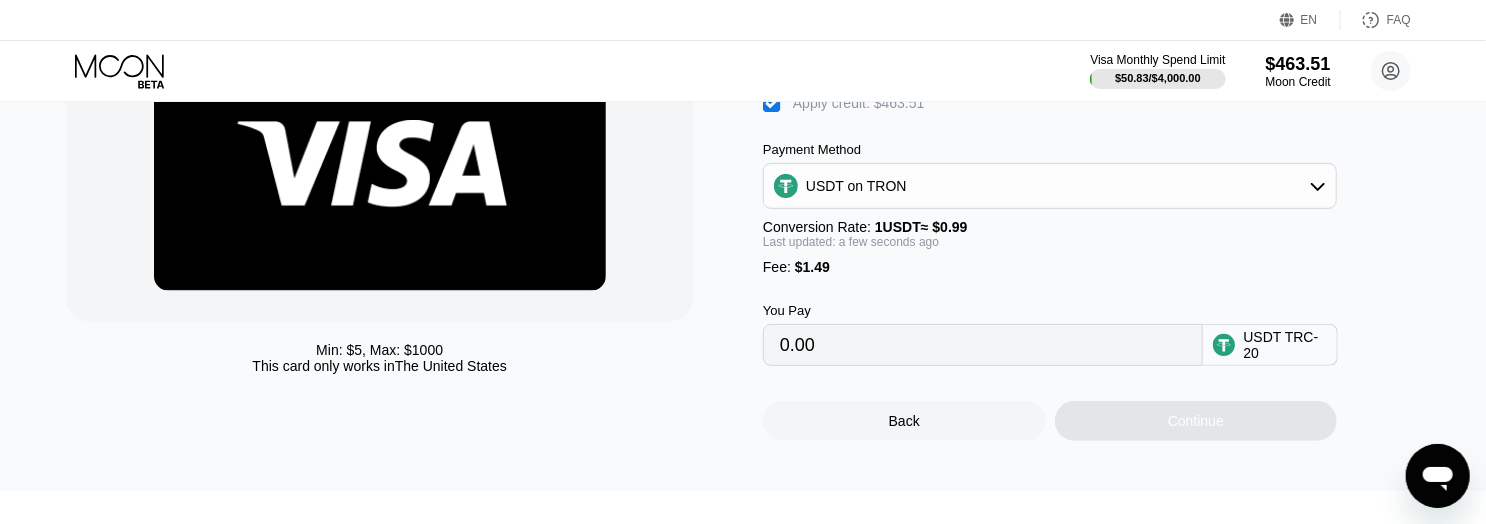 click on "USDT on TRON" at bounding box center (1050, 186) 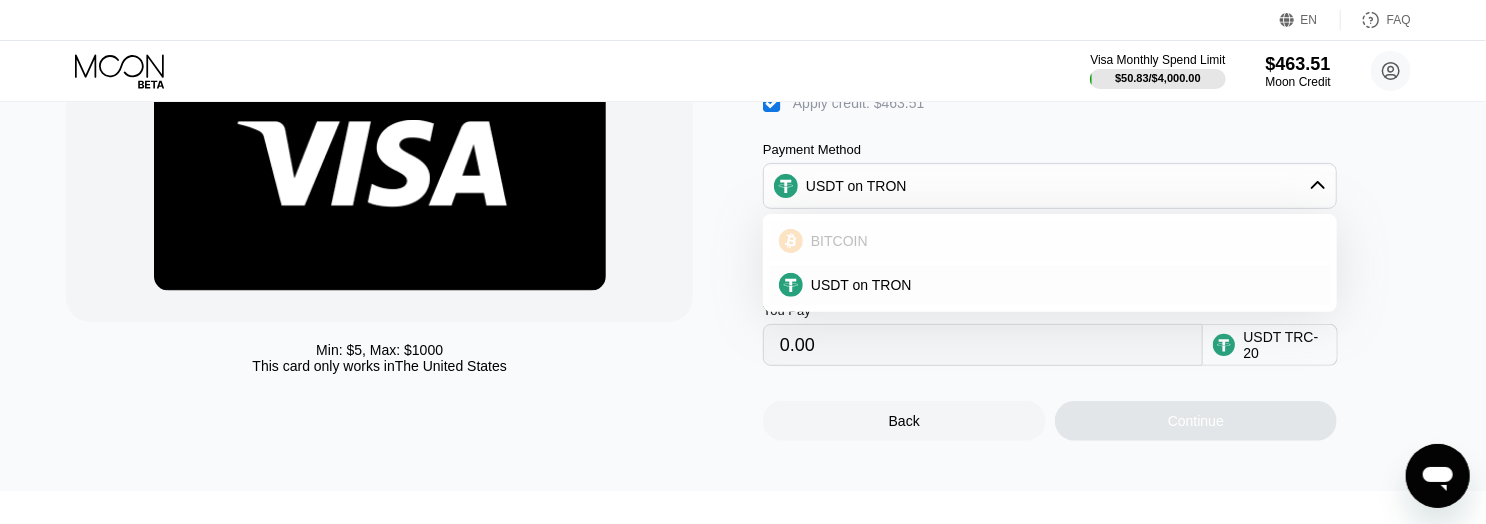 click on "BITCOIN" at bounding box center (1062, 241) 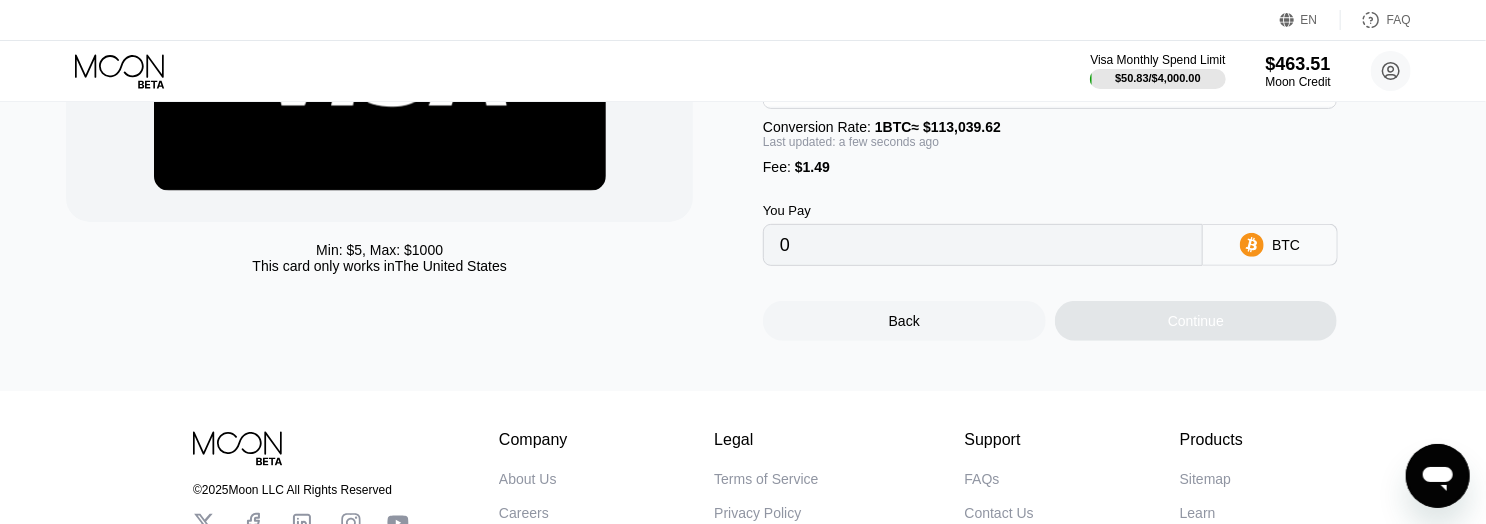 scroll, scrollTop: 100, scrollLeft: 0, axis: vertical 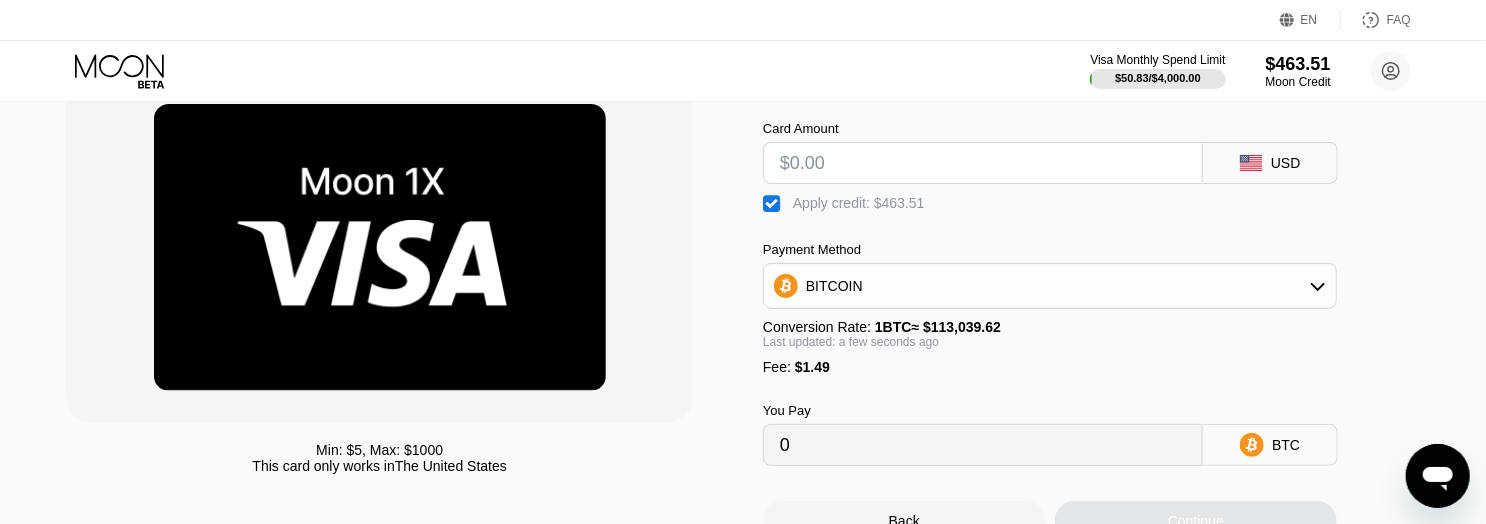 click at bounding box center (983, 163) 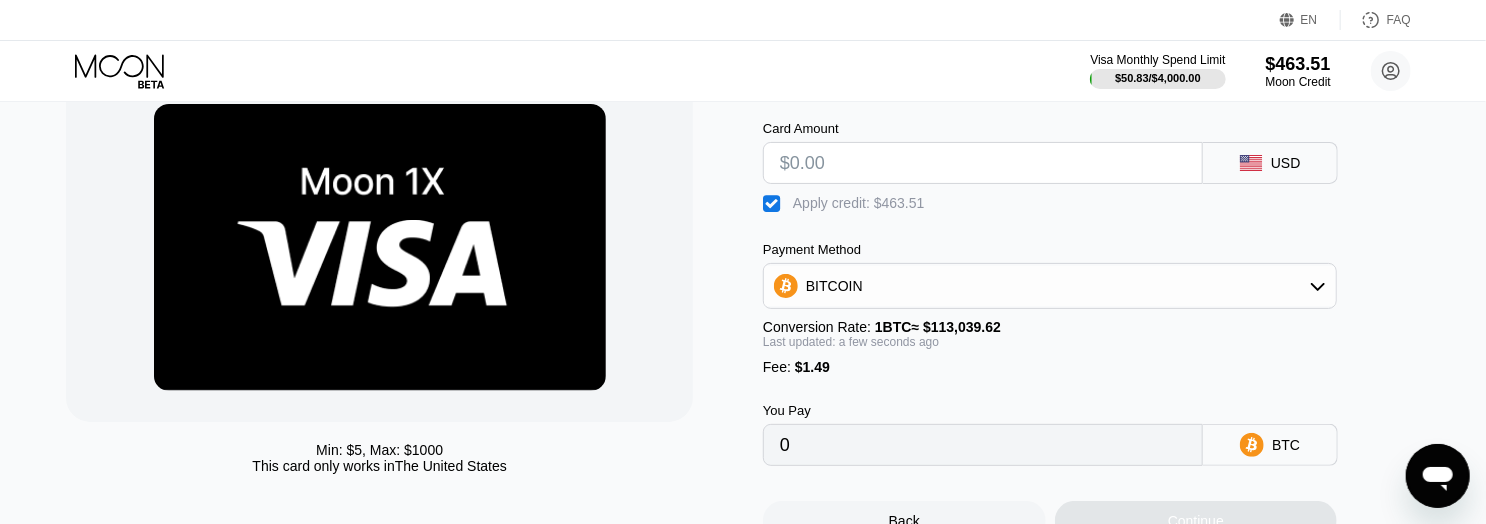click on "" at bounding box center [773, 204] 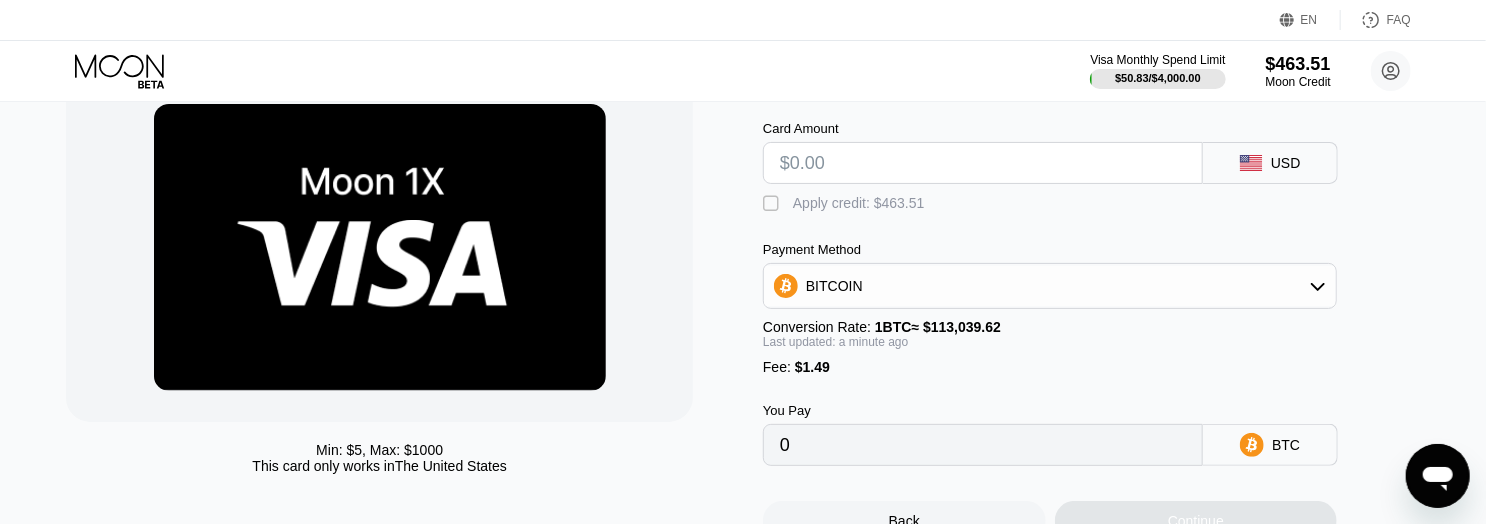 click on "" at bounding box center (773, 204) 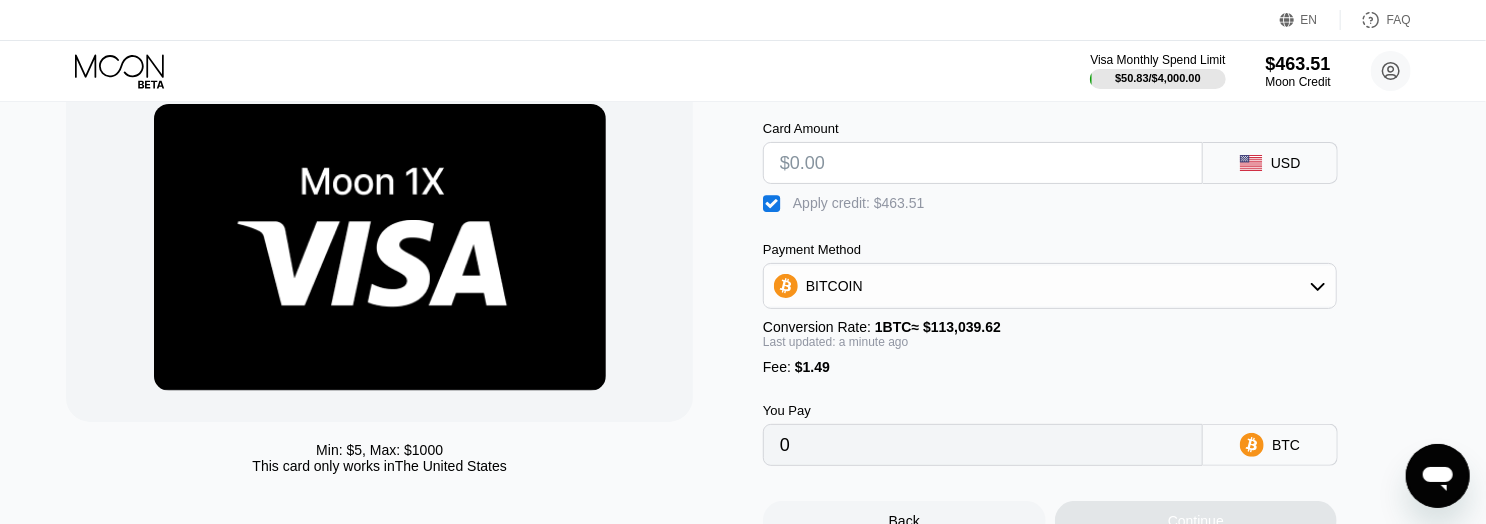 click on "BITCOIN" at bounding box center [1050, 286] 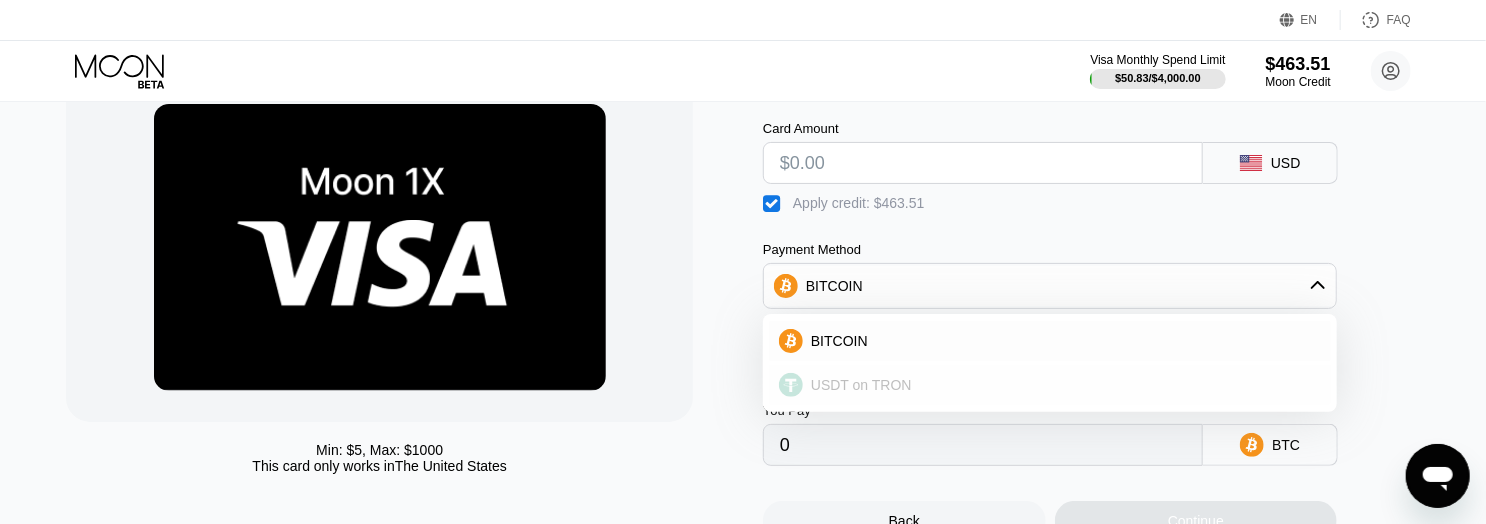 click on "USDT on TRON" at bounding box center (1062, 385) 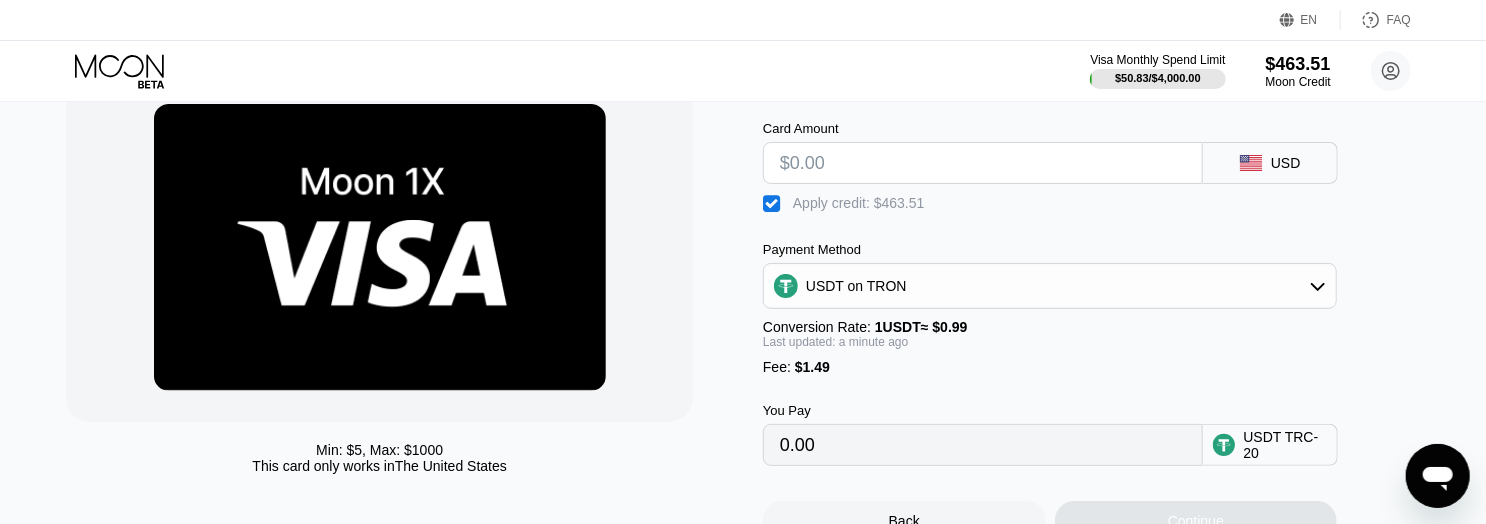 scroll, scrollTop: 200, scrollLeft: 0, axis: vertical 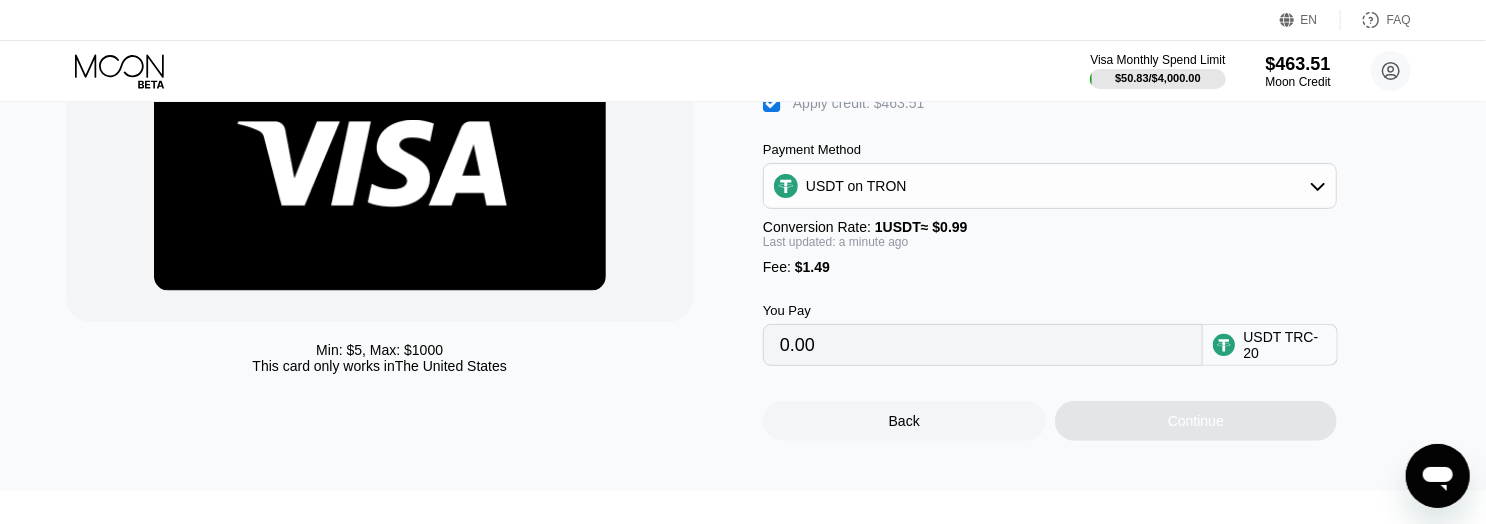 click on "Back" at bounding box center (904, 421) 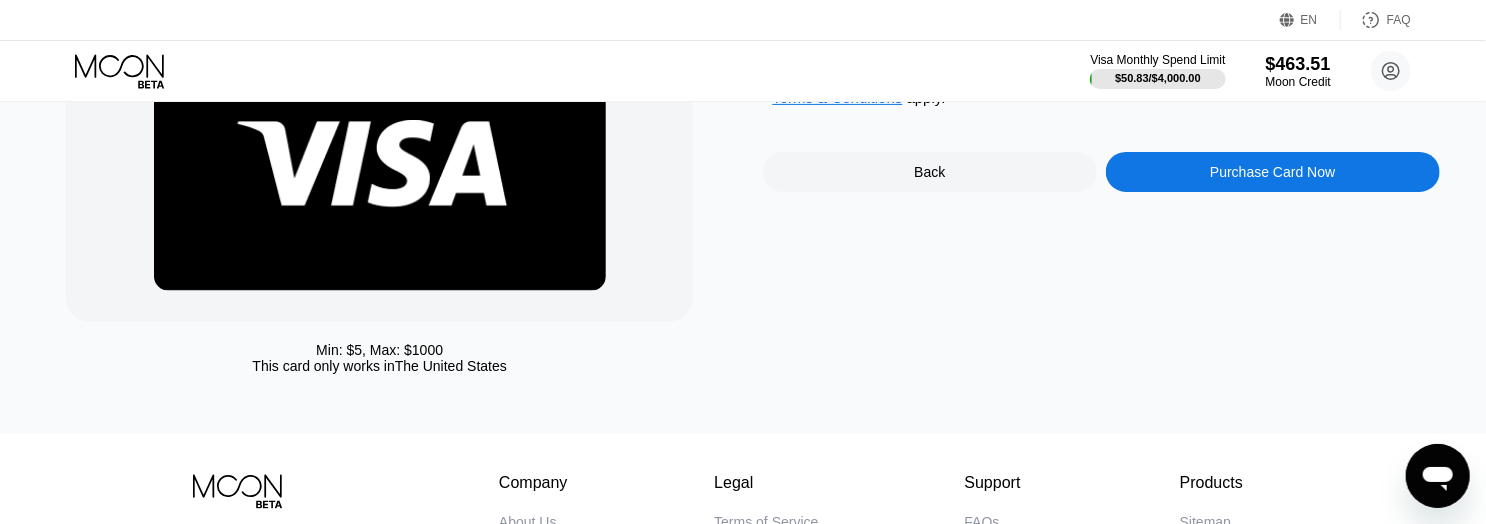 click on "Back" at bounding box center [929, 172] 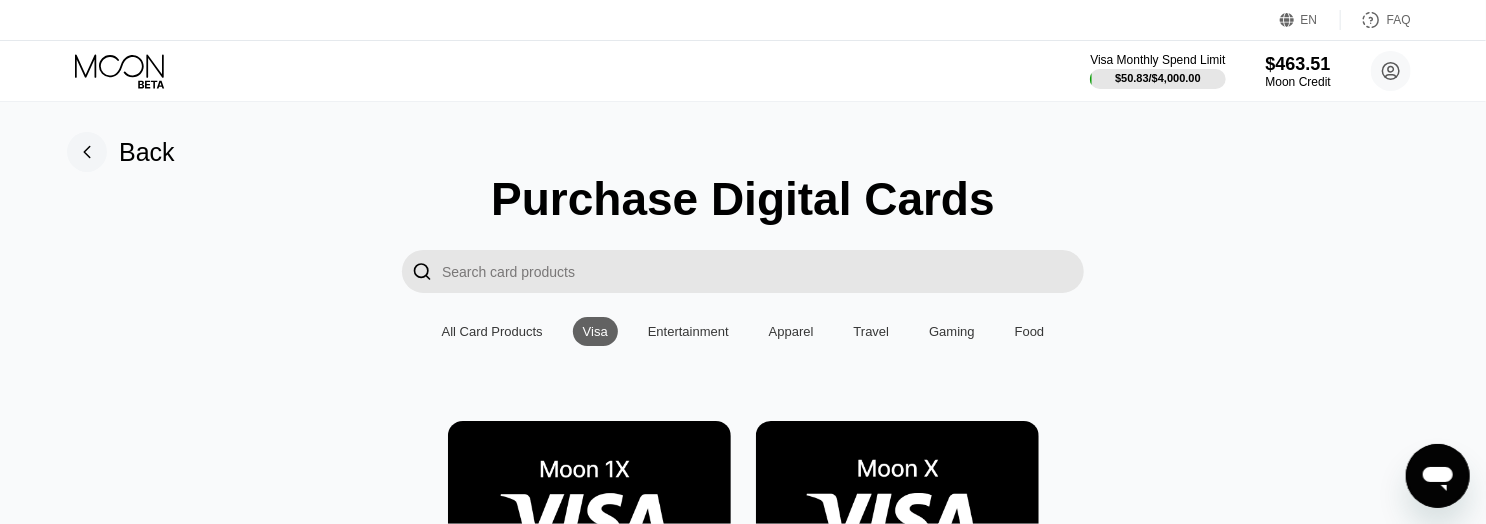 scroll, scrollTop: 0, scrollLeft: 0, axis: both 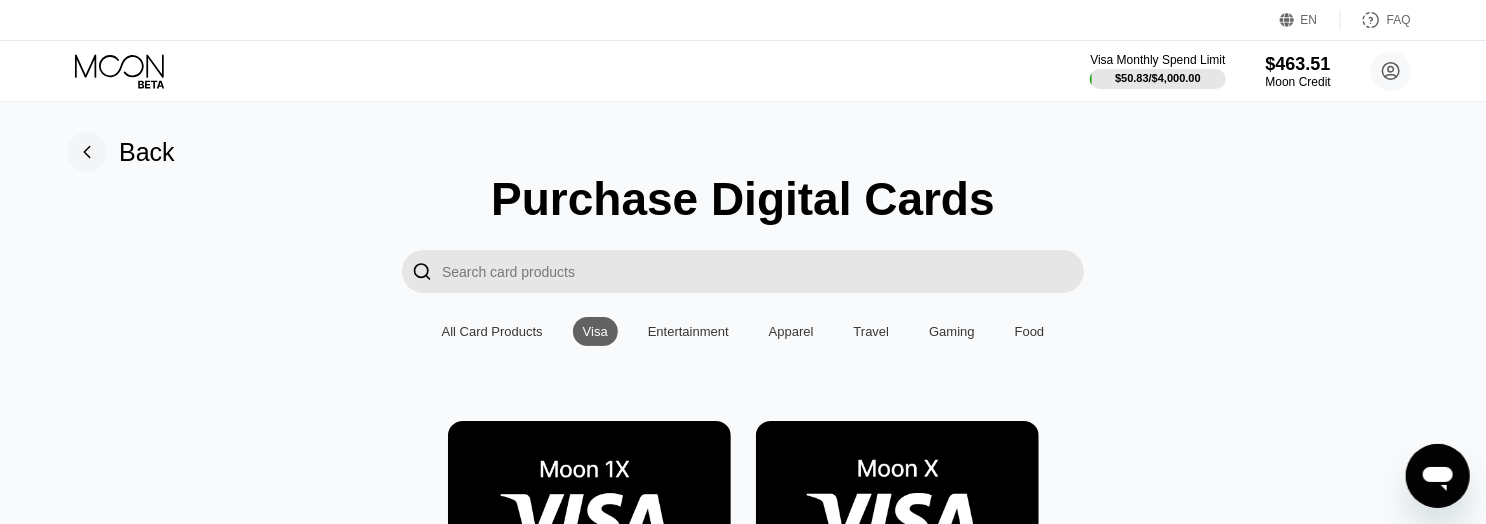 click at bounding box center (897, 510) 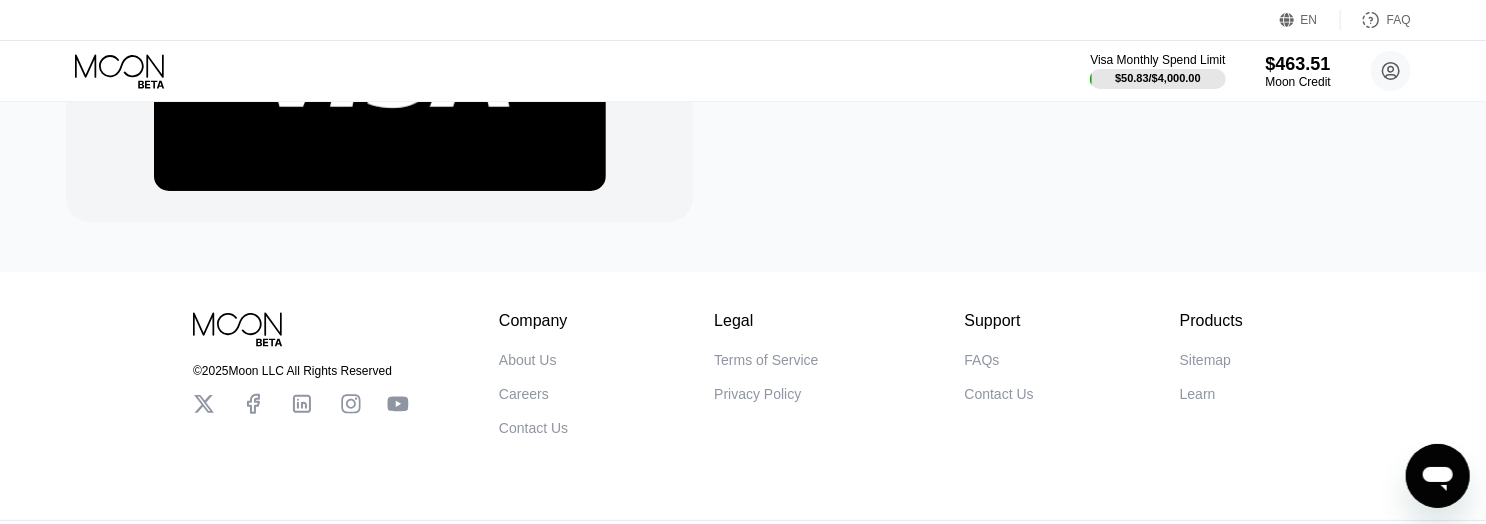 scroll, scrollTop: 200, scrollLeft: 0, axis: vertical 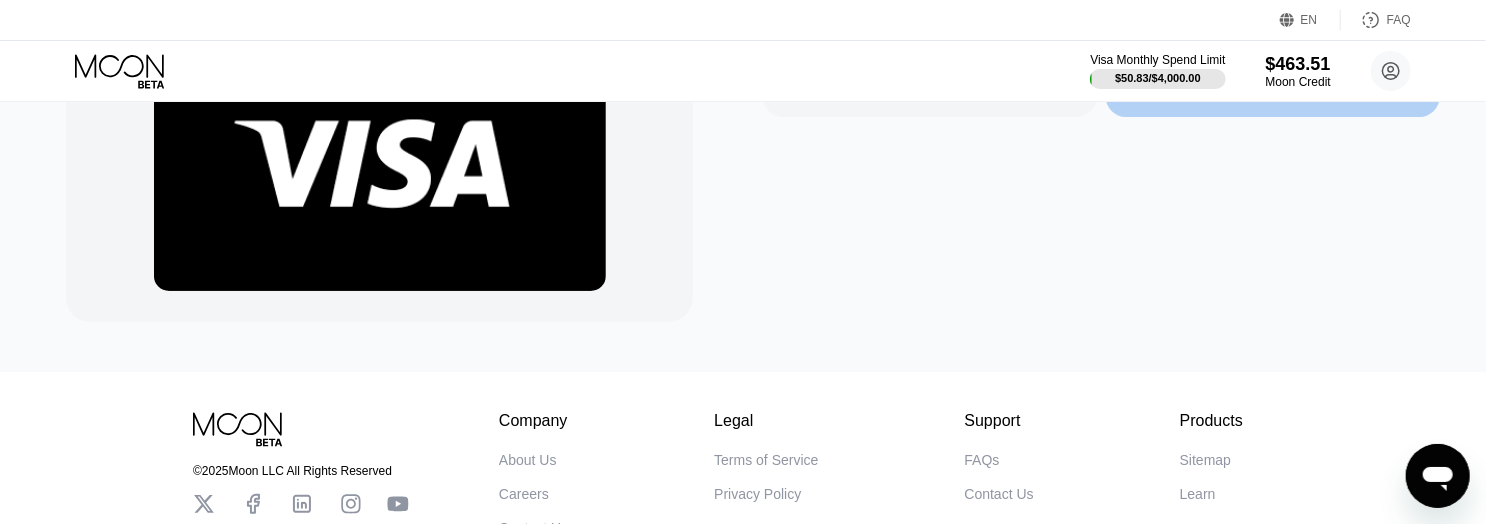 click on "Purchase Card Now" at bounding box center [1273, 97] 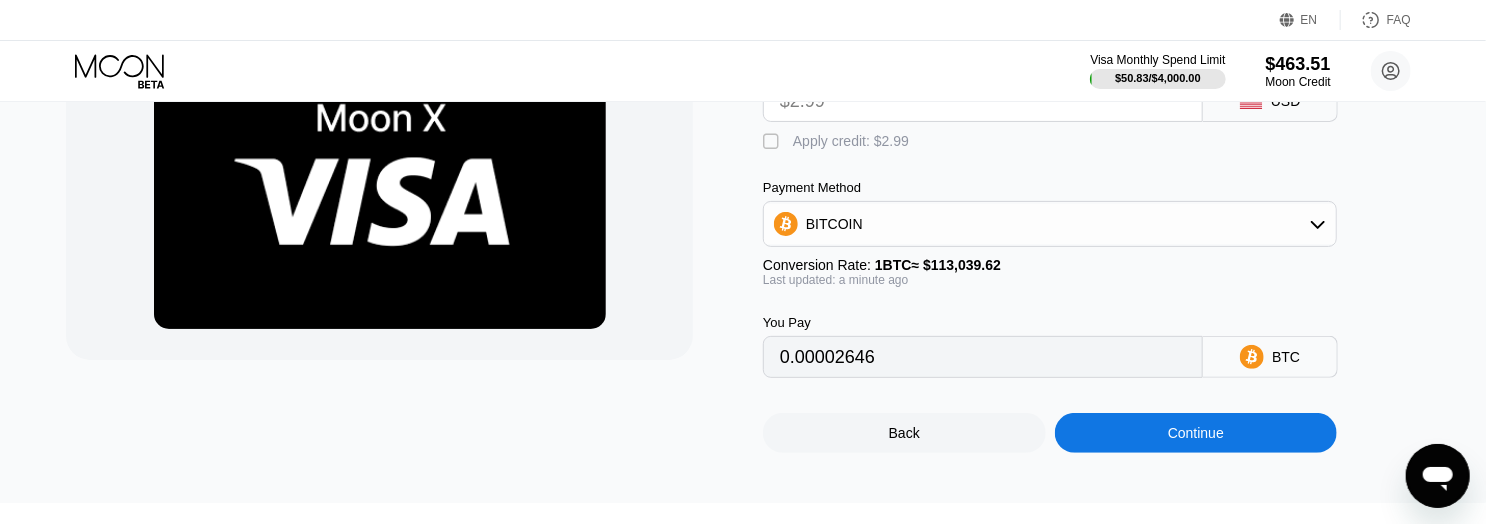 scroll, scrollTop: 0, scrollLeft: 0, axis: both 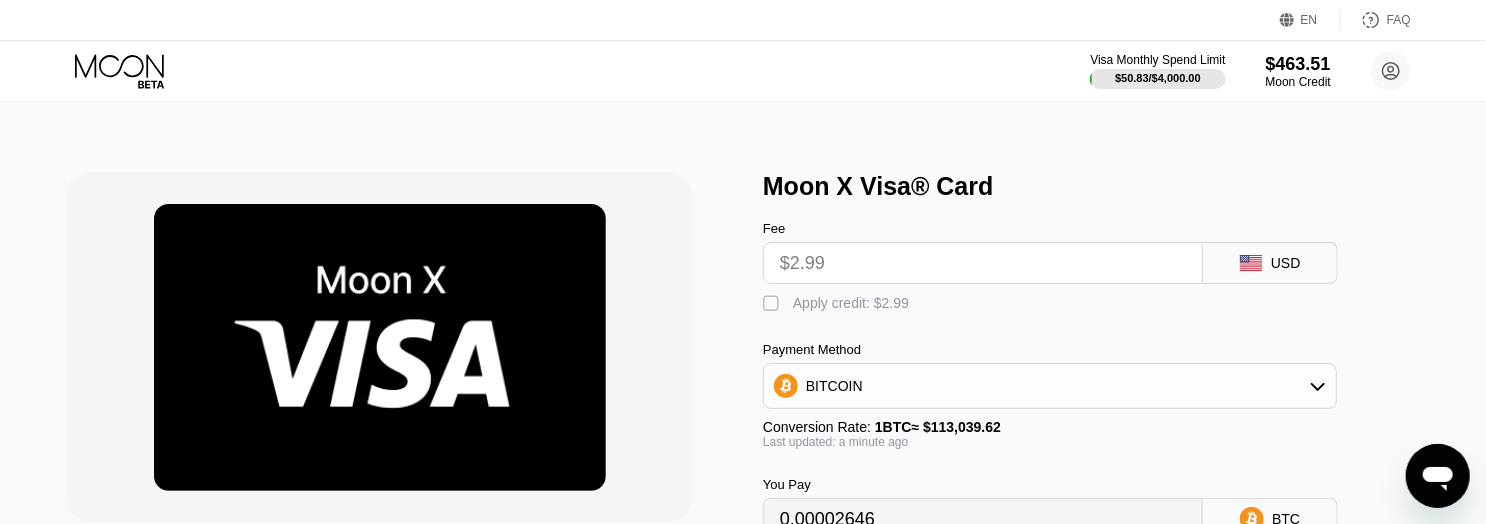 click on "" at bounding box center (773, 304) 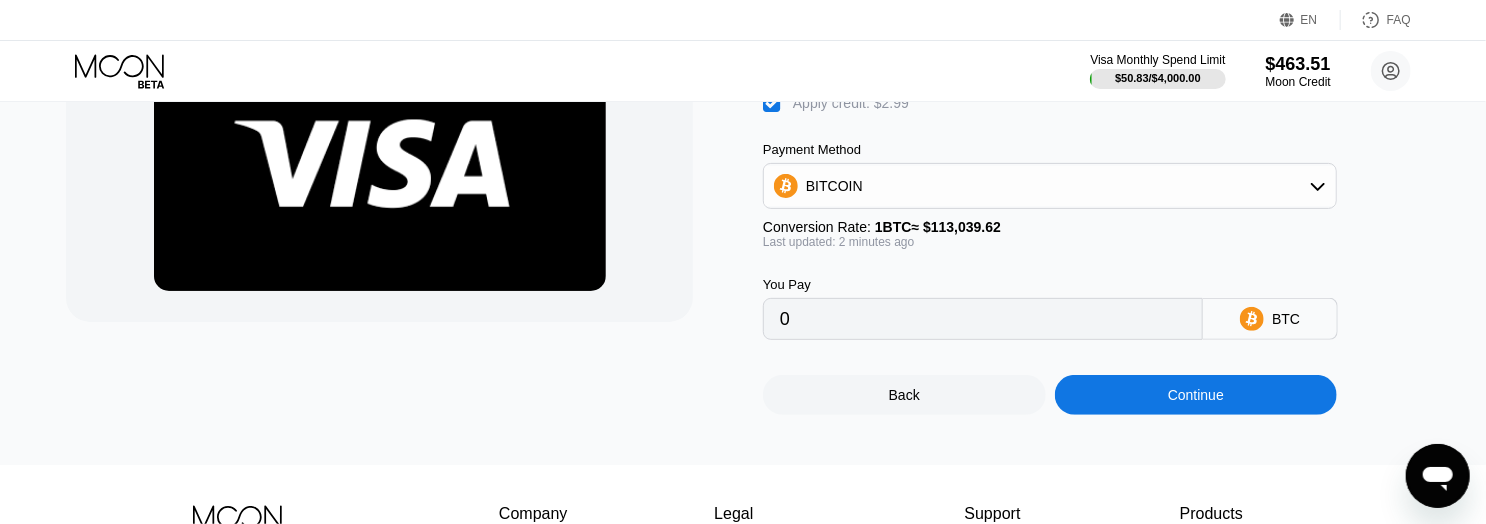 scroll, scrollTop: 100, scrollLeft: 0, axis: vertical 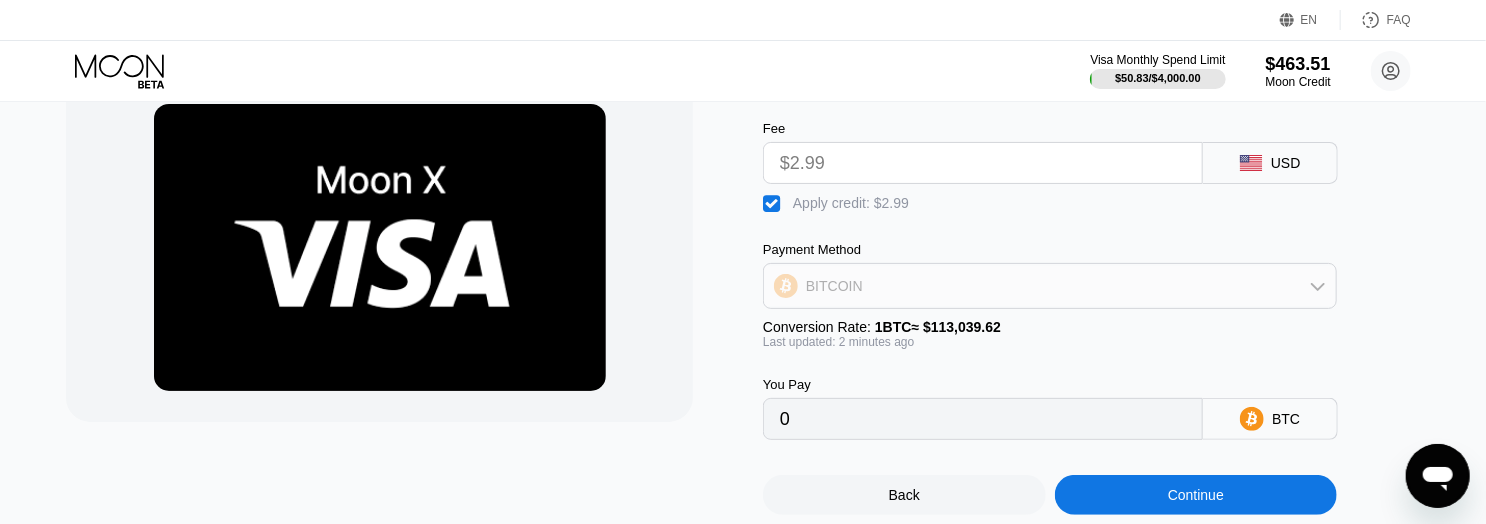click on "BITCOIN" at bounding box center (834, 286) 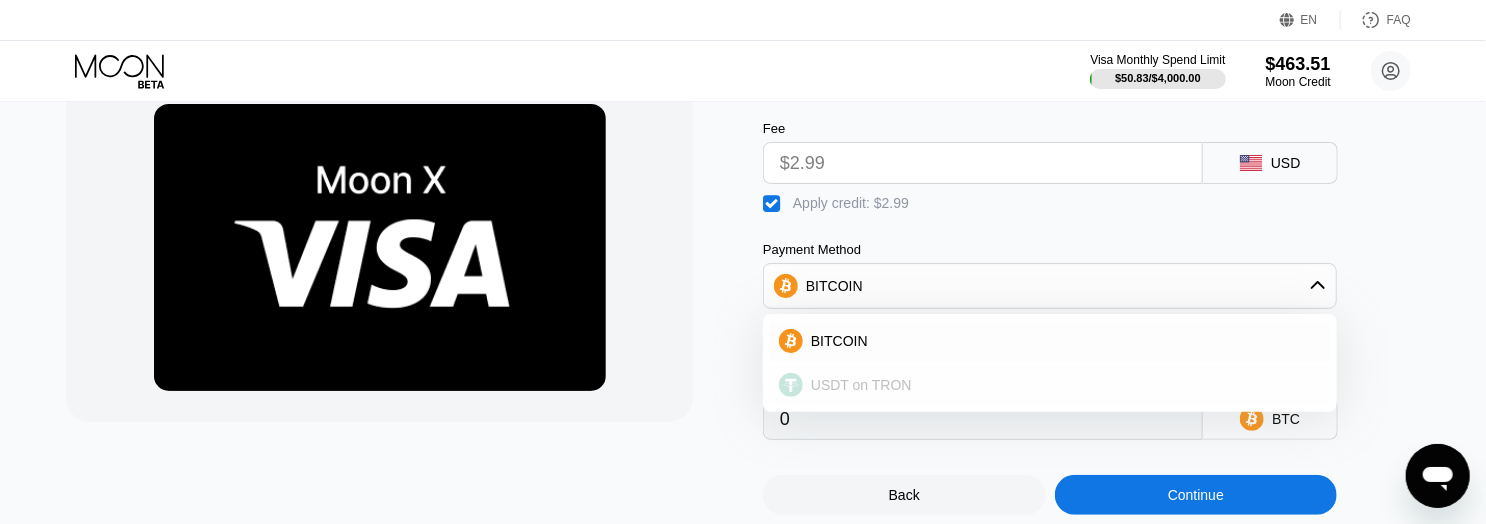 click on "USDT on TRON" at bounding box center (861, 385) 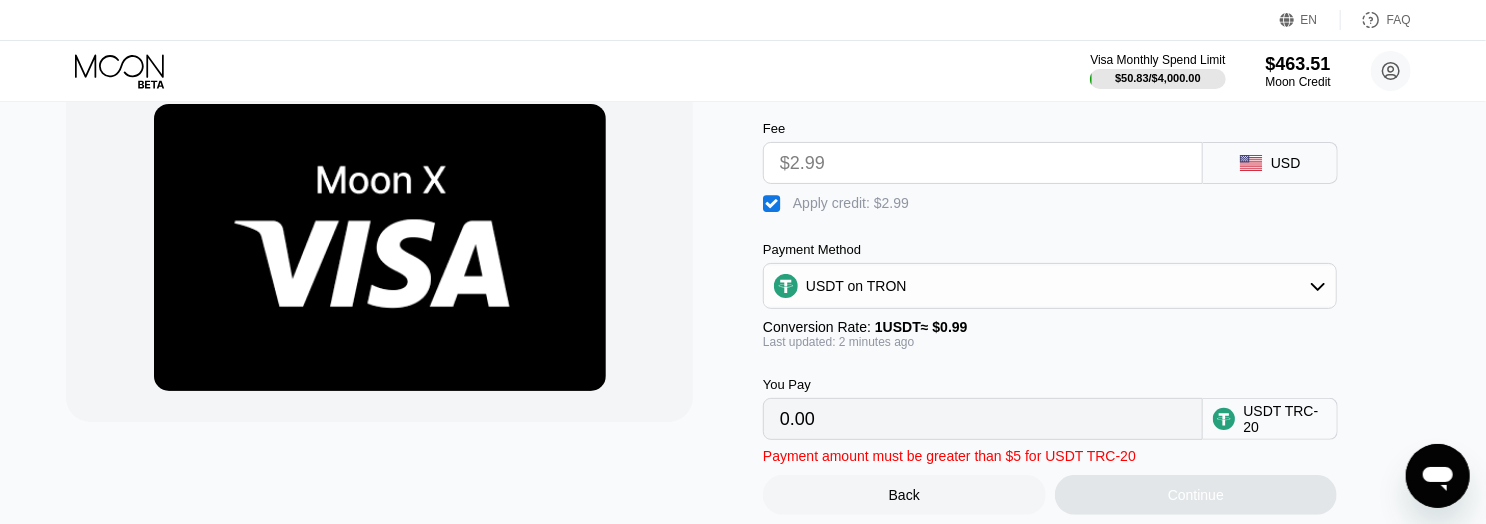 scroll, scrollTop: 300, scrollLeft: 0, axis: vertical 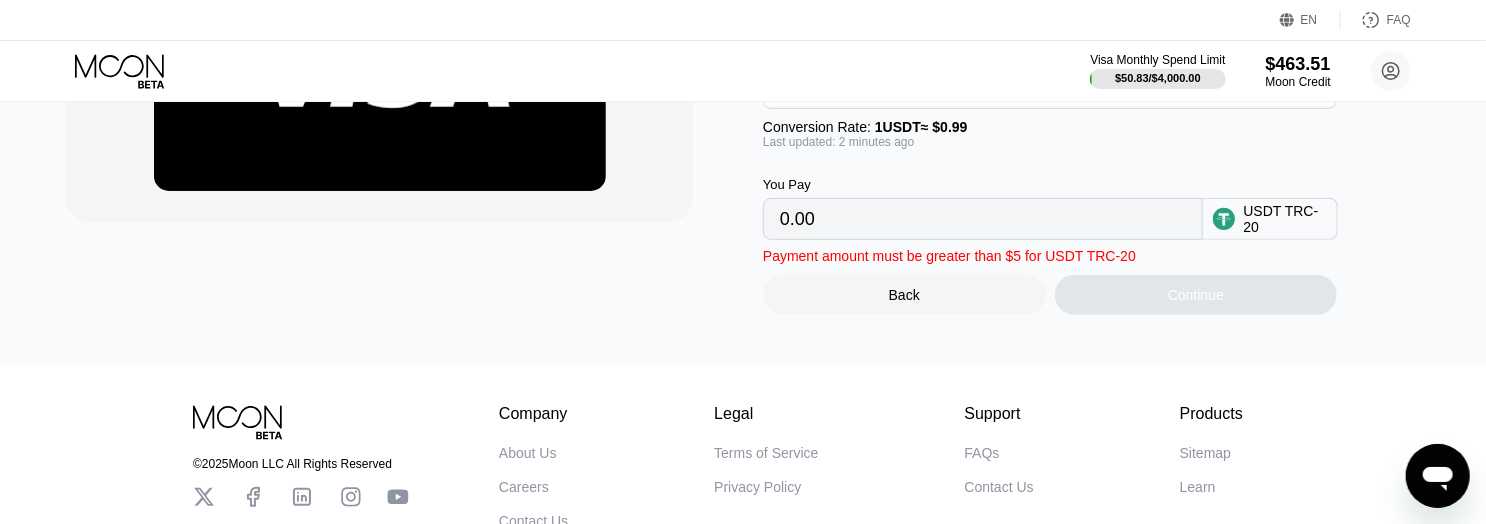 click on "0.00" at bounding box center (983, 219) 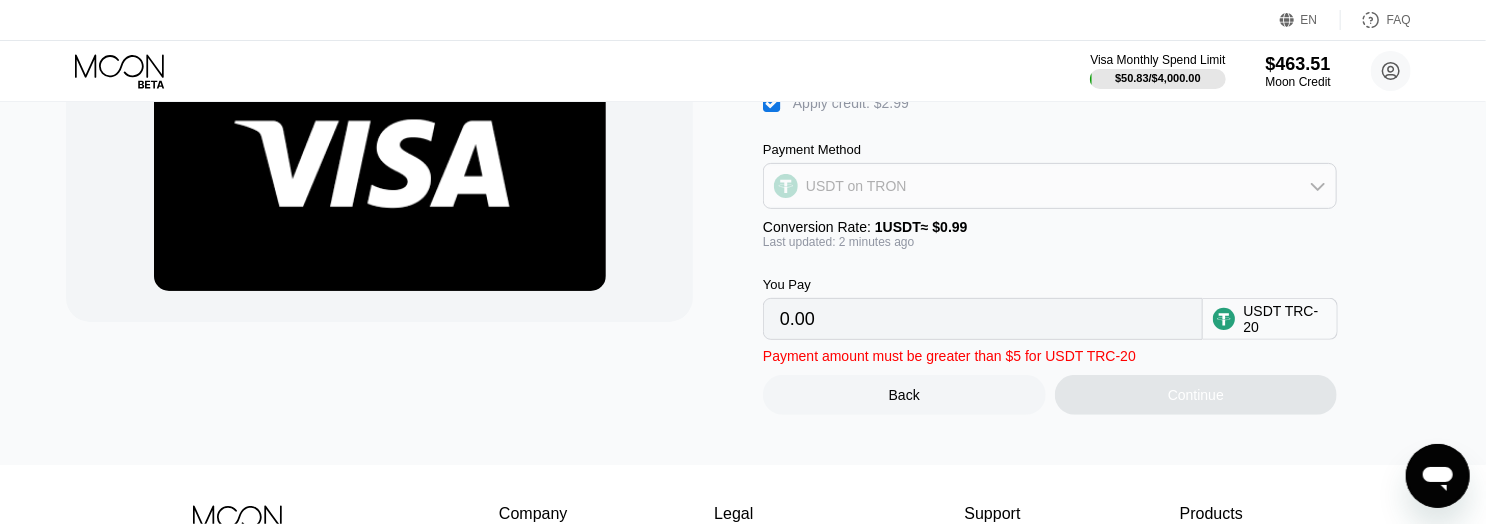 click on "USDT on TRON" at bounding box center (856, 186) 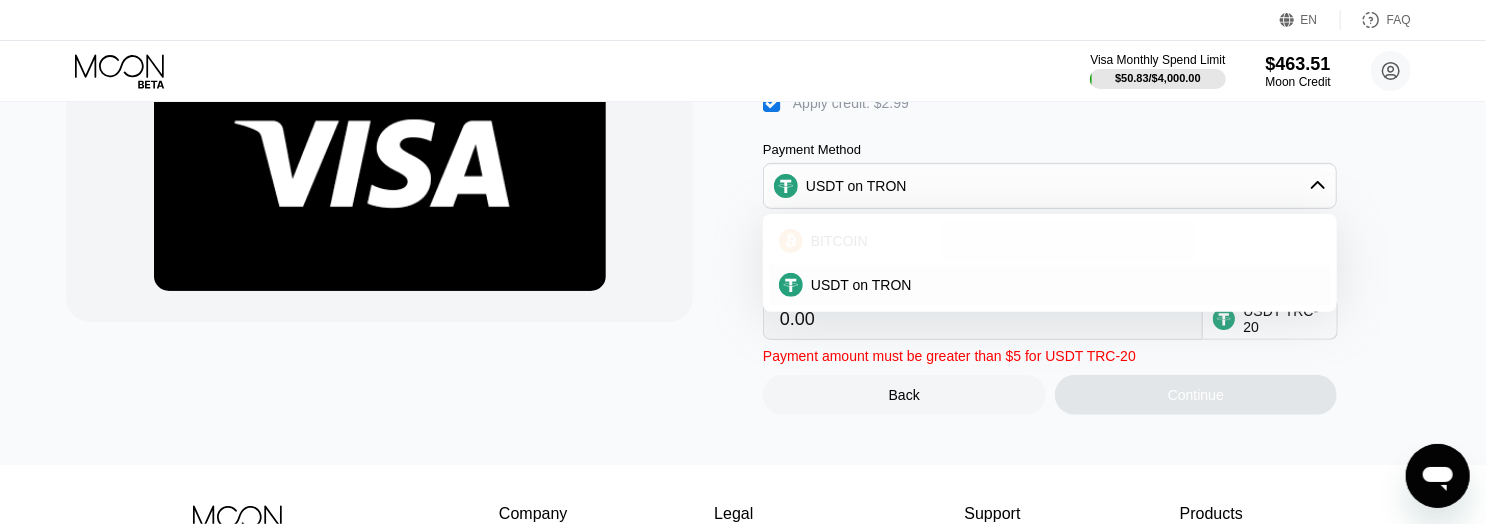click on "BITCOIN" at bounding box center [1062, 241] 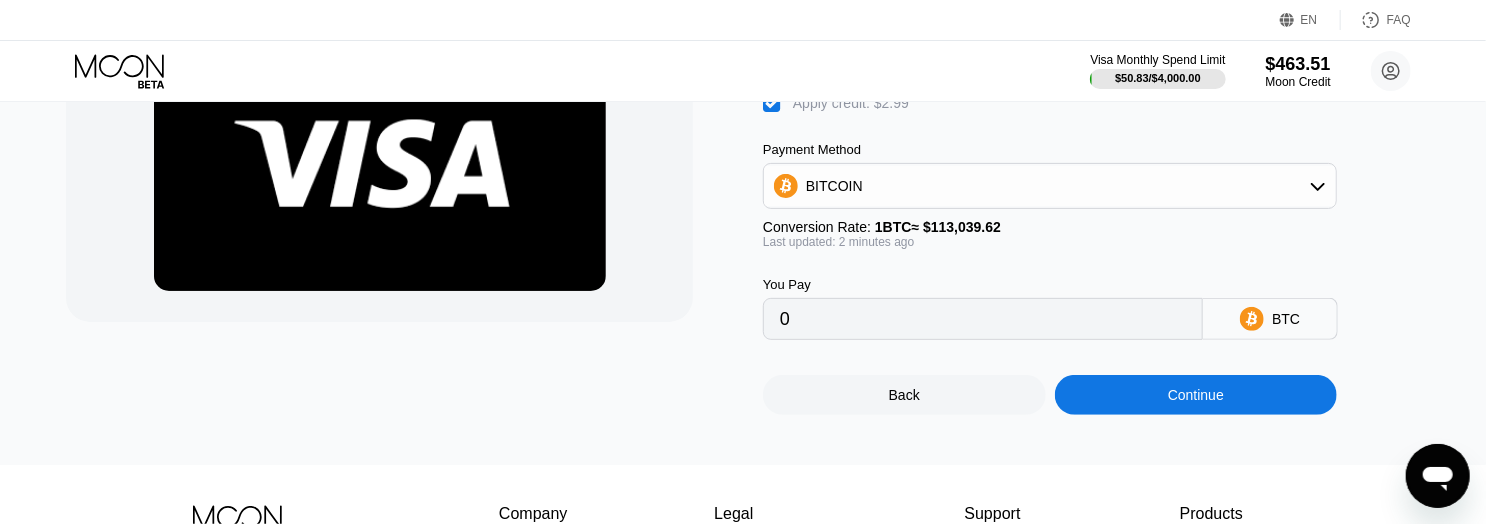 scroll, scrollTop: 100, scrollLeft: 0, axis: vertical 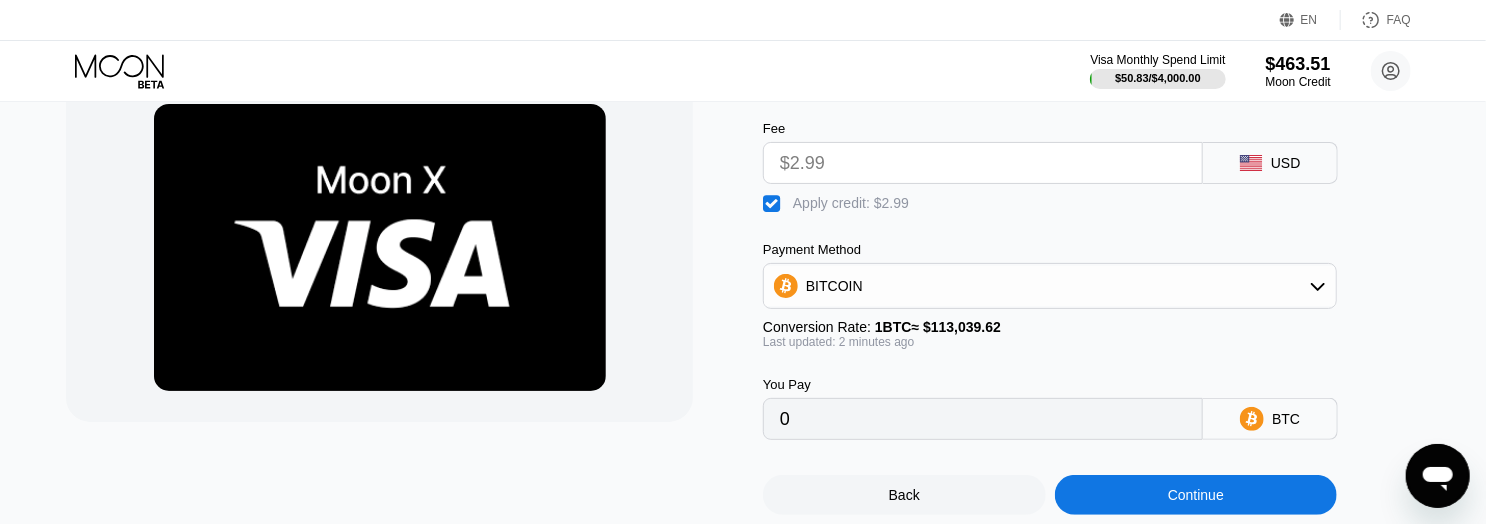 click 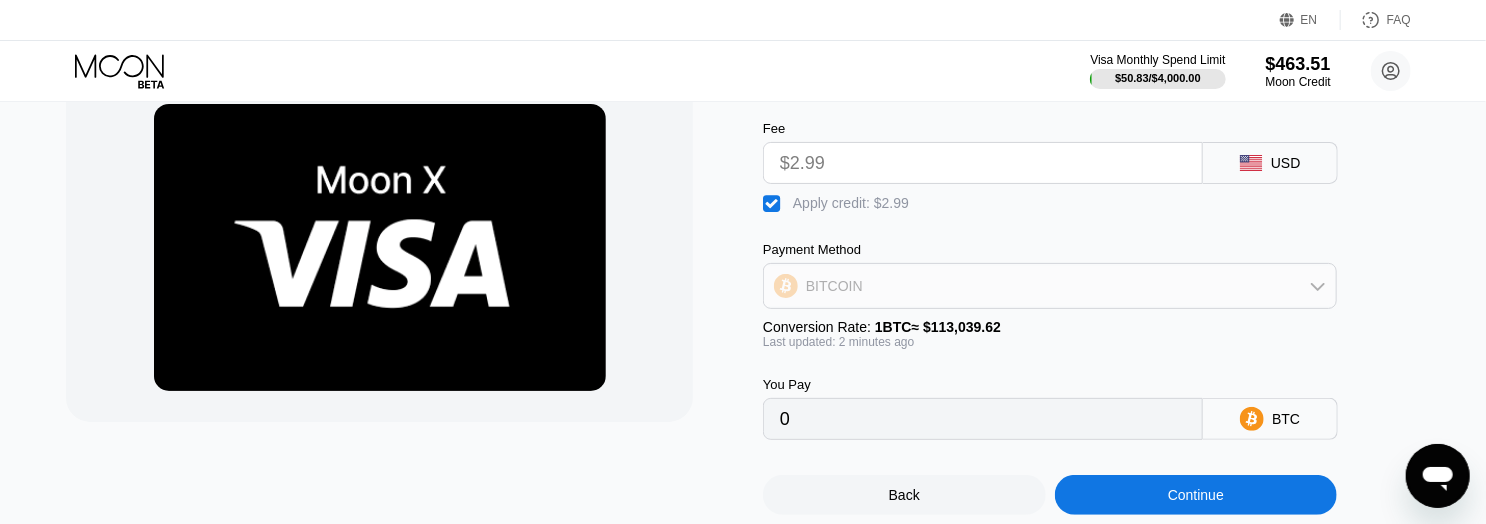 click on "BITCOIN" at bounding box center (1050, 286) 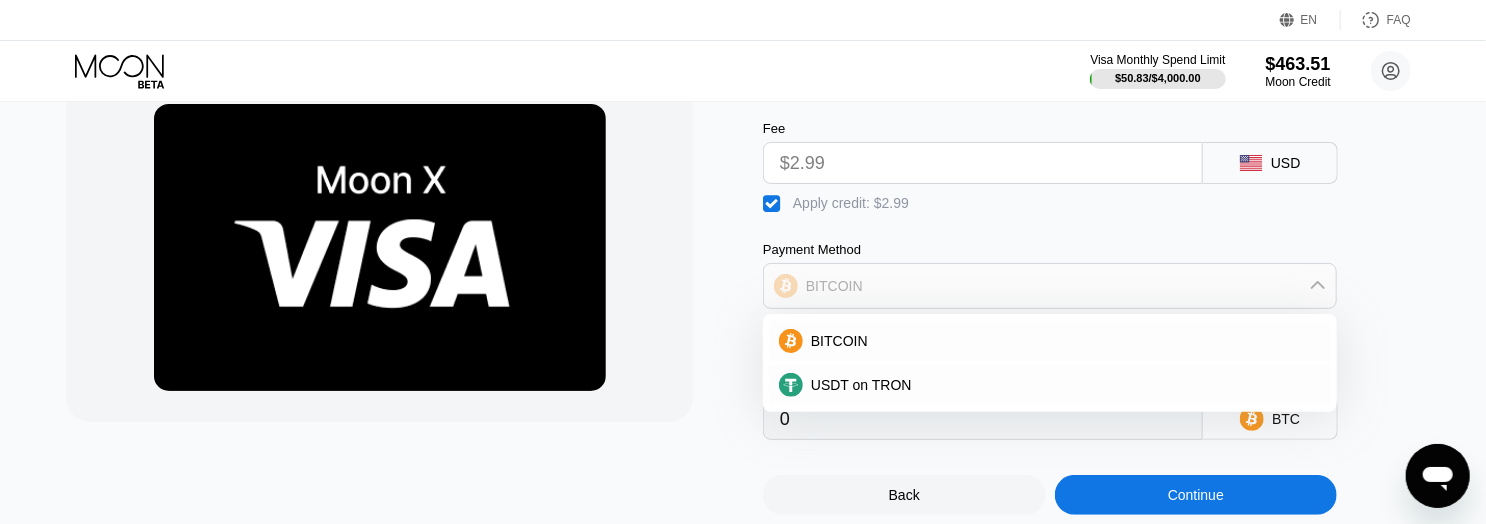 click on "BITCOIN" at bounding box center [1050, 286] 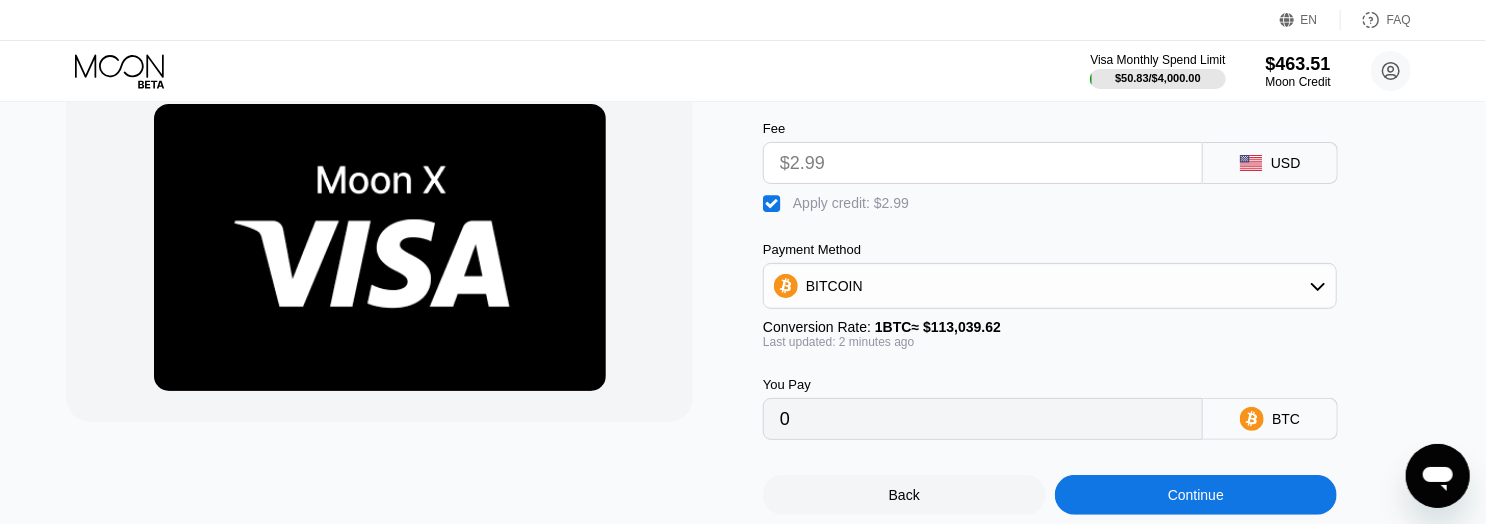 scroll, scrollTop: 200, scrollLeft: 0, axis: vertical 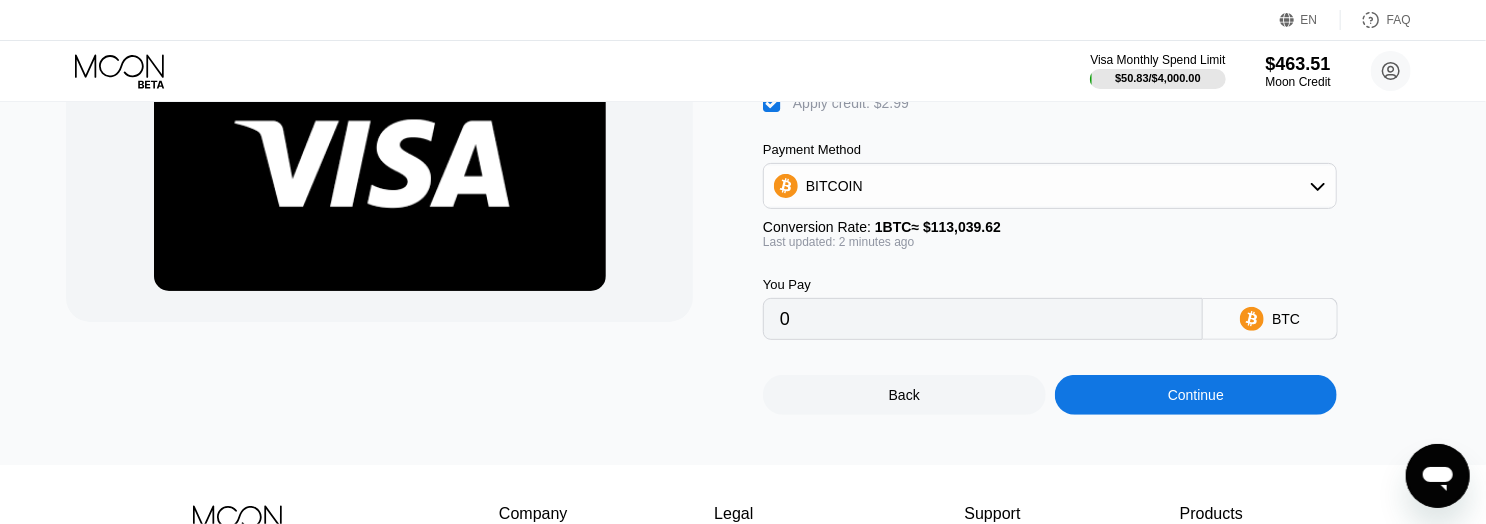 click on "Continue" at bounding box center (1196, 395) 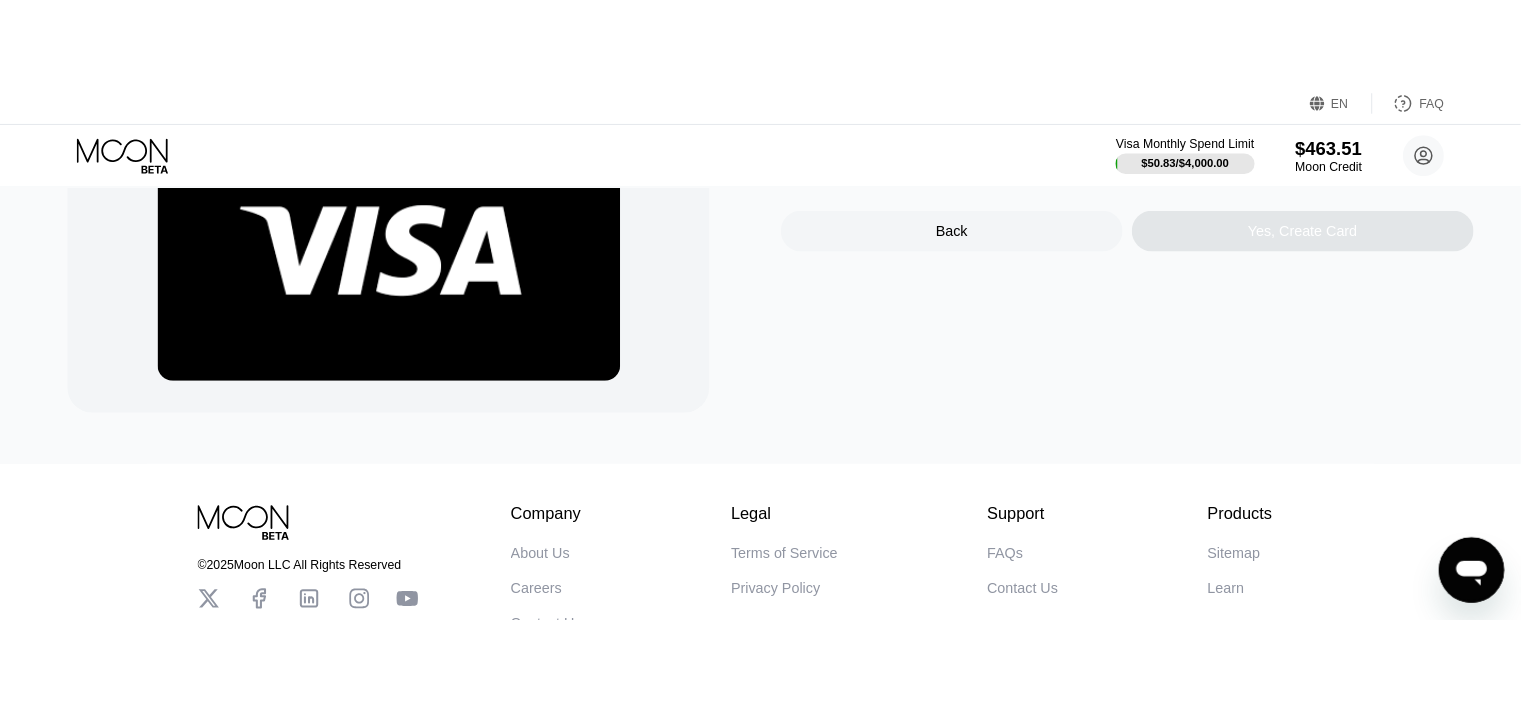 scroll, scrollTop: 0, scrollLeft: 0, axis: both 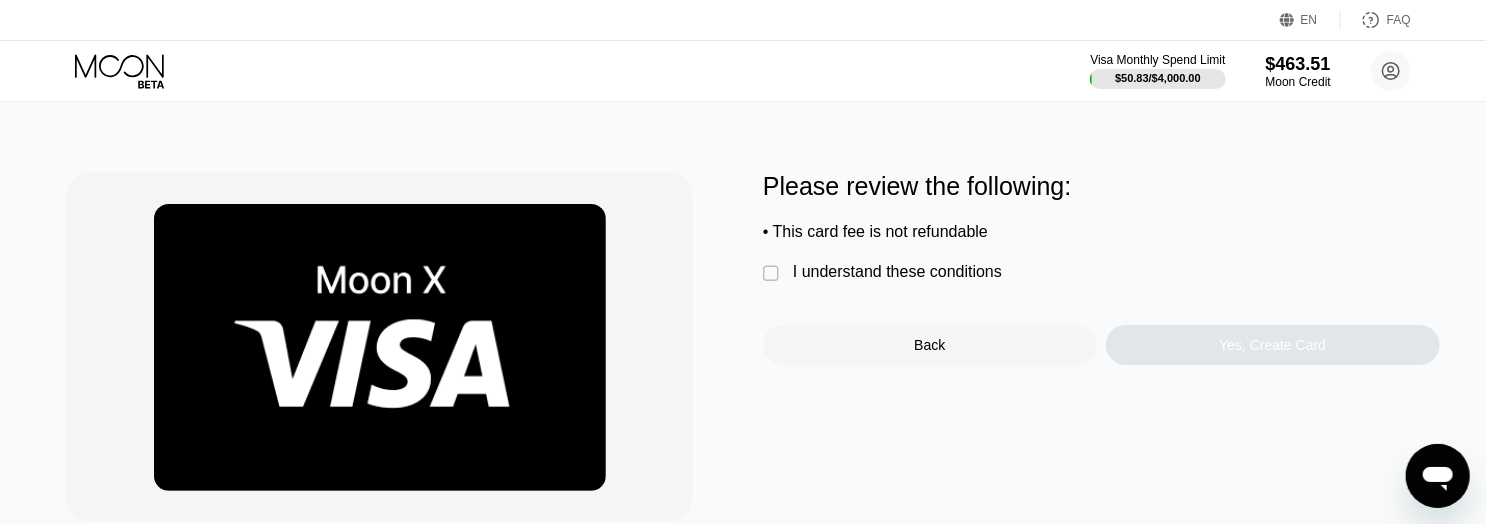 click on "" at bounding box center [773, 274] 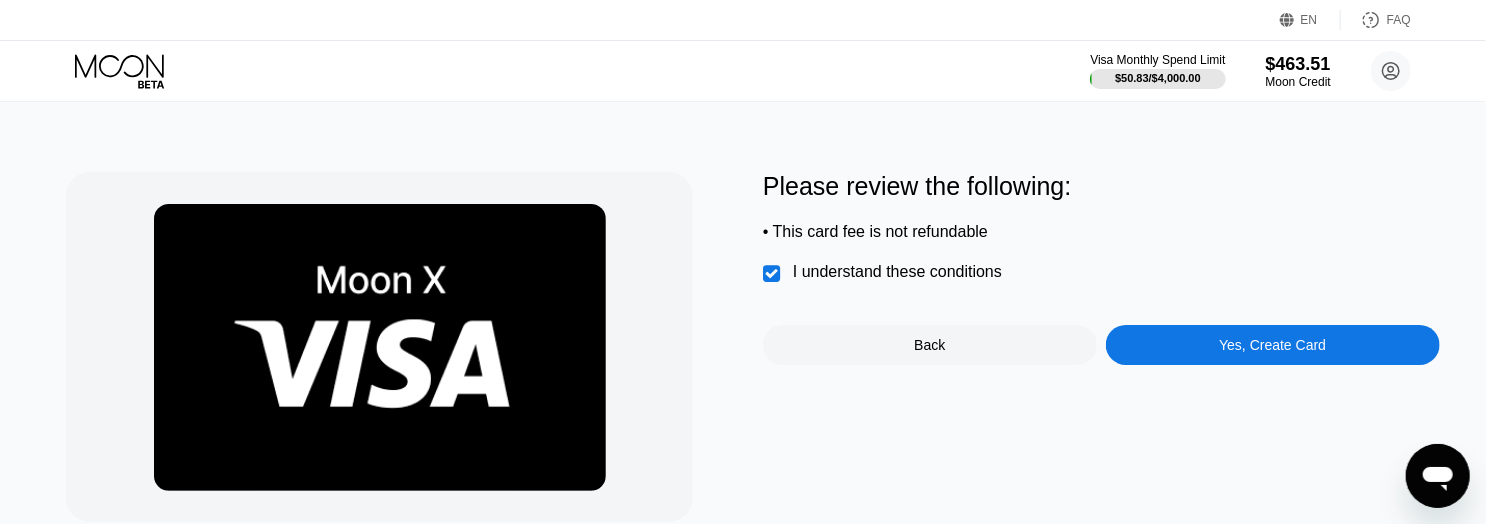 click on "Yes, Create Card" at bounding box center (1273, 345) 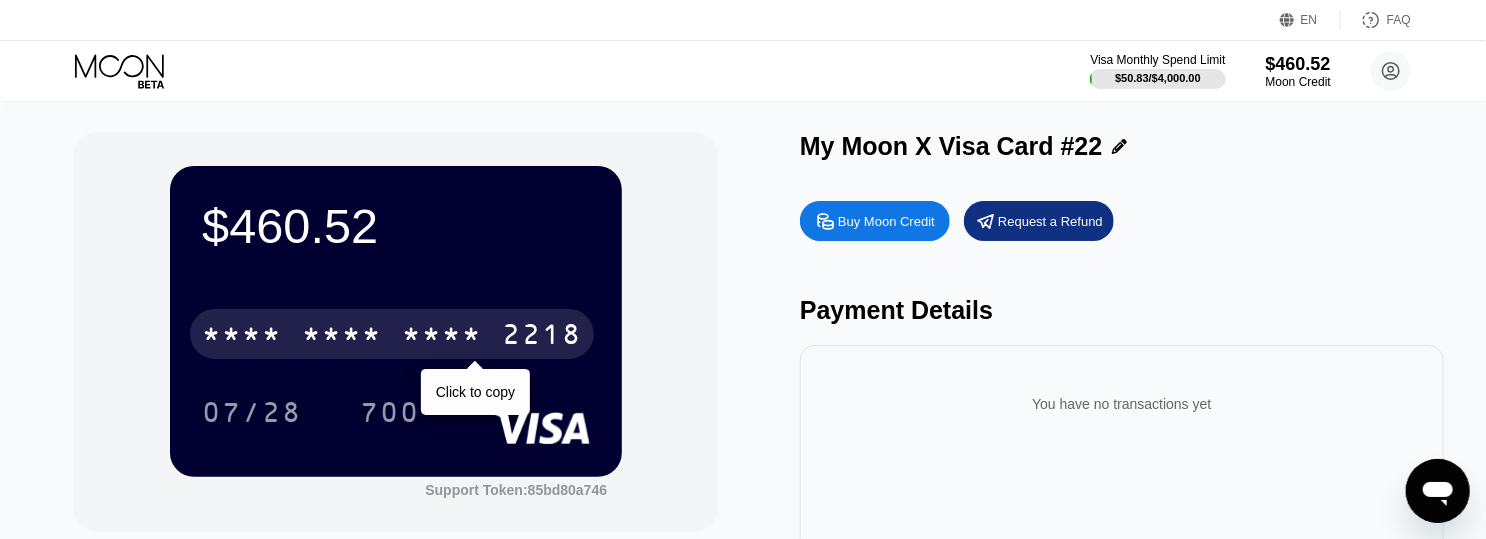 click on "* * * *" at bounding box center [342, 337] 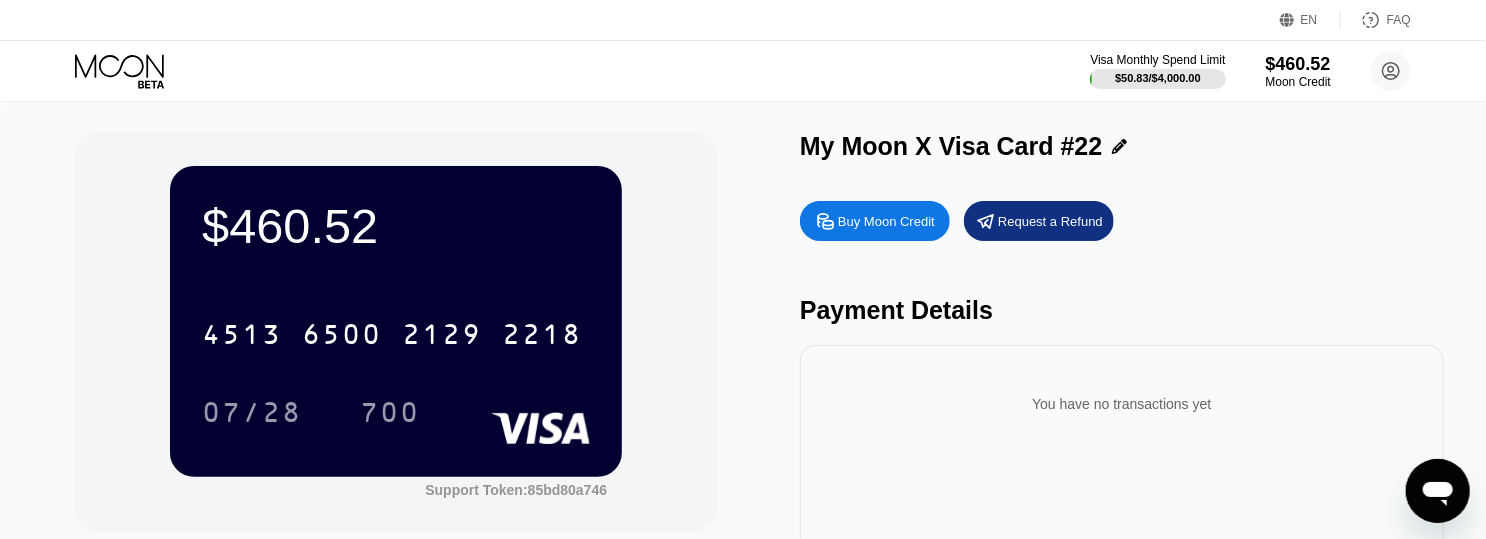 click on "$460.52 4513 6500 2129 2218 07/28 700 Support Token:  85bd80a746" at bounding box center (396, 332) 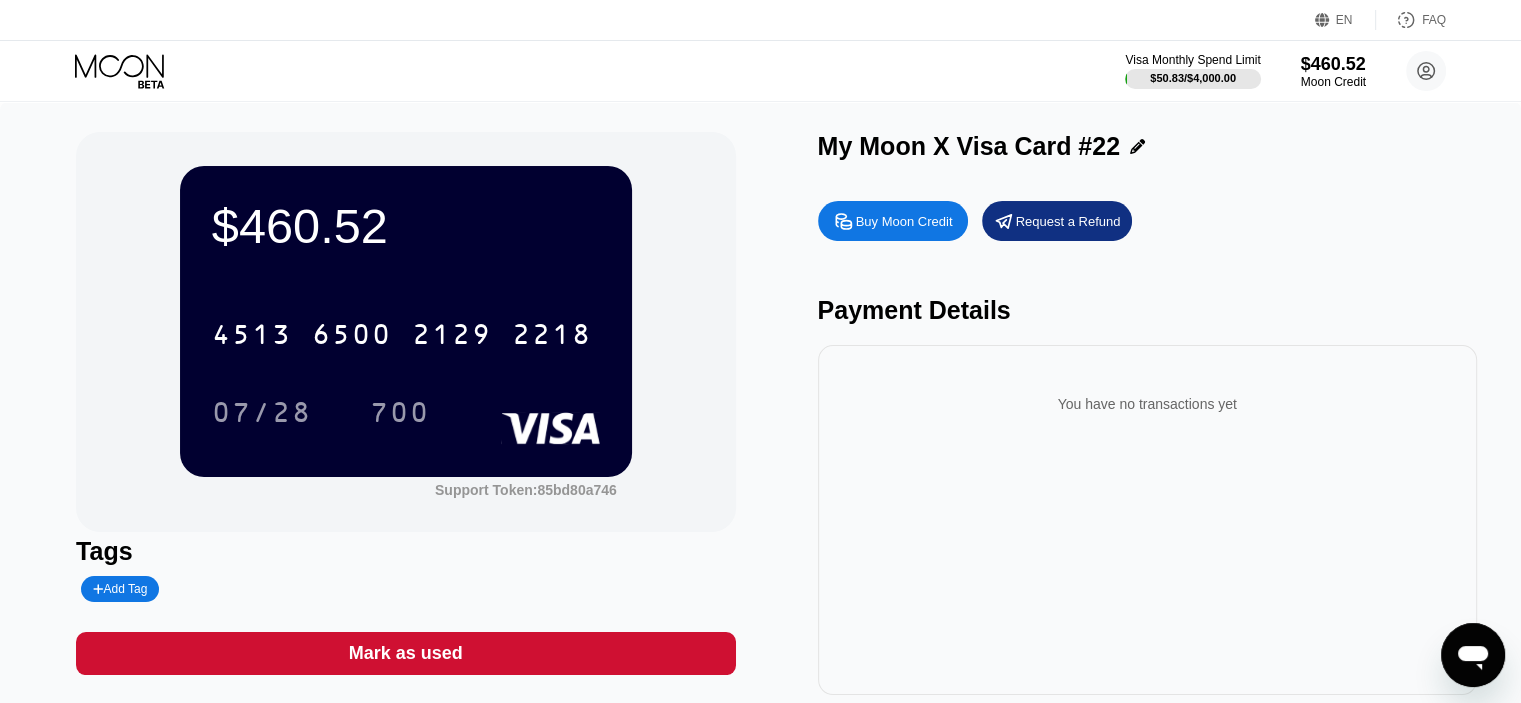 click on "Visa Monthly Spend Limit $50.83 / $4,000.00 $460.52 Moon Credit cafearzzz@gmail.com  Home Settings Support Careers About Us Log out Privacy policy Terms" at bounding box center [760, 71] 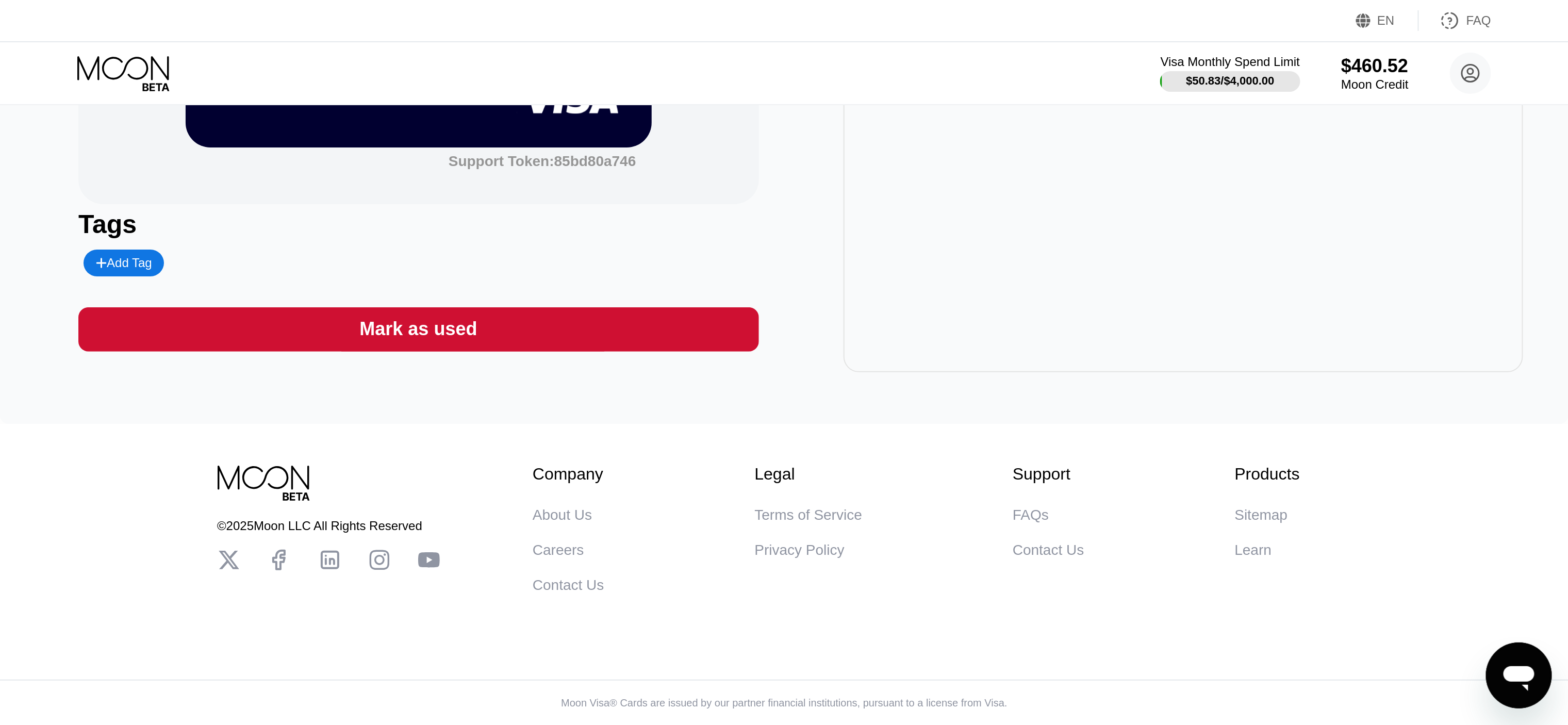 scroll, scrollTop: 0, scrollLeft: 0, axis: both 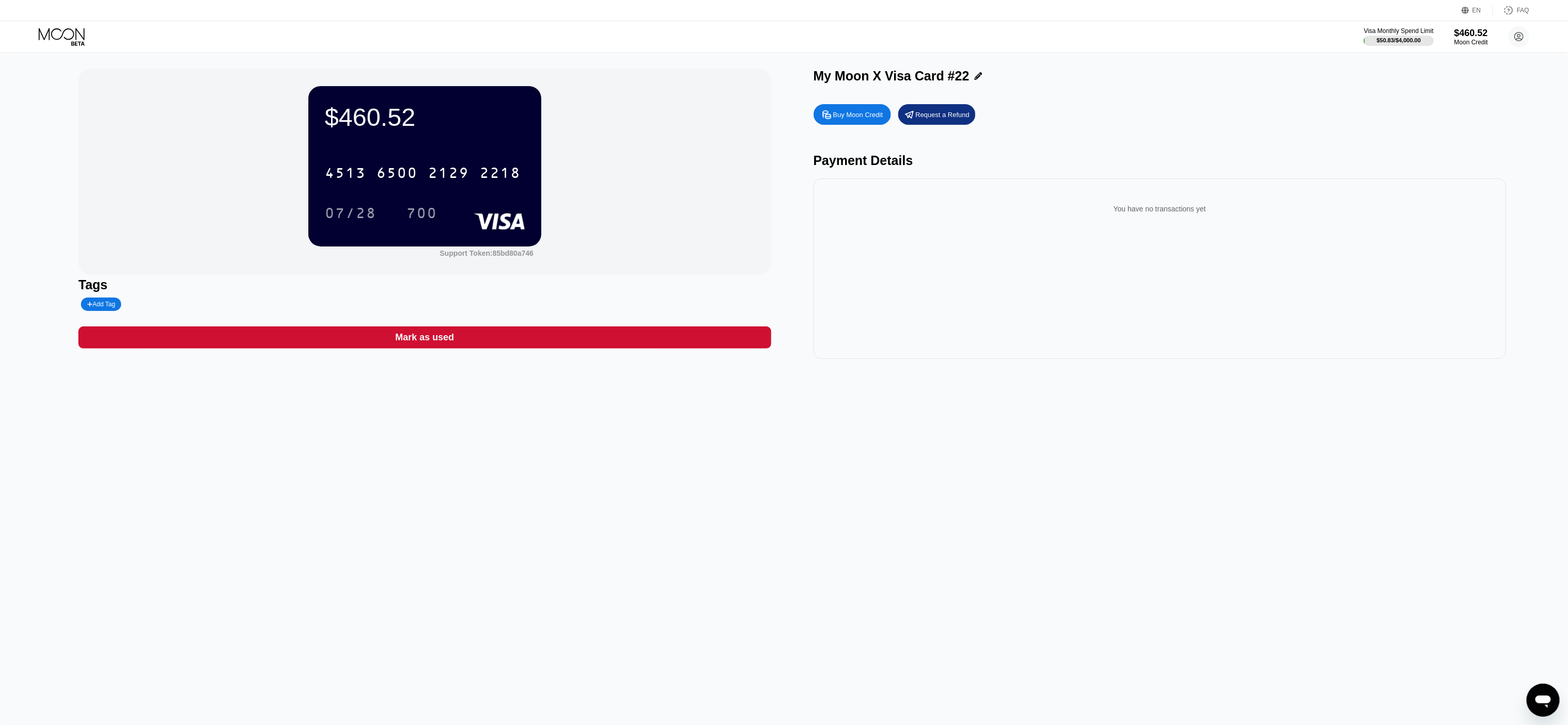 click on "Mark as used" at bounding box center (424, 337) 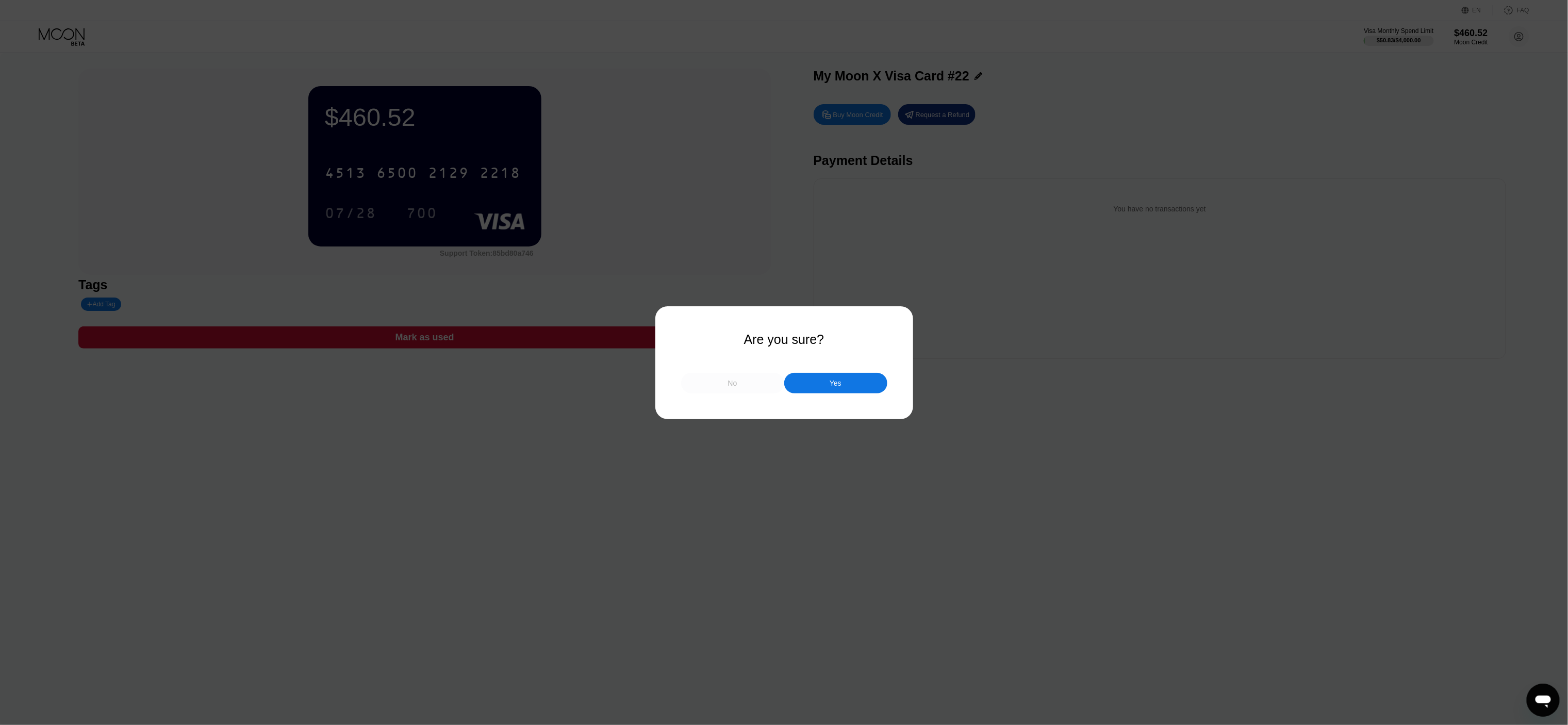 click on "No" at bounding box center [733, 383] 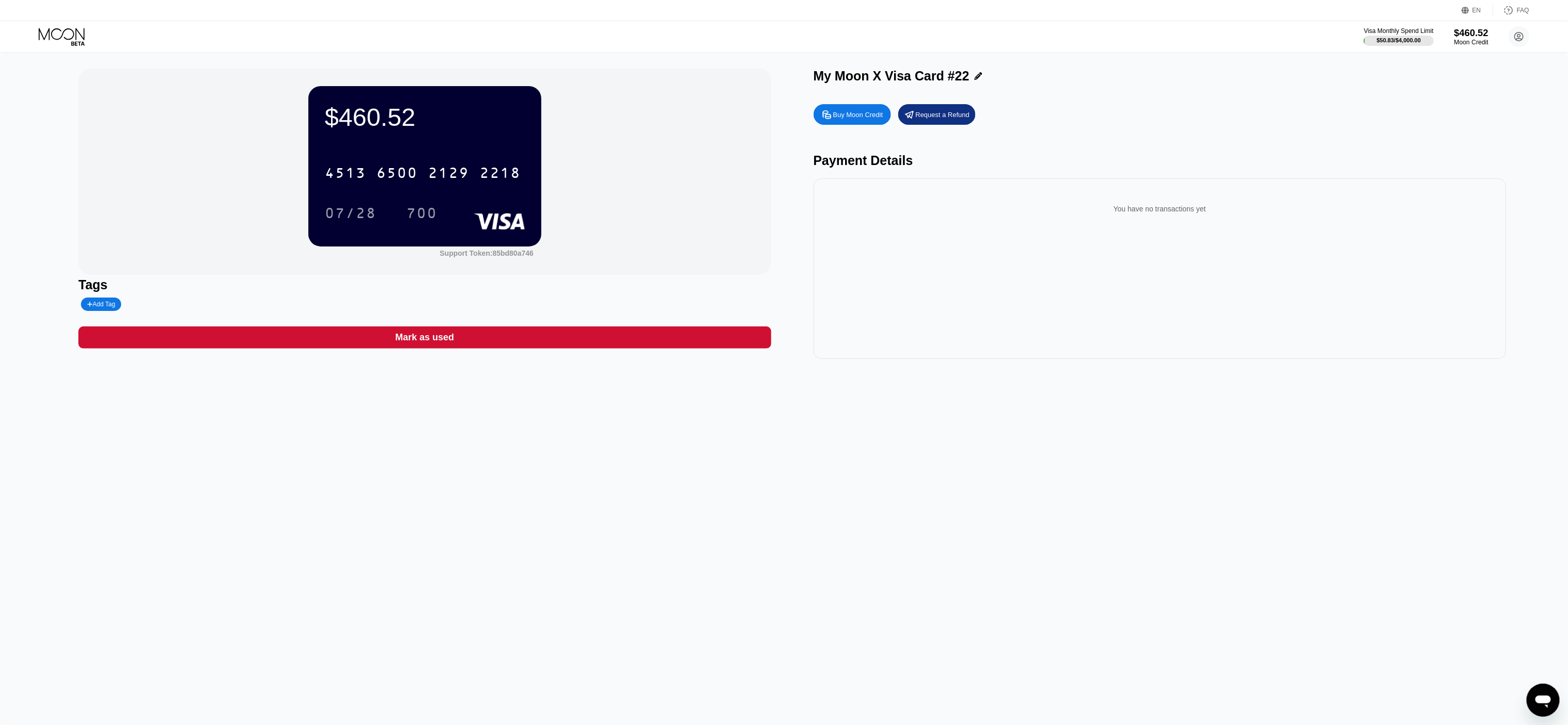 click on "Moon Credit" at bounding box center [1471, 42] 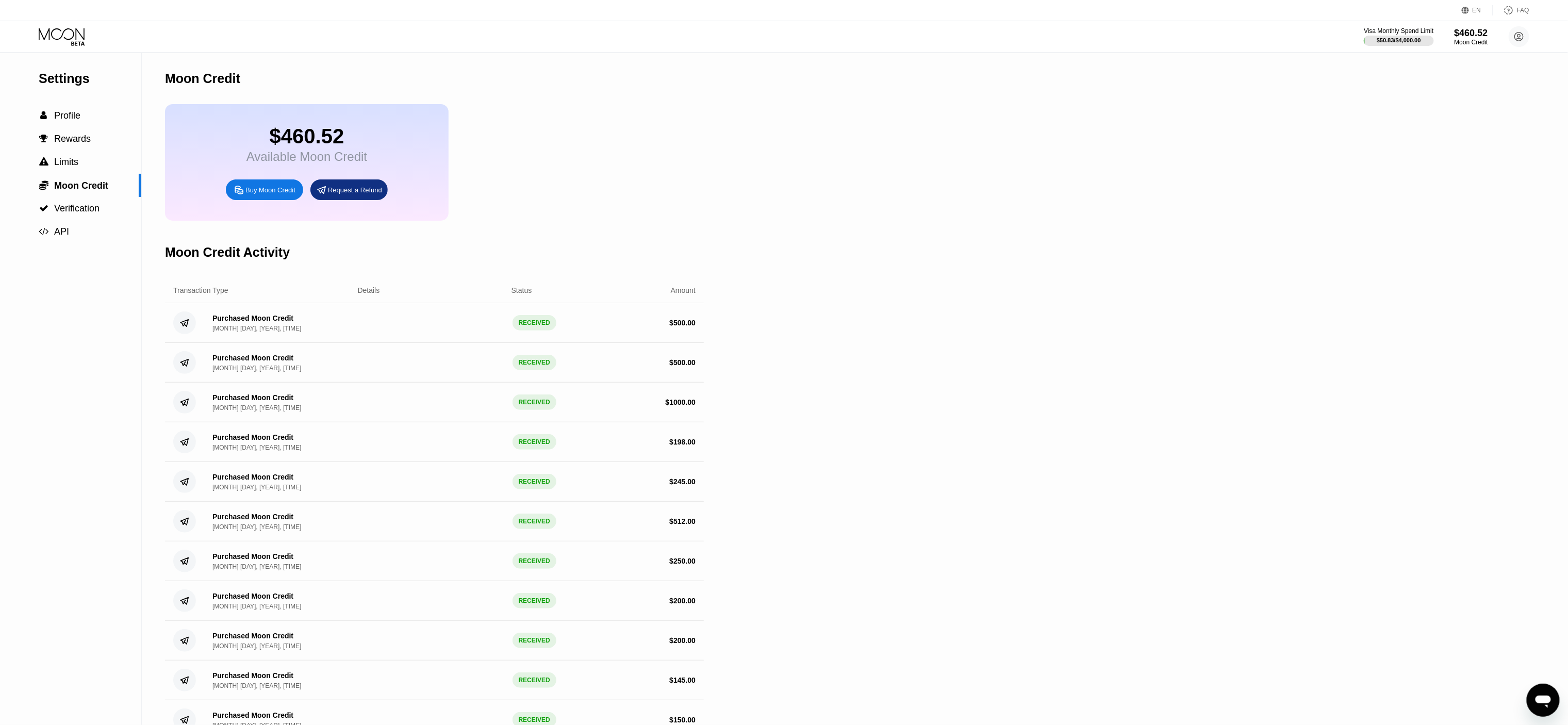 scroll, scrollTop: 103, scrollLeft: 0, axis: vertical 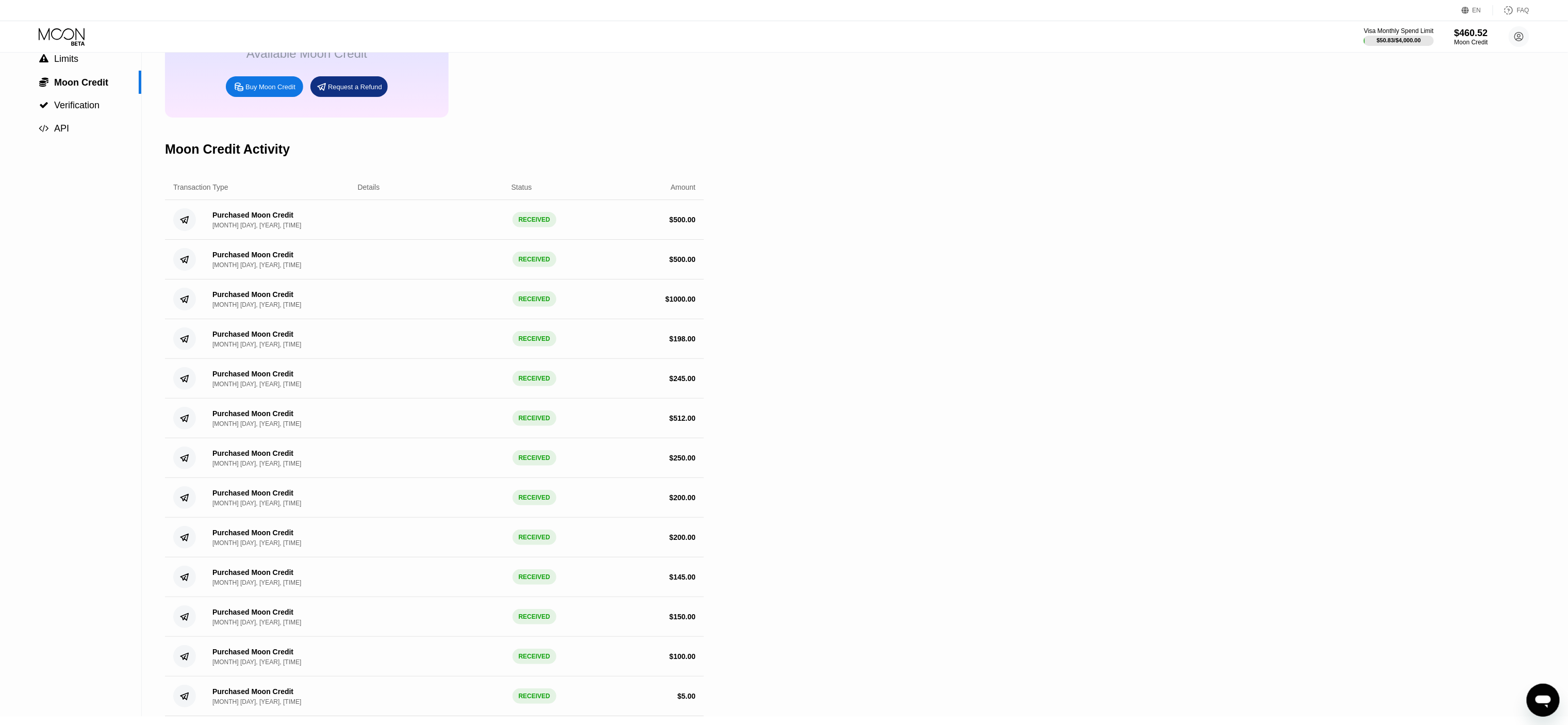 click on "$ 1000.00" at bounding box center [681, 299] 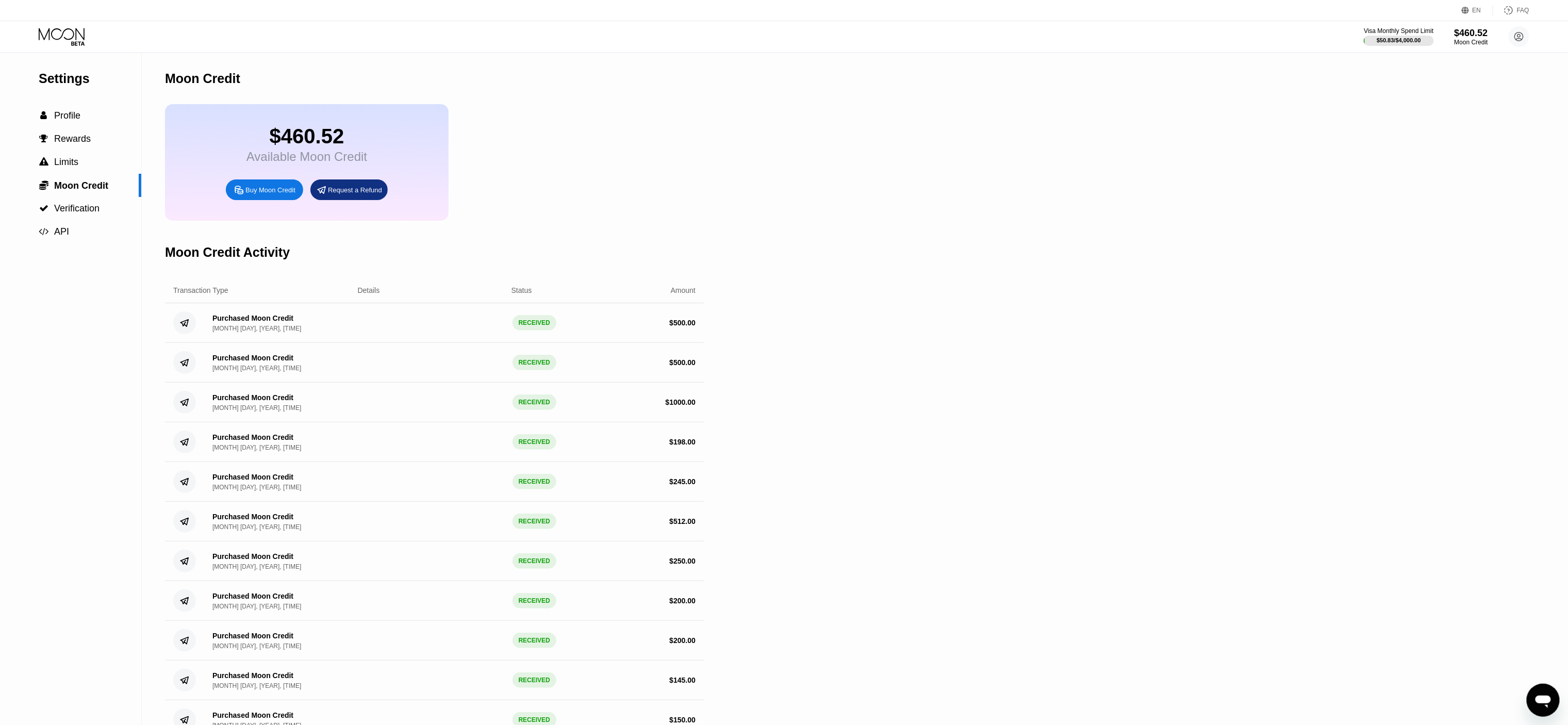 click on "$460.52" at bounding box center [307, 136] 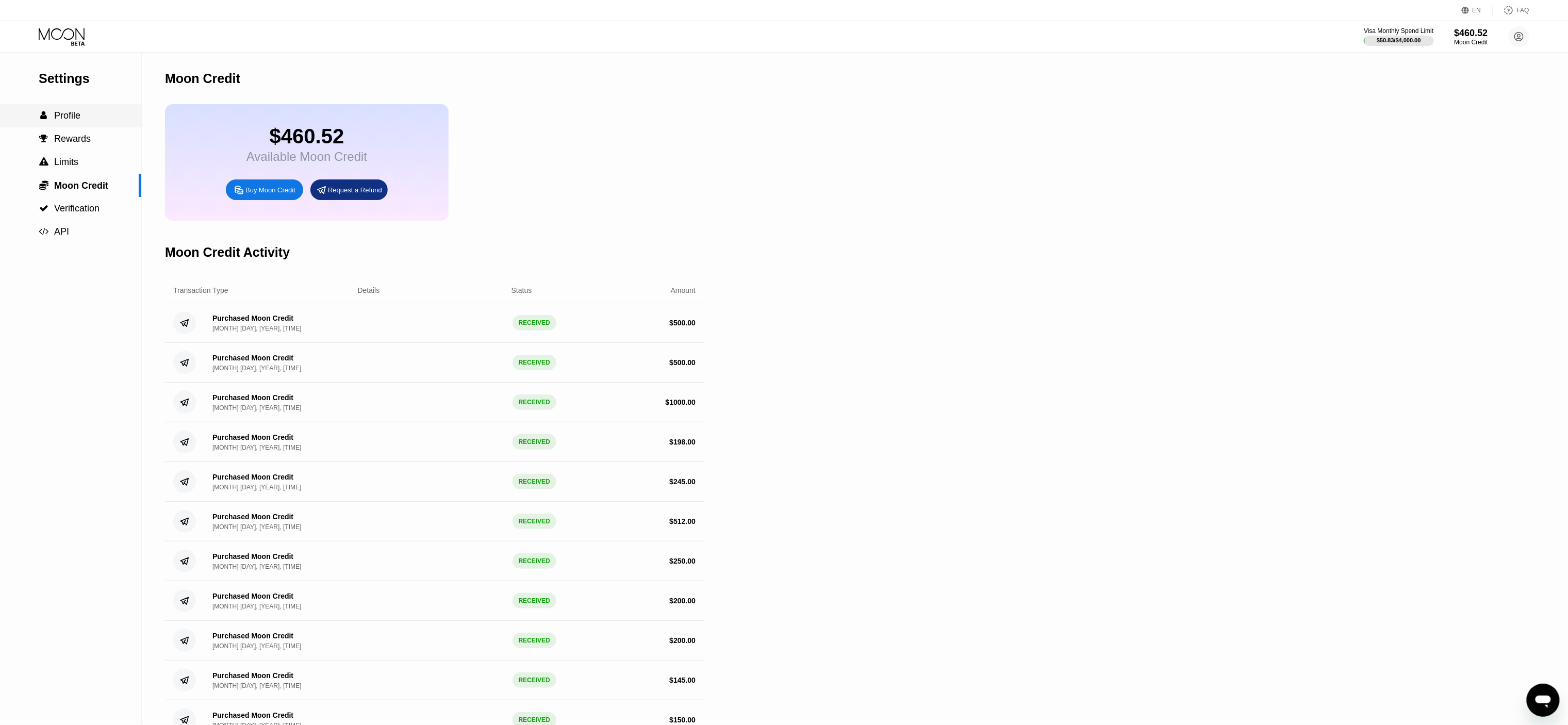 click on "Profile" at bounding box center [67, 116] 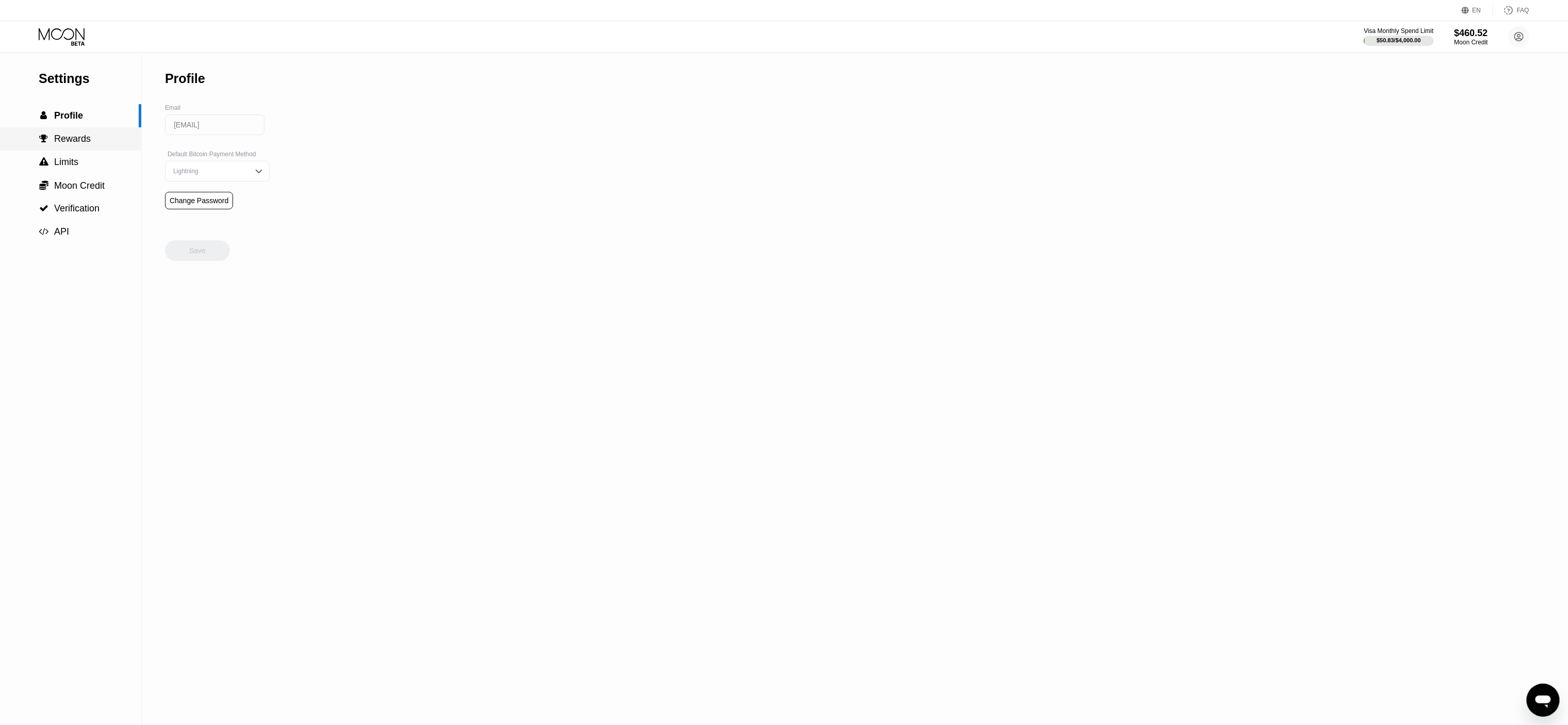 click on "Rewards" at bounding box center [72, 139] 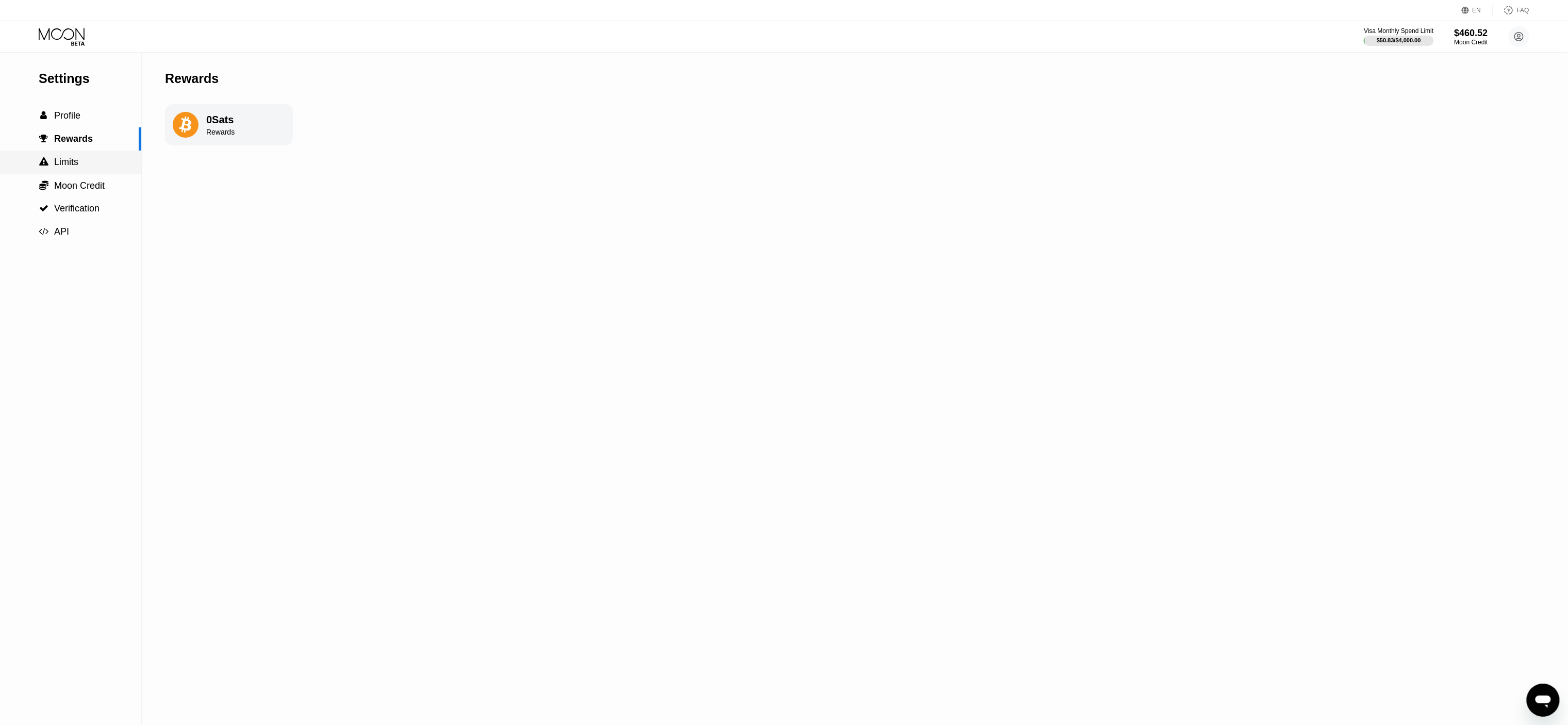 click on " Limits" at bounding box center (71, 162) 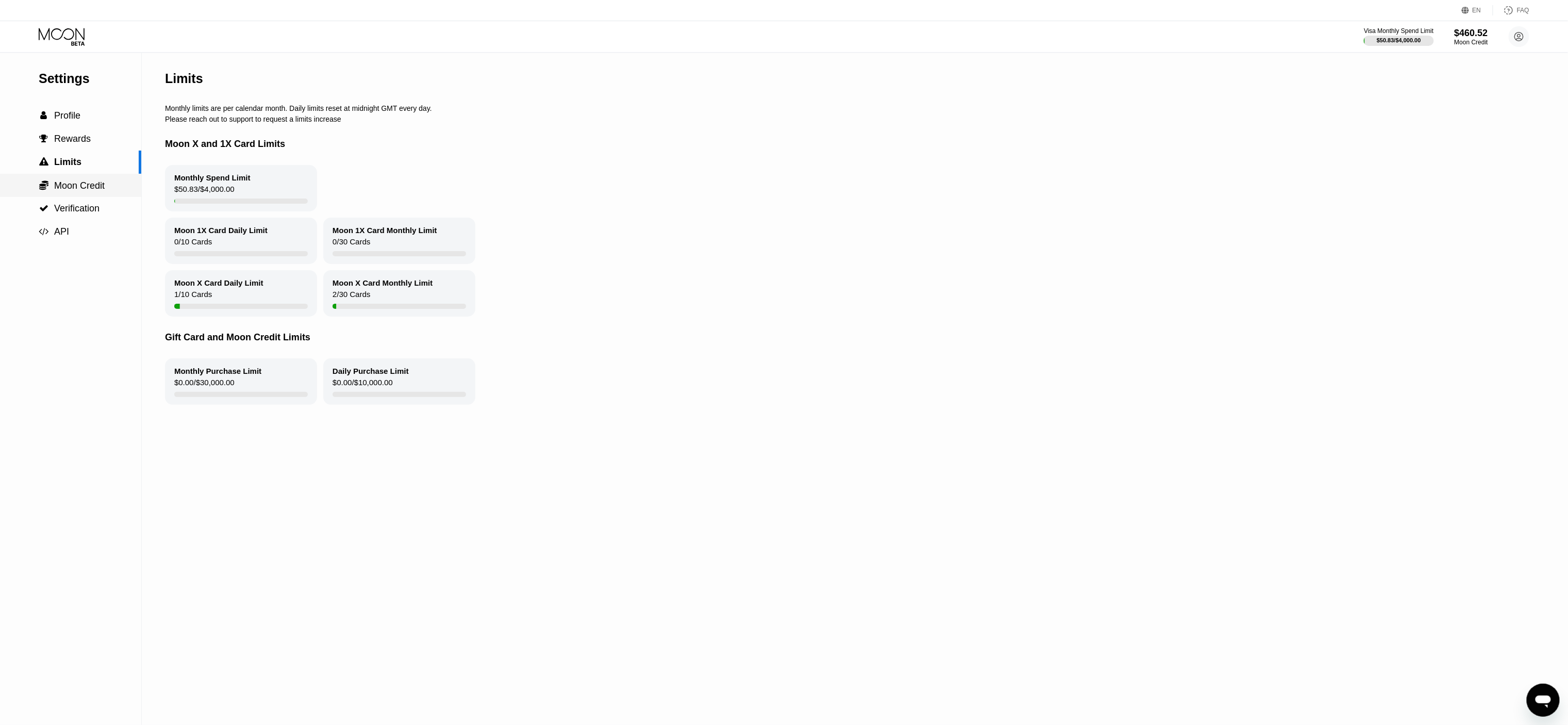 click on "Moon Credit" at bounding box center [79, 186] 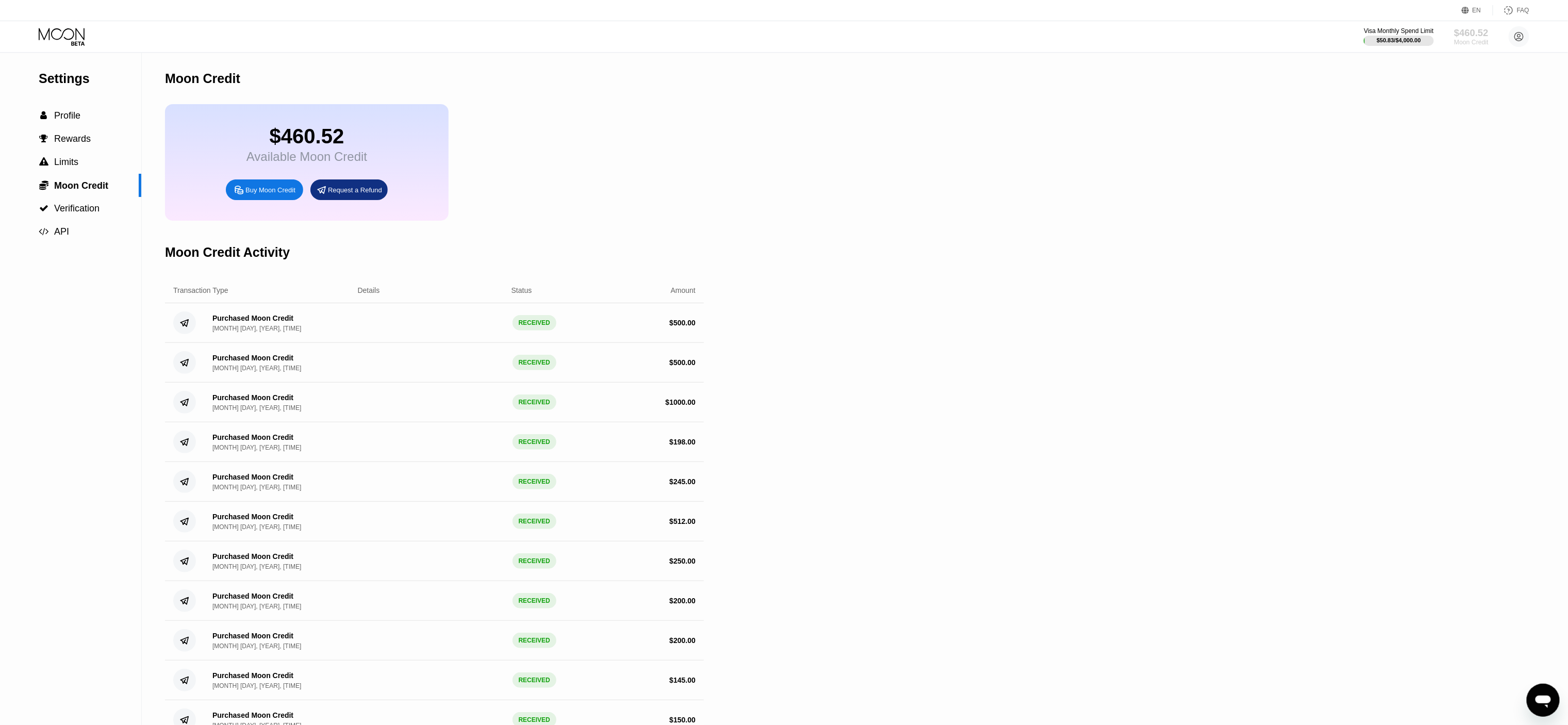 click on "$460.52" at bounding box center (1471, 32) 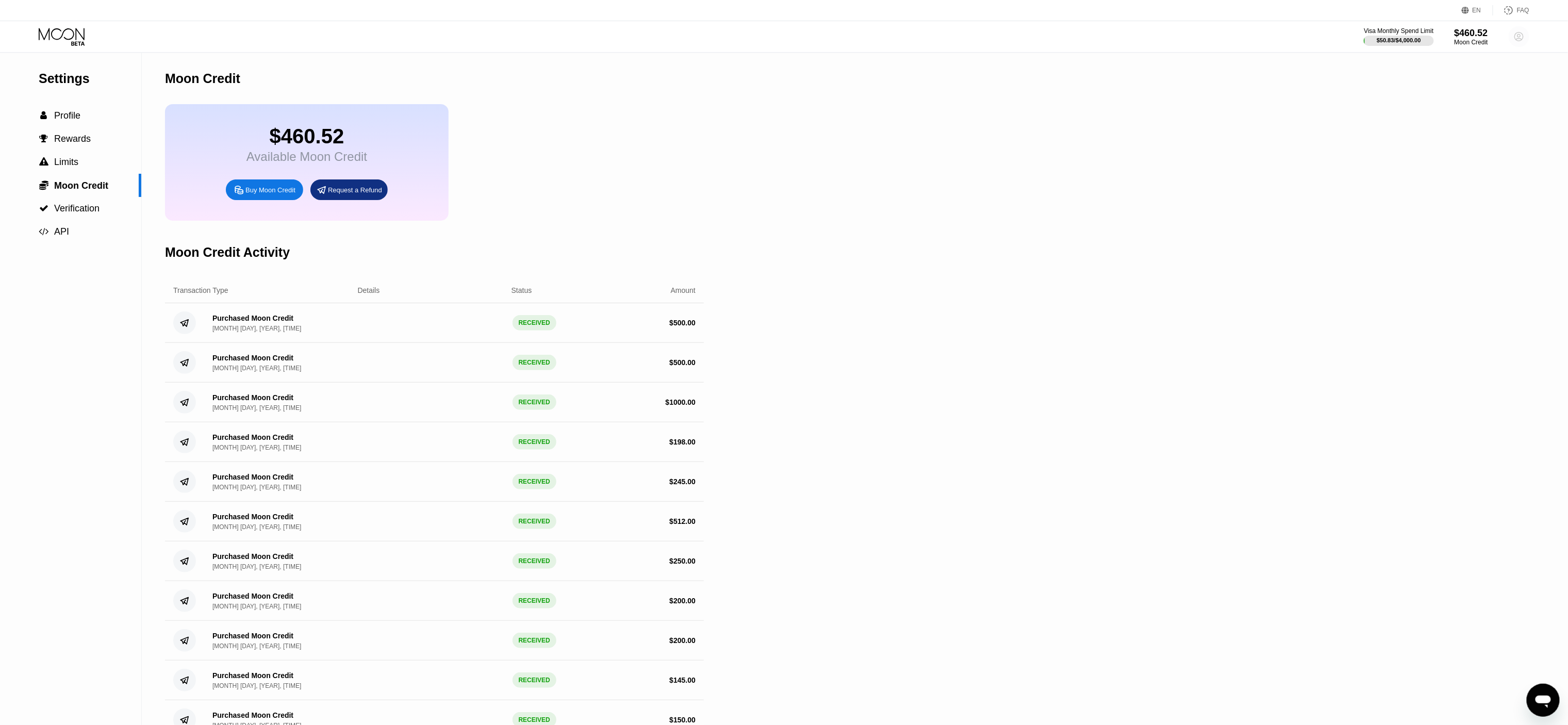 click 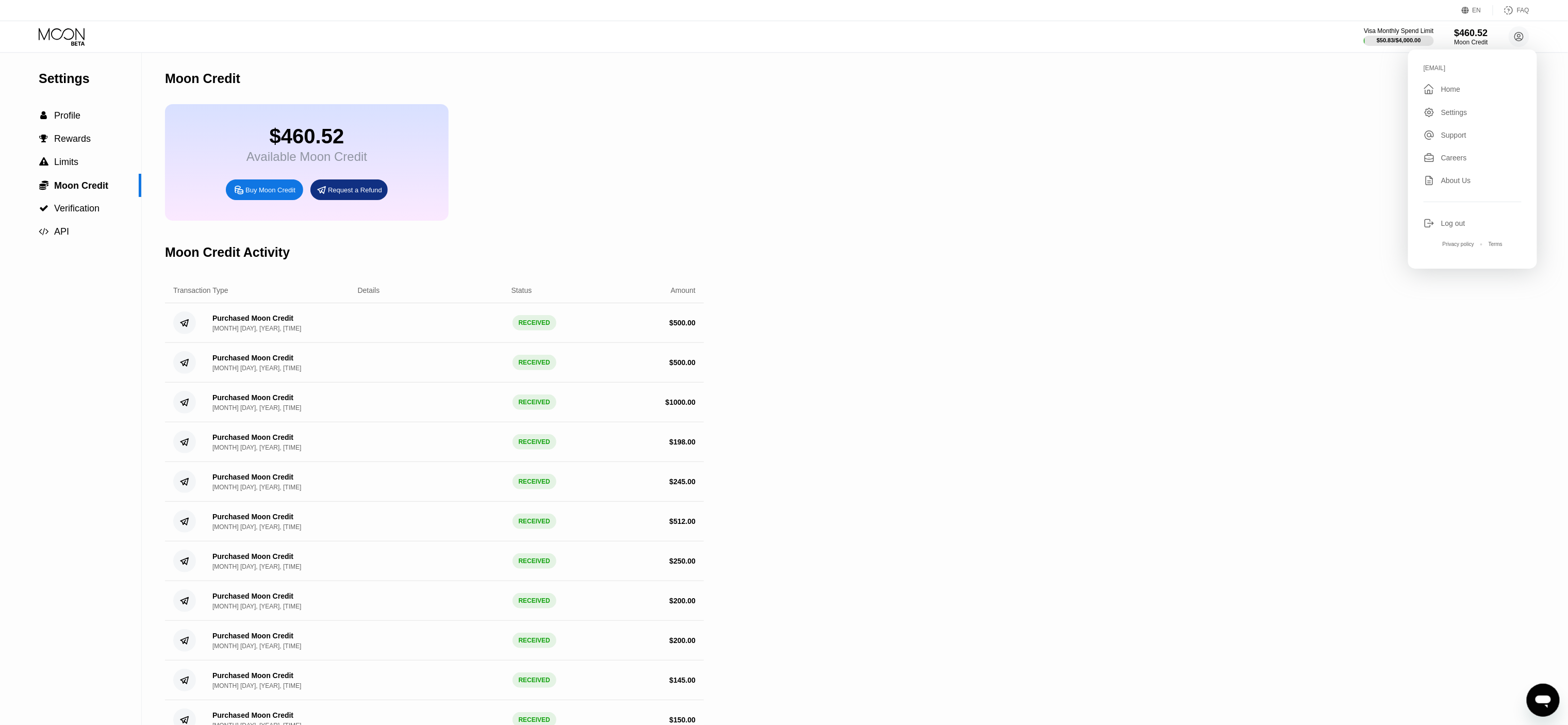 click on "Home" at bounding box center [1450, 89] 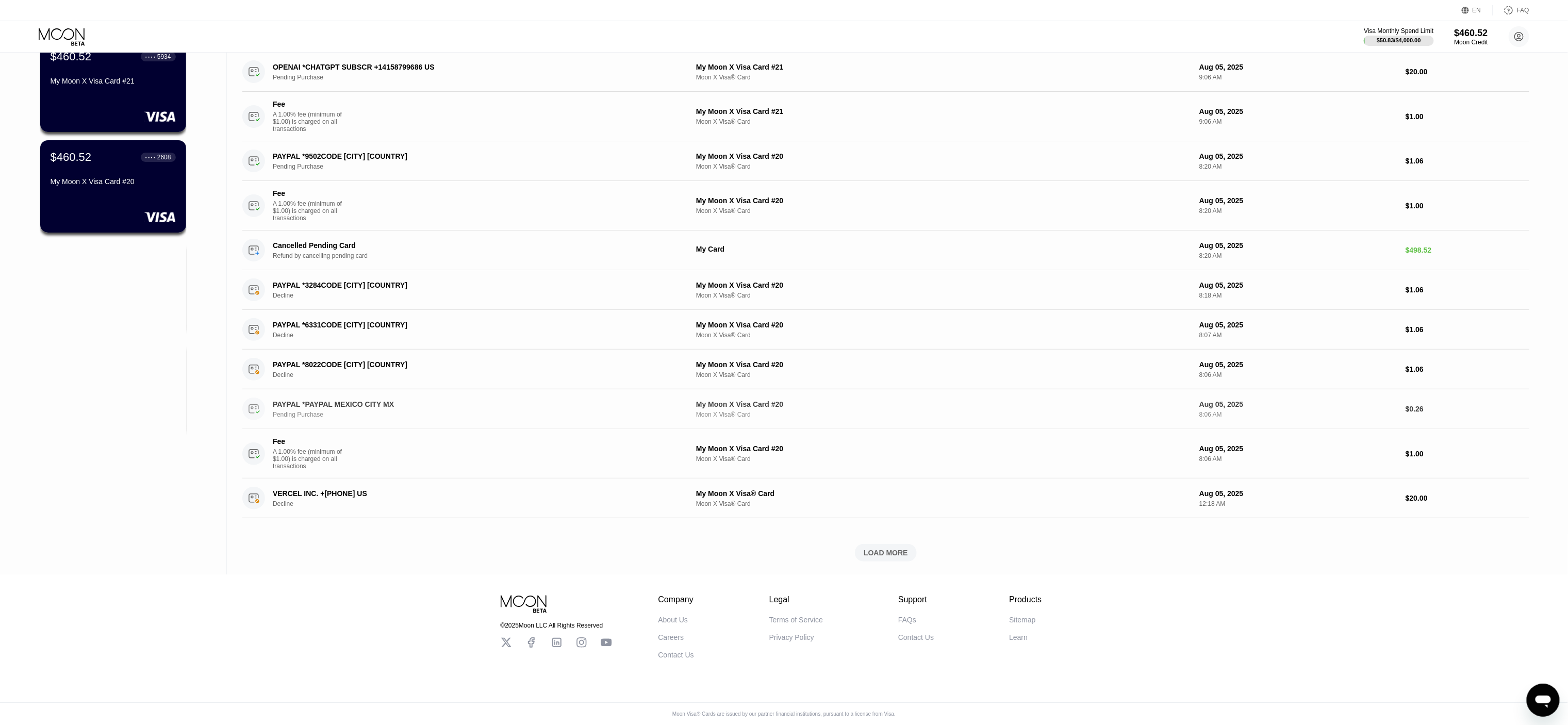 scroll, scrollTop: 219, scrollLeft: 0, axis: vertical 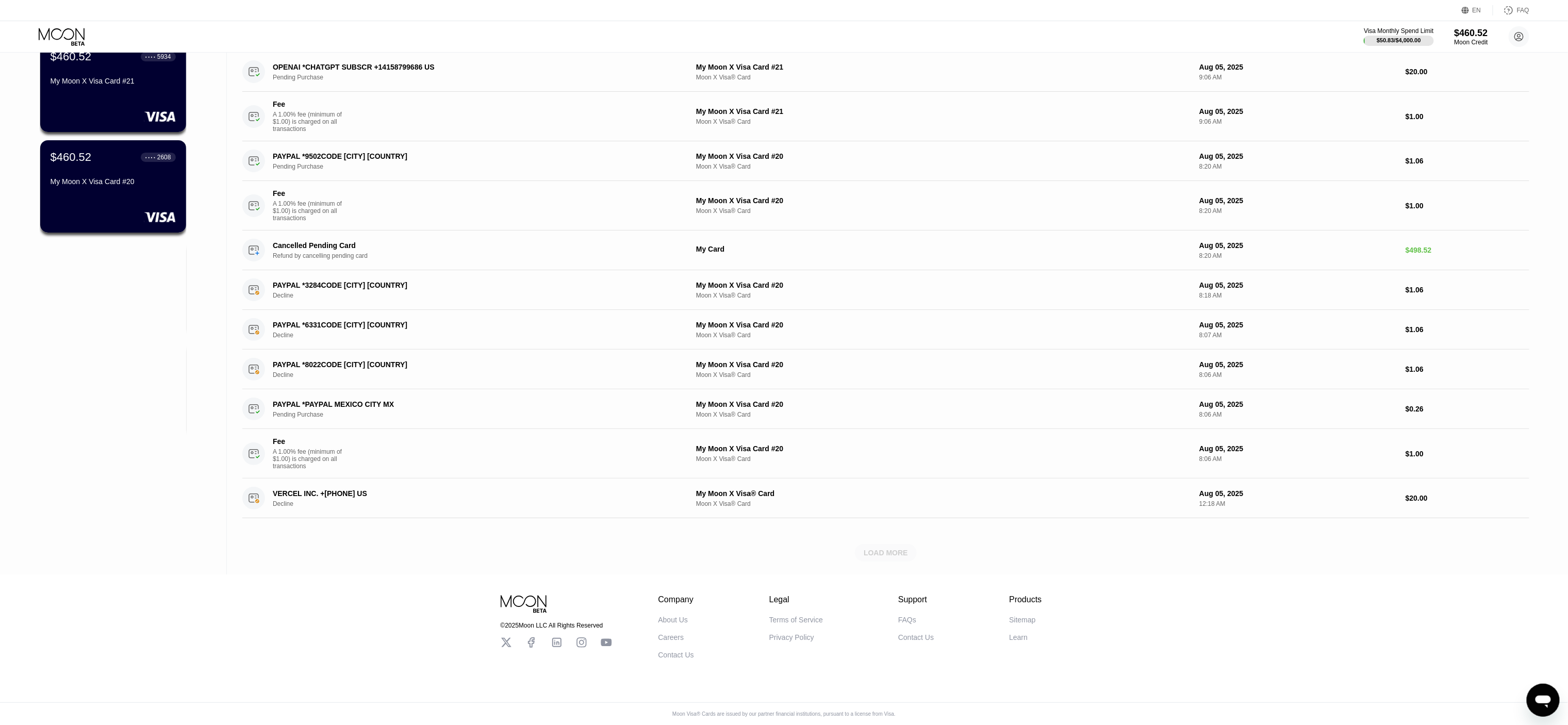 click on "LOAD MORE" at bounding box center [886, 553] 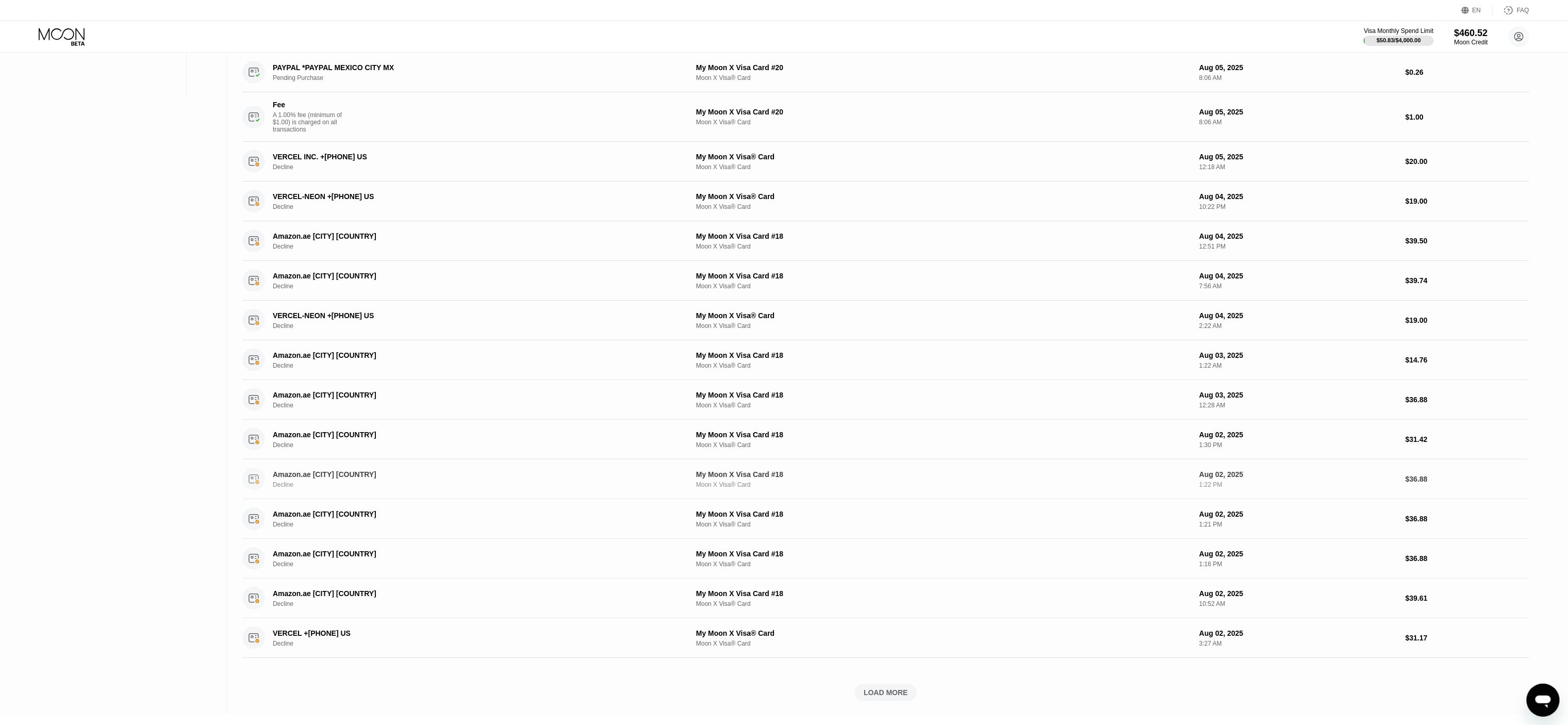 scroll, scrollTop: 631, scrollLeft: 0, axis: vertical 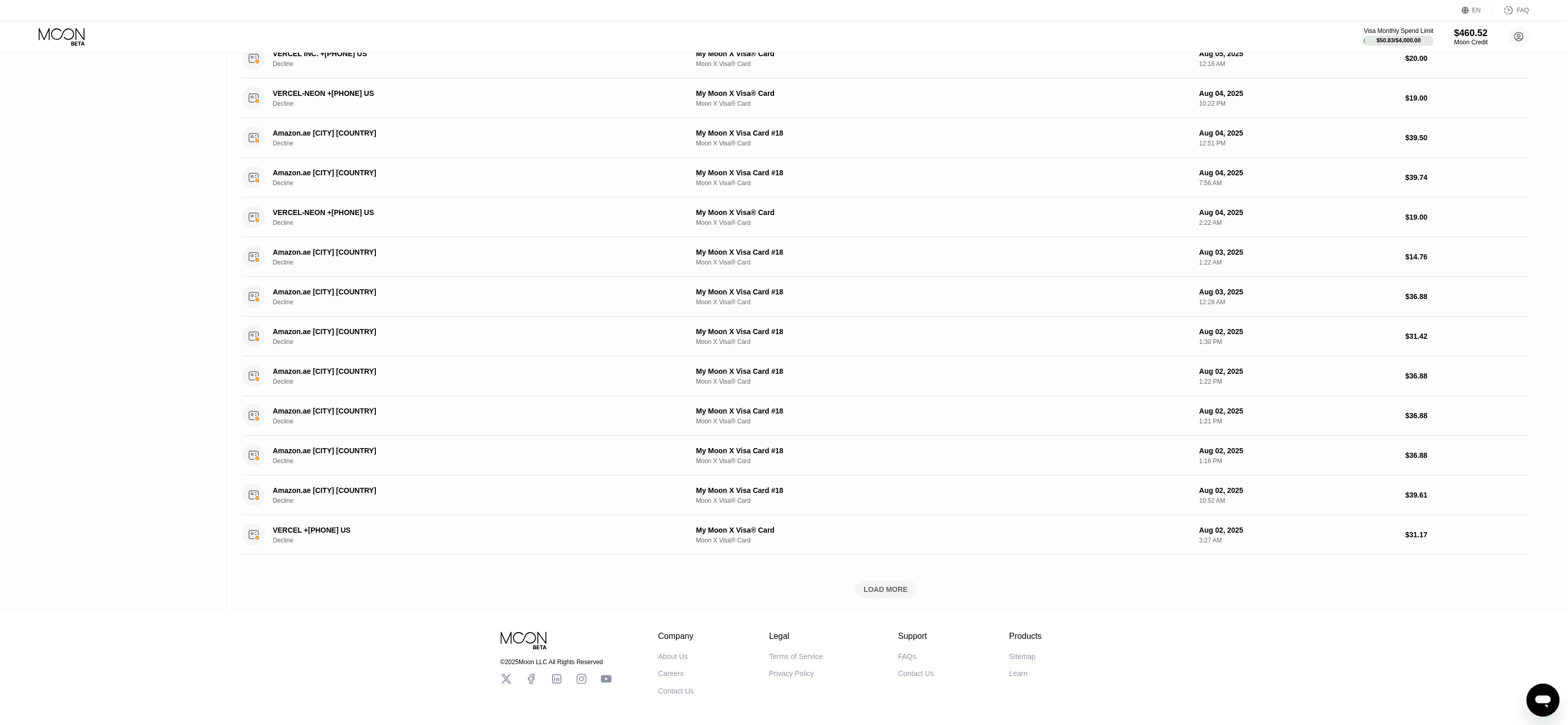 click on "LOAD MORE" at bounding box center [886, 589] 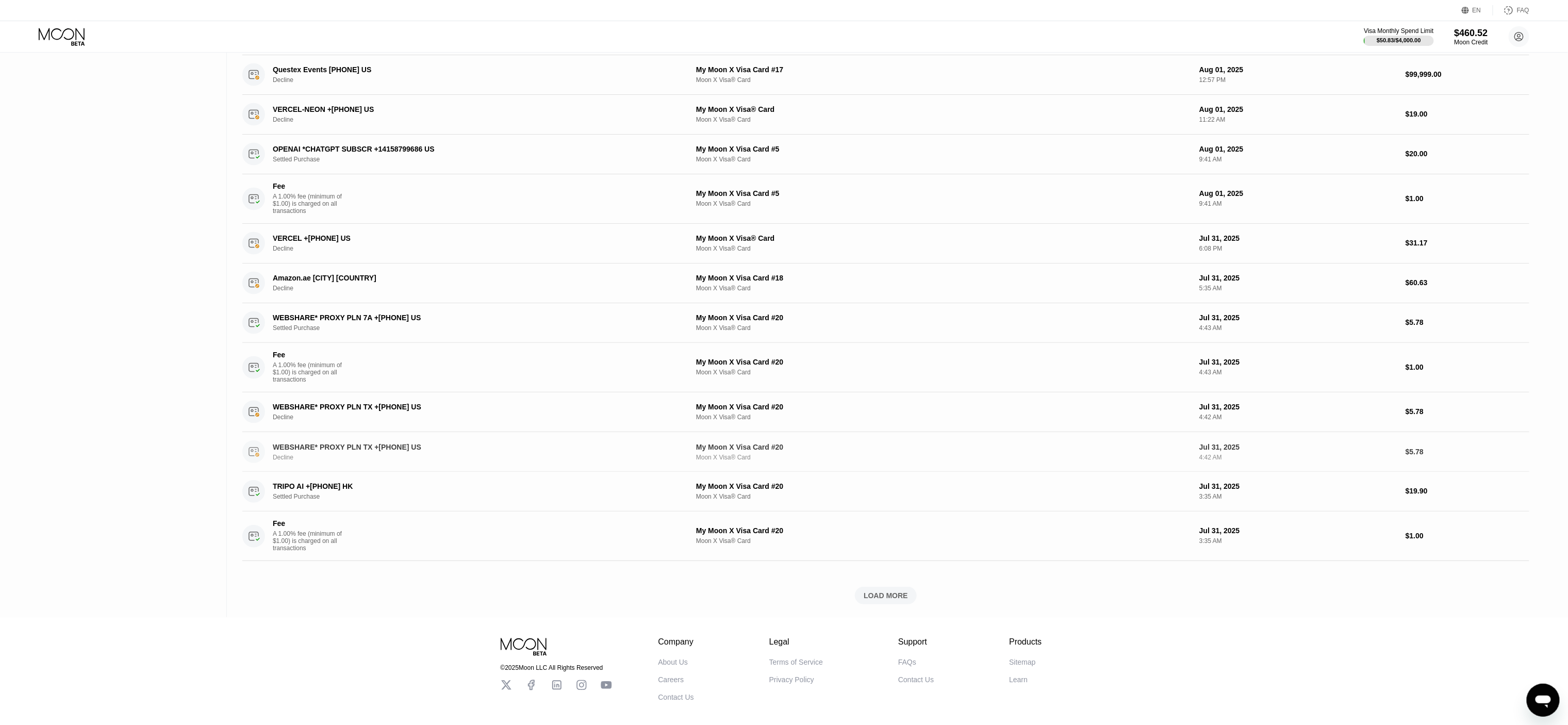 scroll, scrollTop: 1341, scrollLeft: 0, axis: vertical 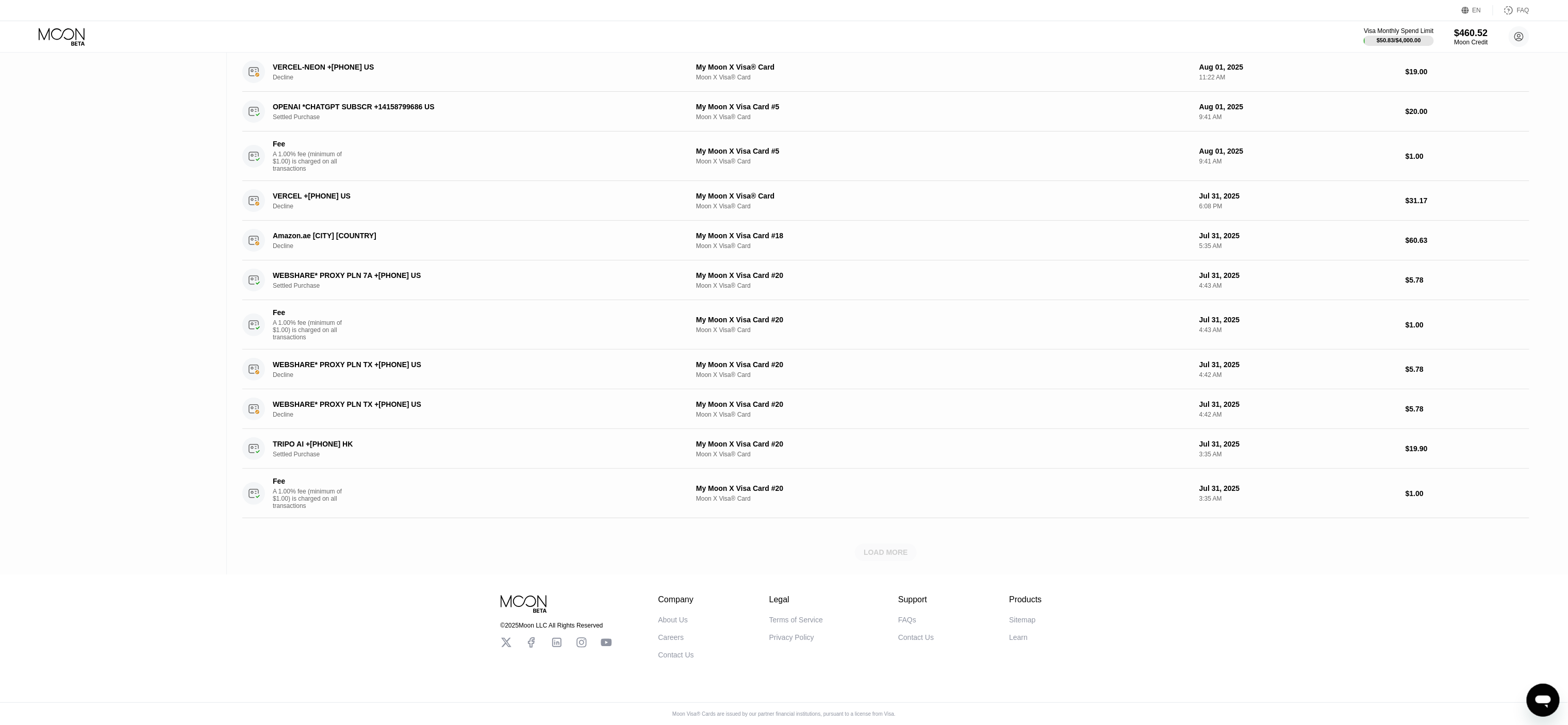 click on "LOAD MORE" at bounding box center [886, 553] 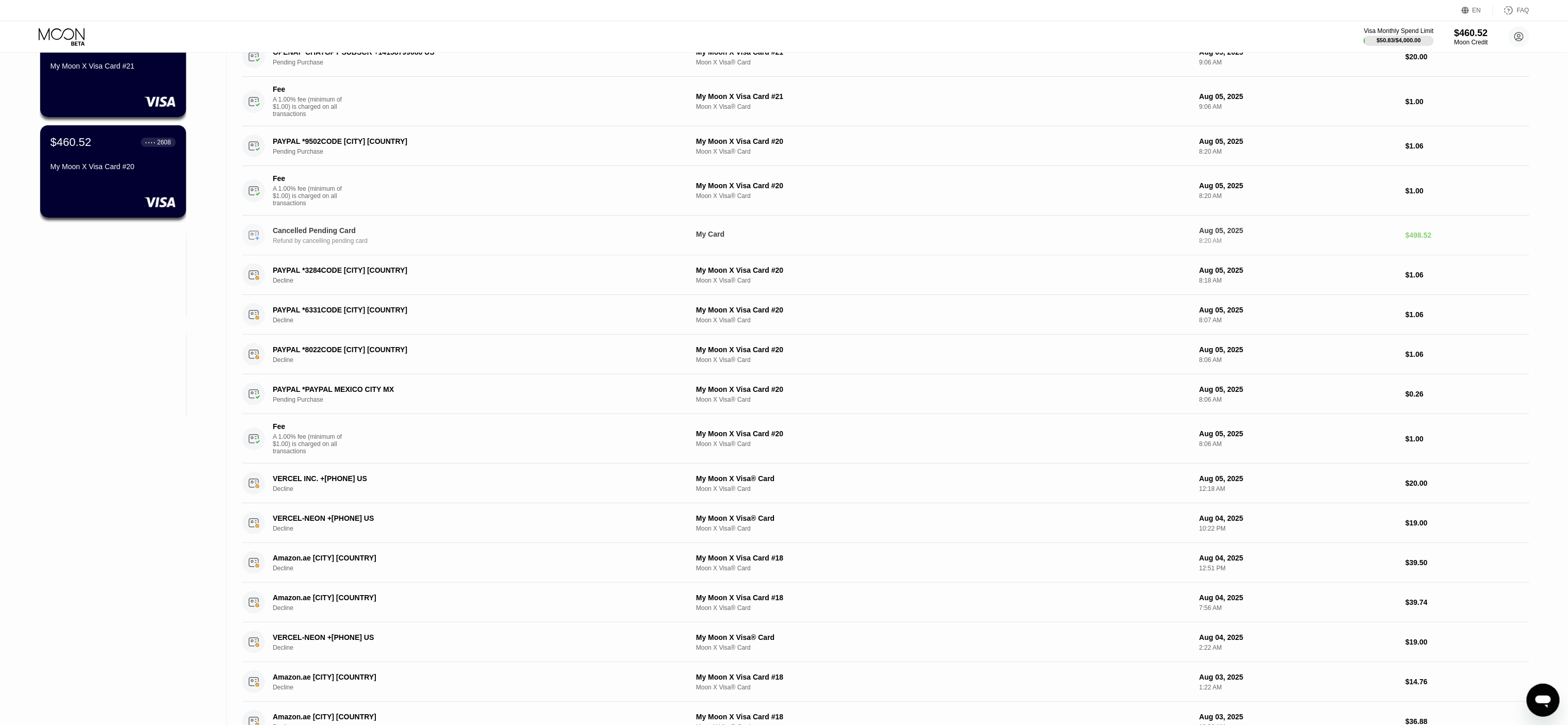 scroll, scrollTop: 0, scrollLeft: 0, axis: both 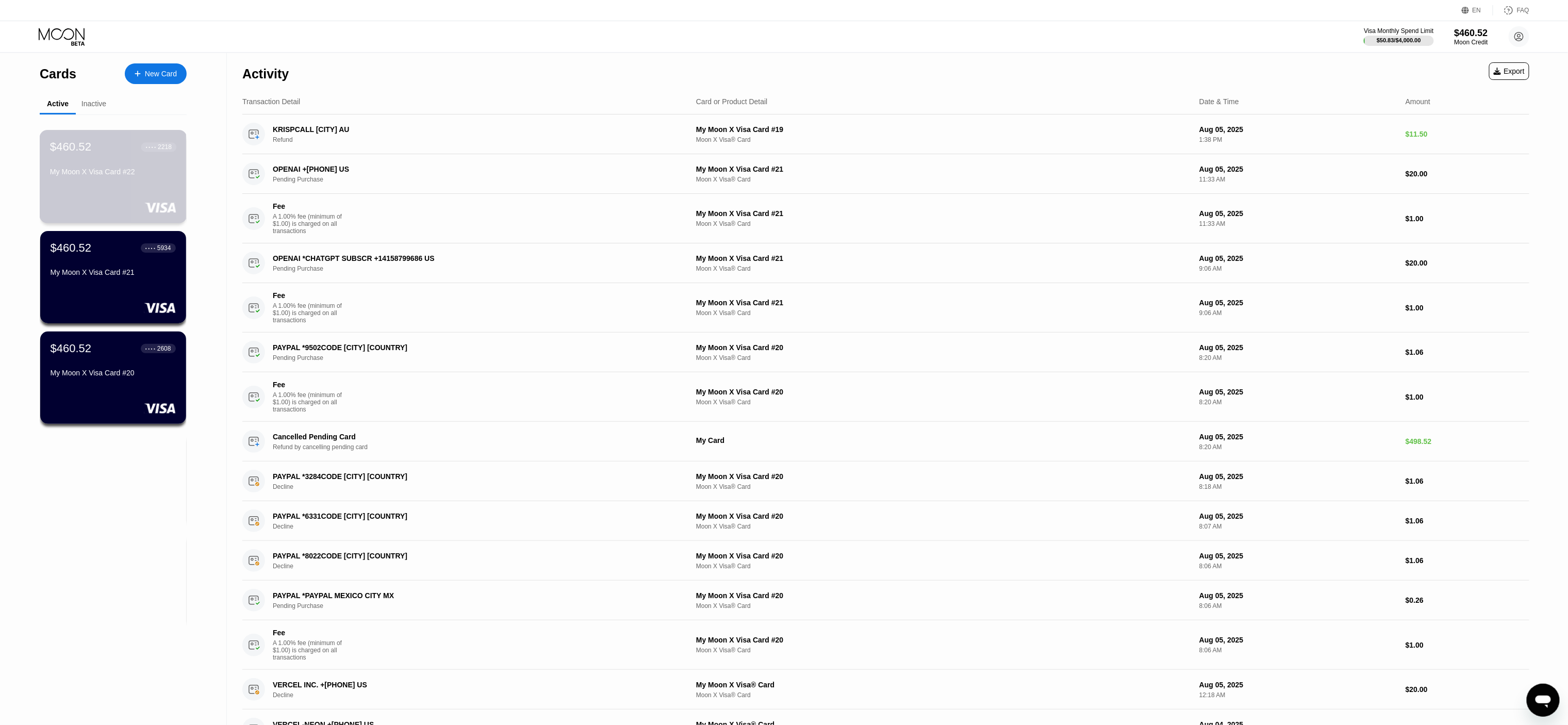 click on "My Moon X Visa Card #22" at bounding box center (112, 174) 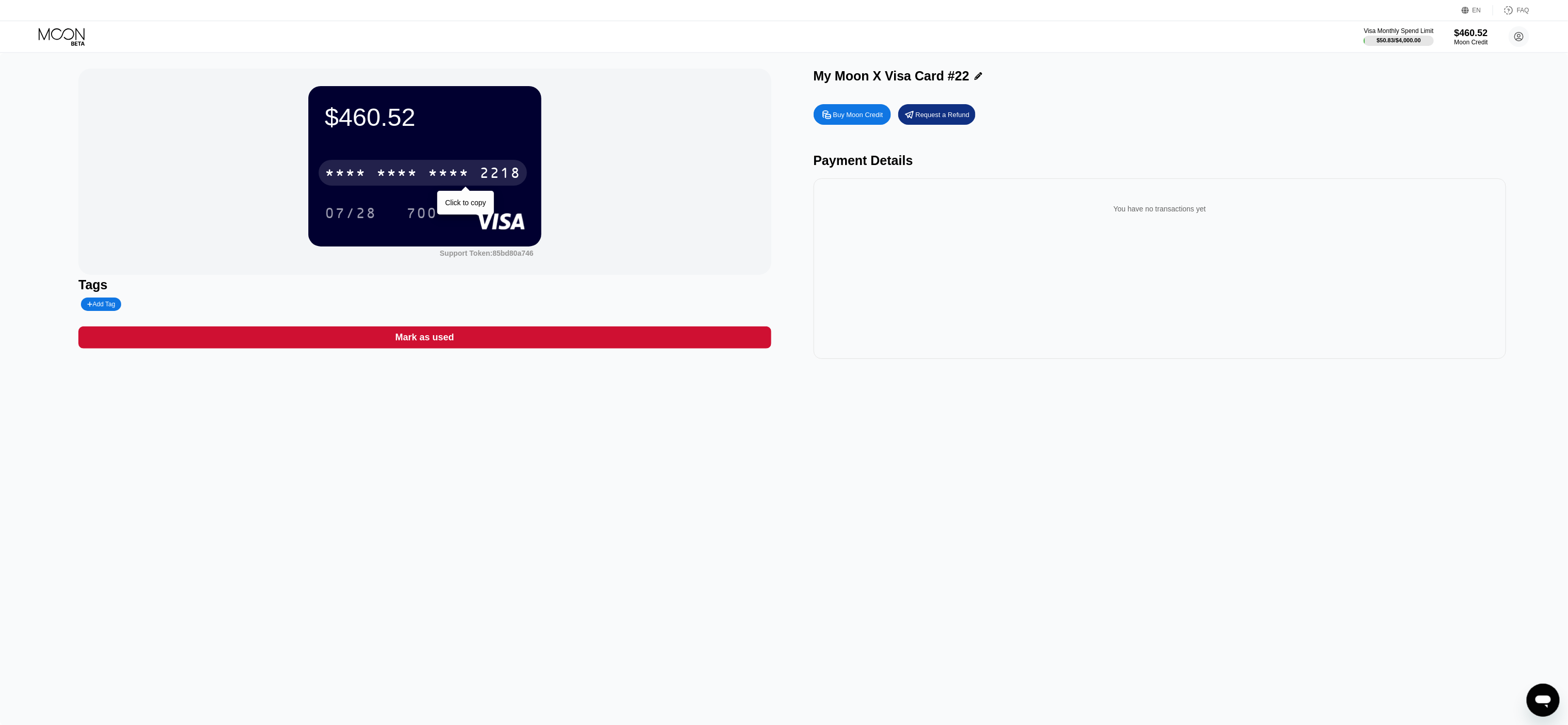 click on "* * * * * * * * * * * * 2218" at bounding box center (423, 173) 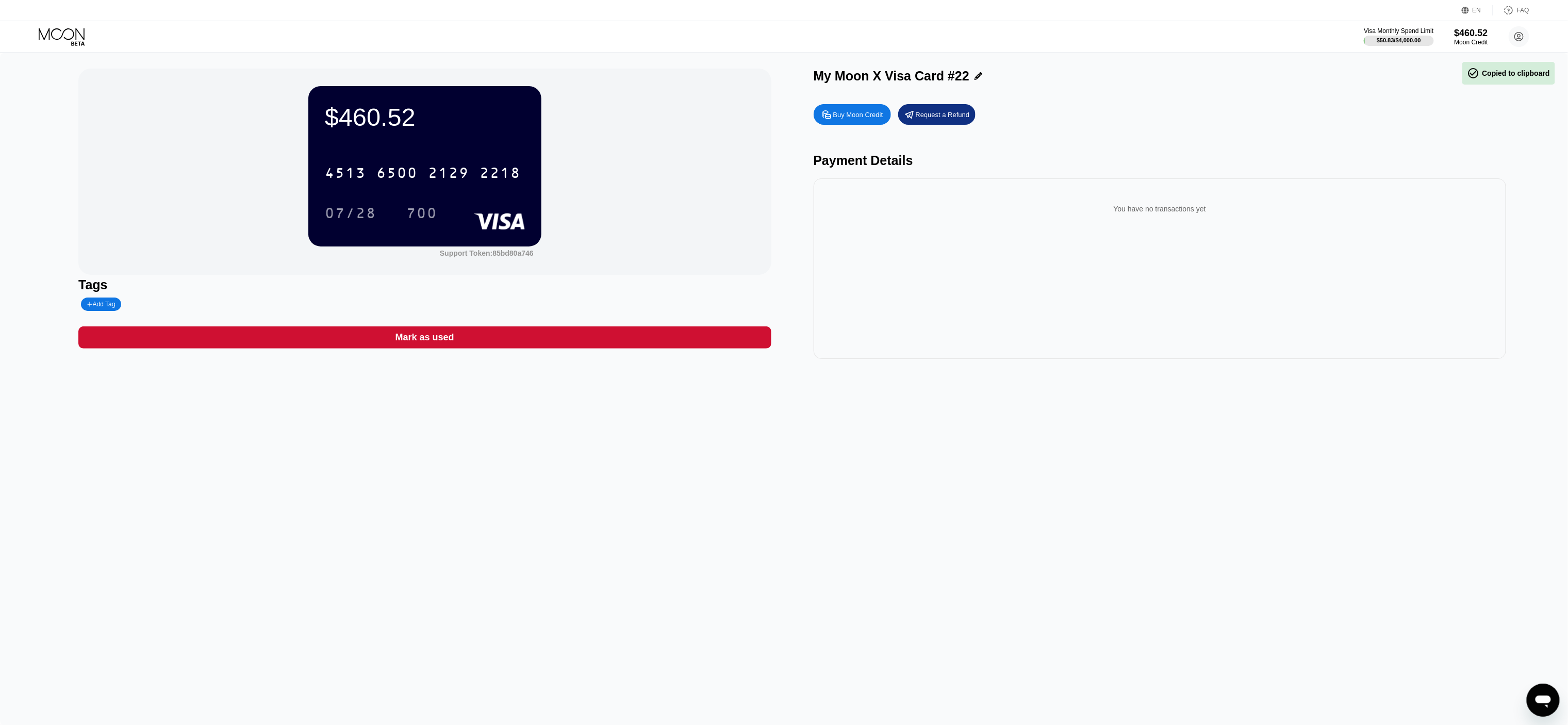 click on "$460.52 4513 6500 2129 2218 07/28 700 Support Token:  85bd80a746 Tags  Add Tag Mark as used My Moon X Visa Card #22 Buy Moon Credit Request a Refund Payment Details You have no transactions yet" at bounding box center (784, 213) 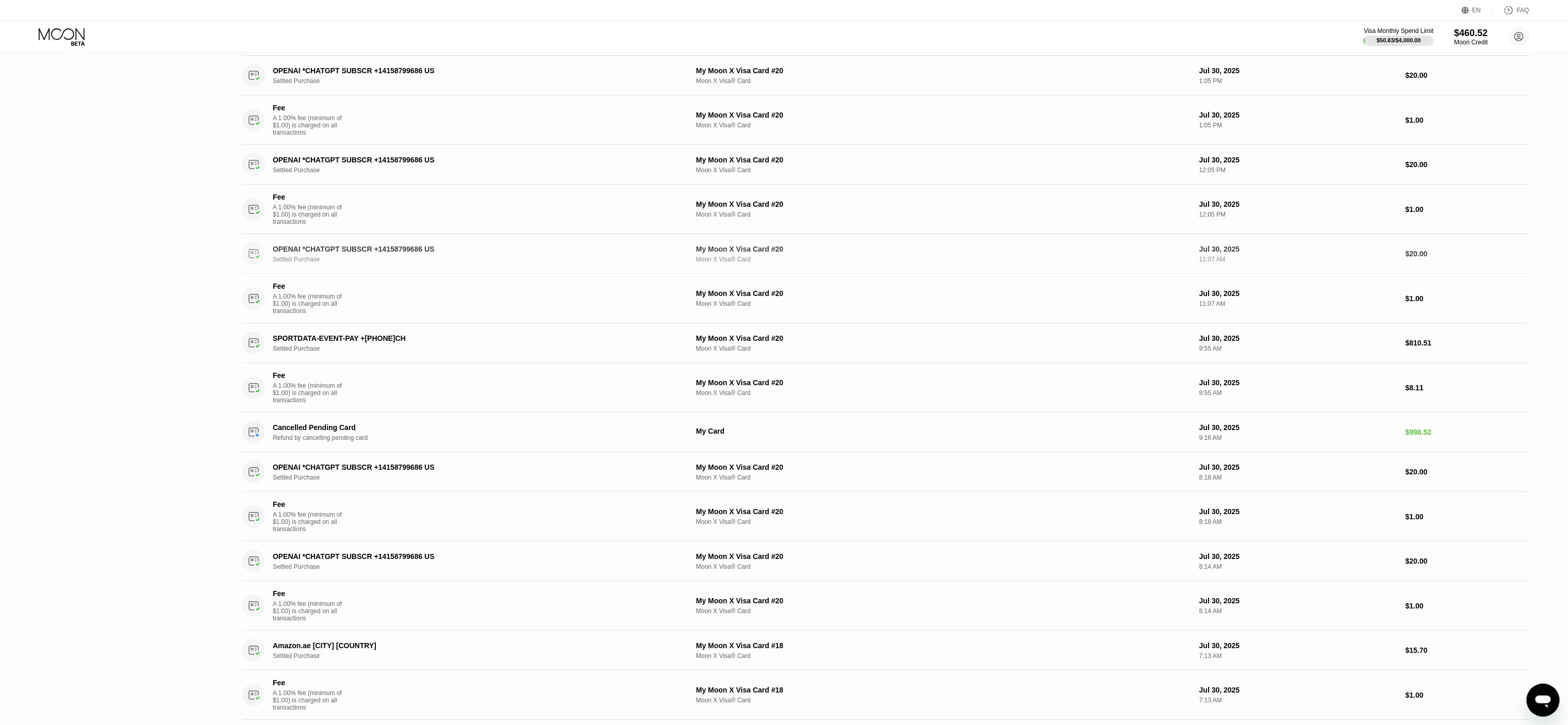 scroll, scrollTop: 2166, scrollLeft: 0, axis: vertical 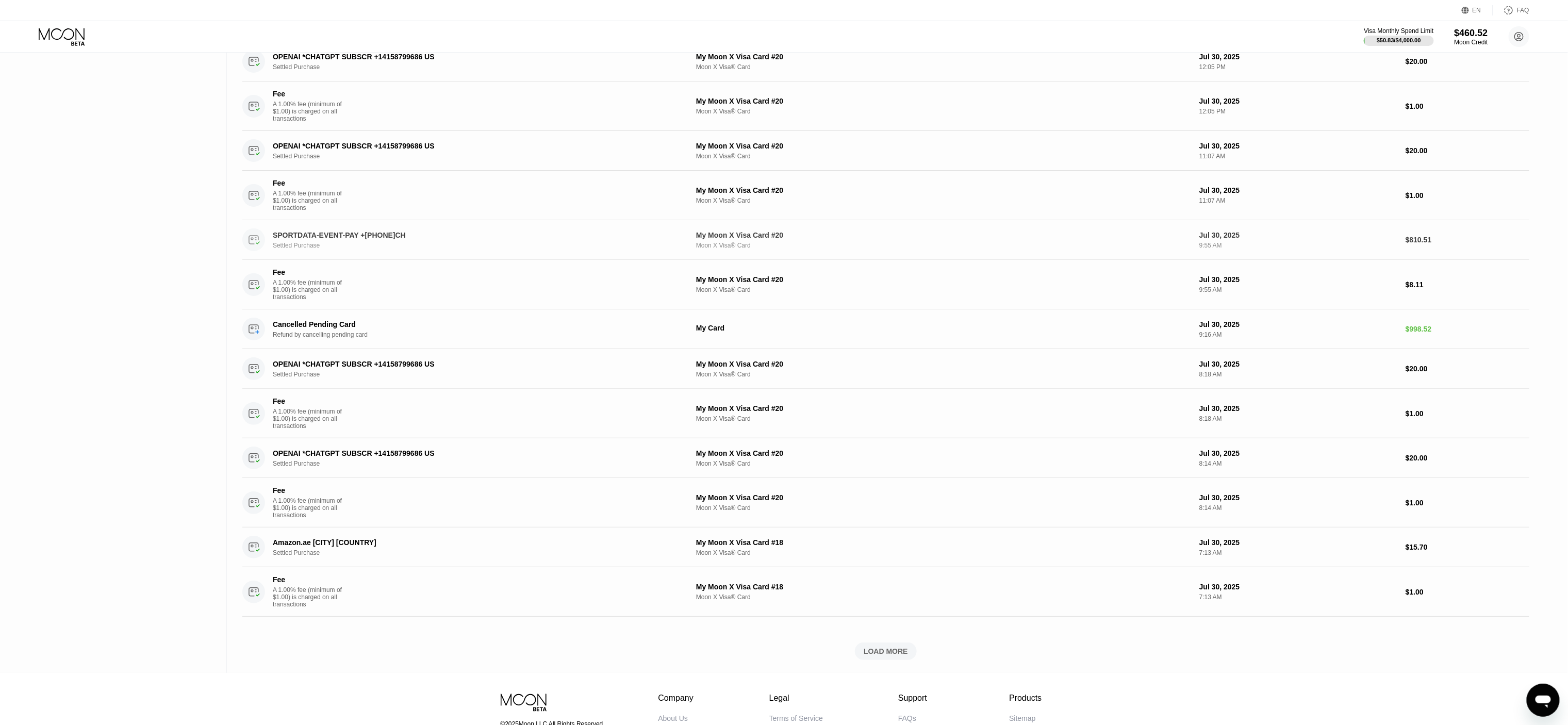 click on "My Moon X Visa Card #20 Moon X Visa® Card" at bounding box center (944, 240) 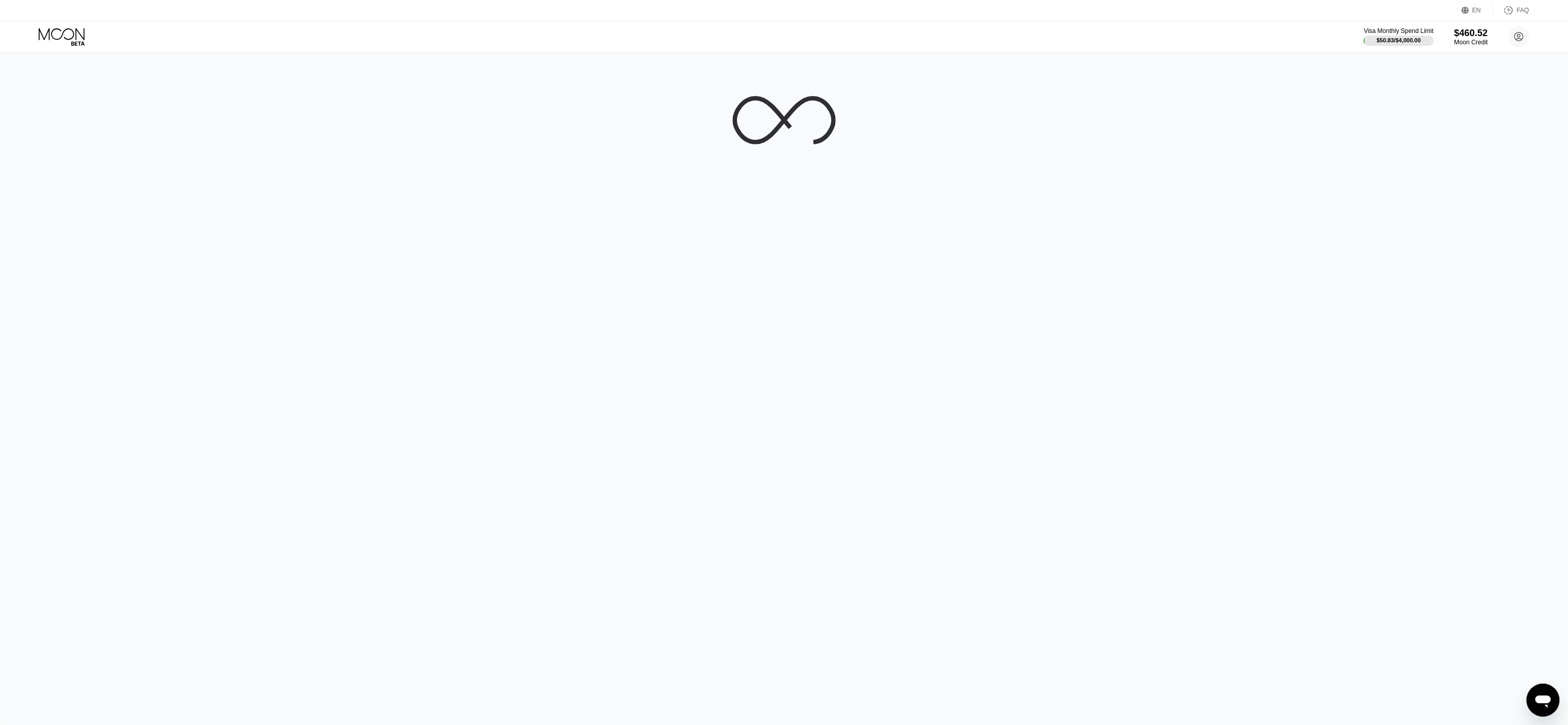 scroll, scrollTop: 0, scrollLeft: 0, axis: both 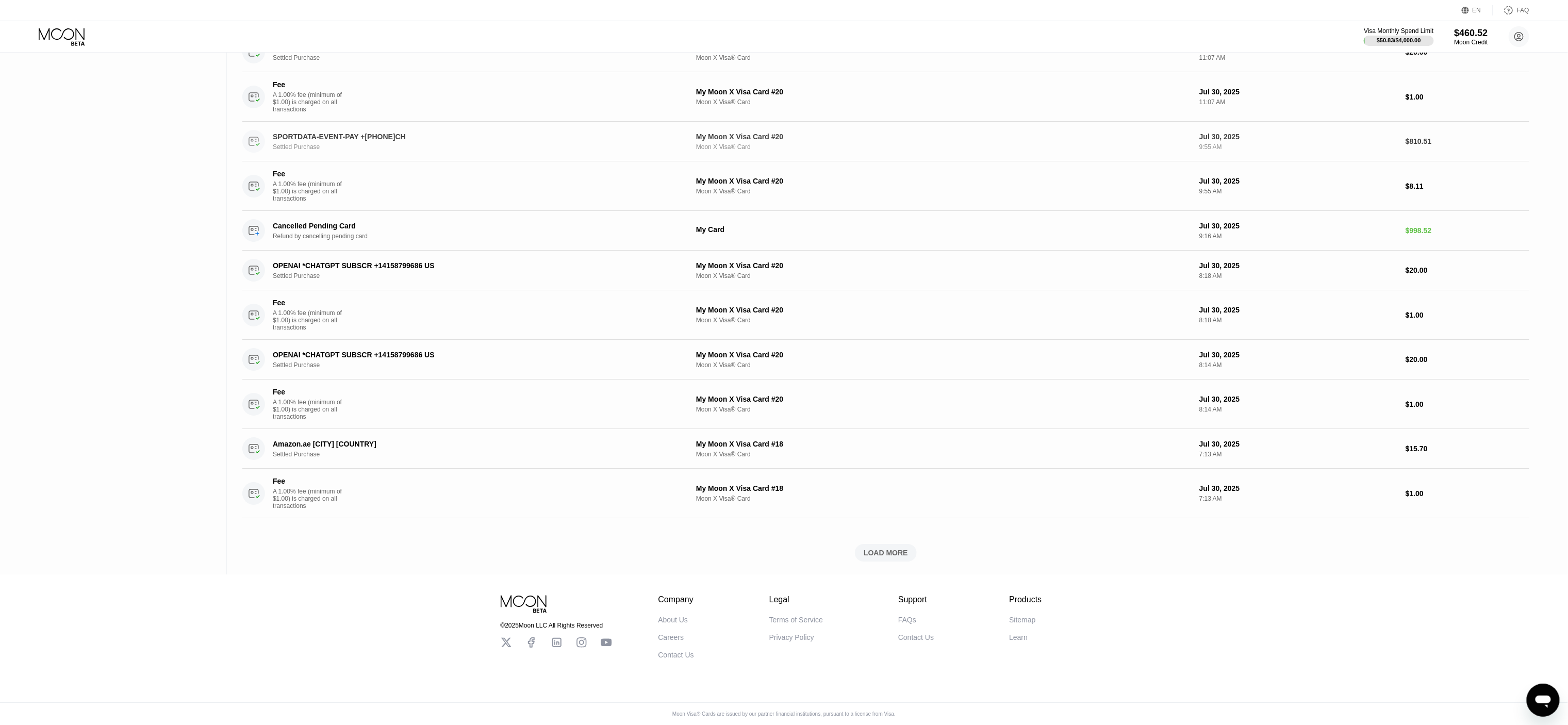 click on "$810.51" at bounding box center [1467, 141] 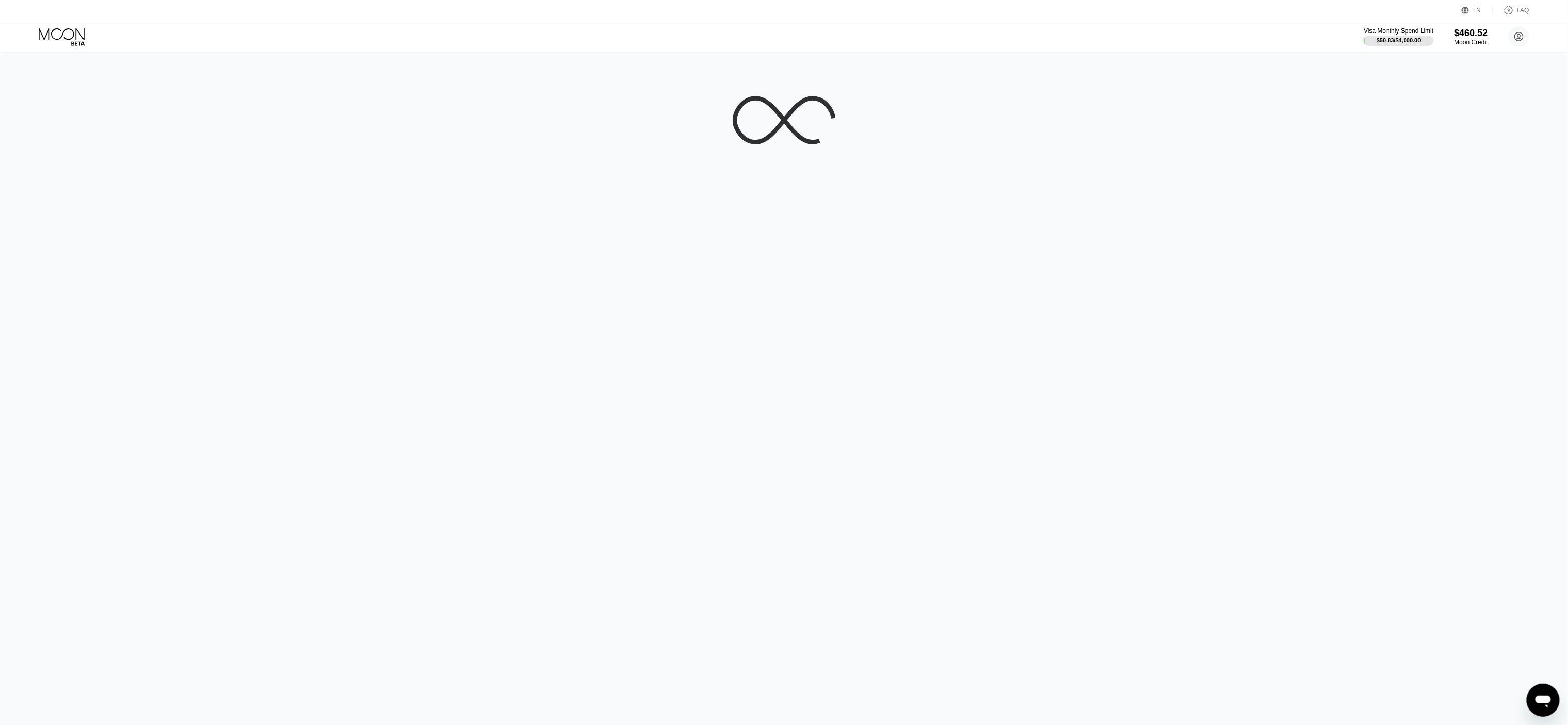 scroll, scrollTop: 0, scrollLeft: 0, axis: both 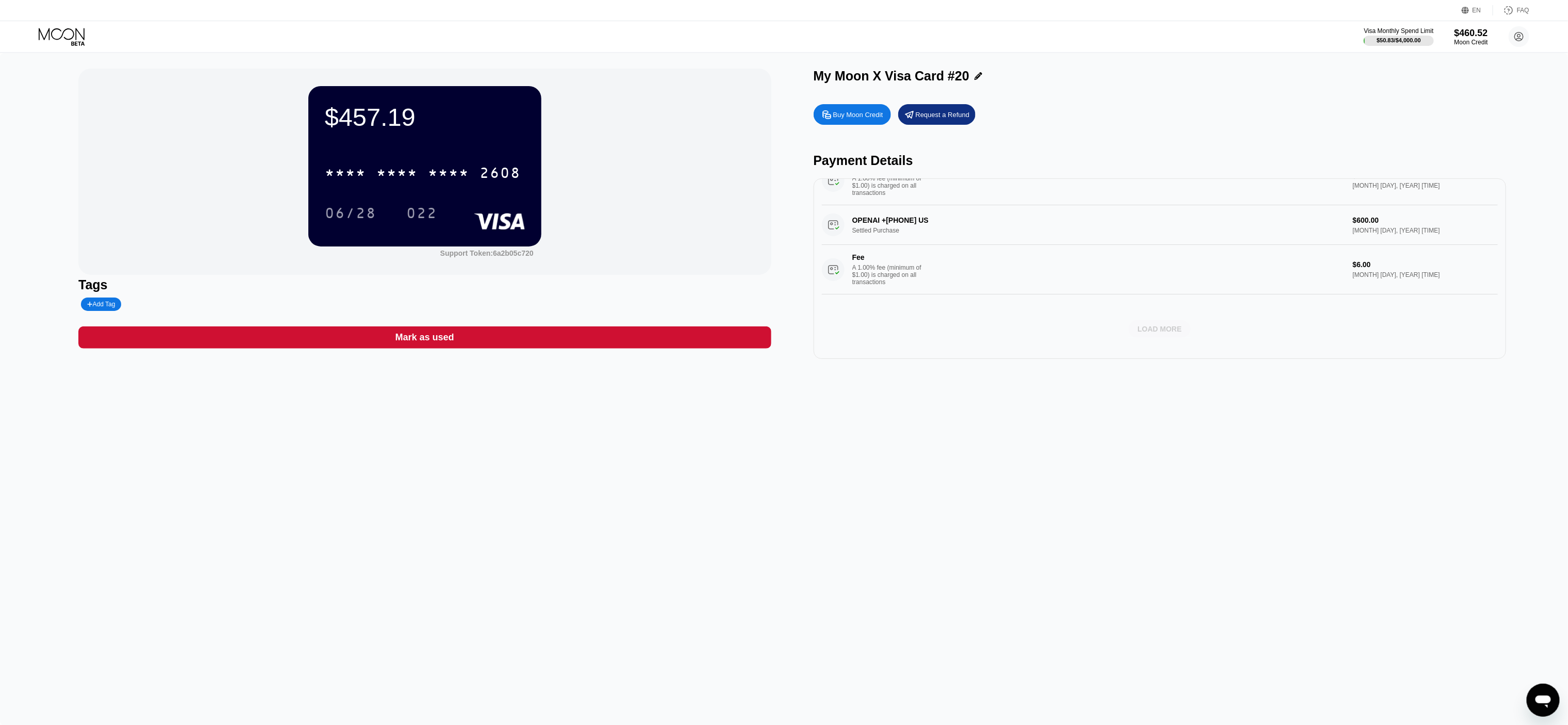click on "LOAD MORE" at bounding box center [1160, 329] 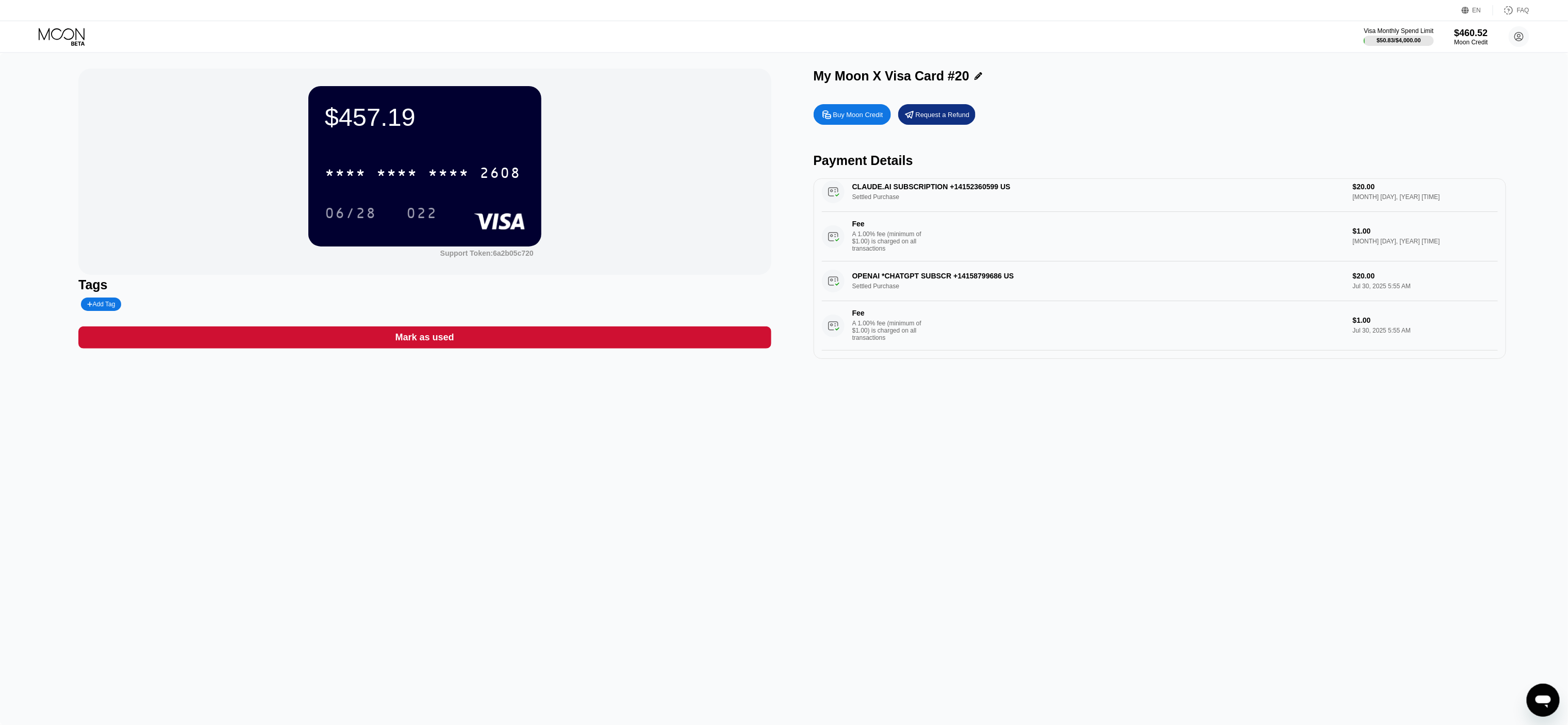 scroll, scrollTop: 1552, scrollLeft: 0, axis: vertical 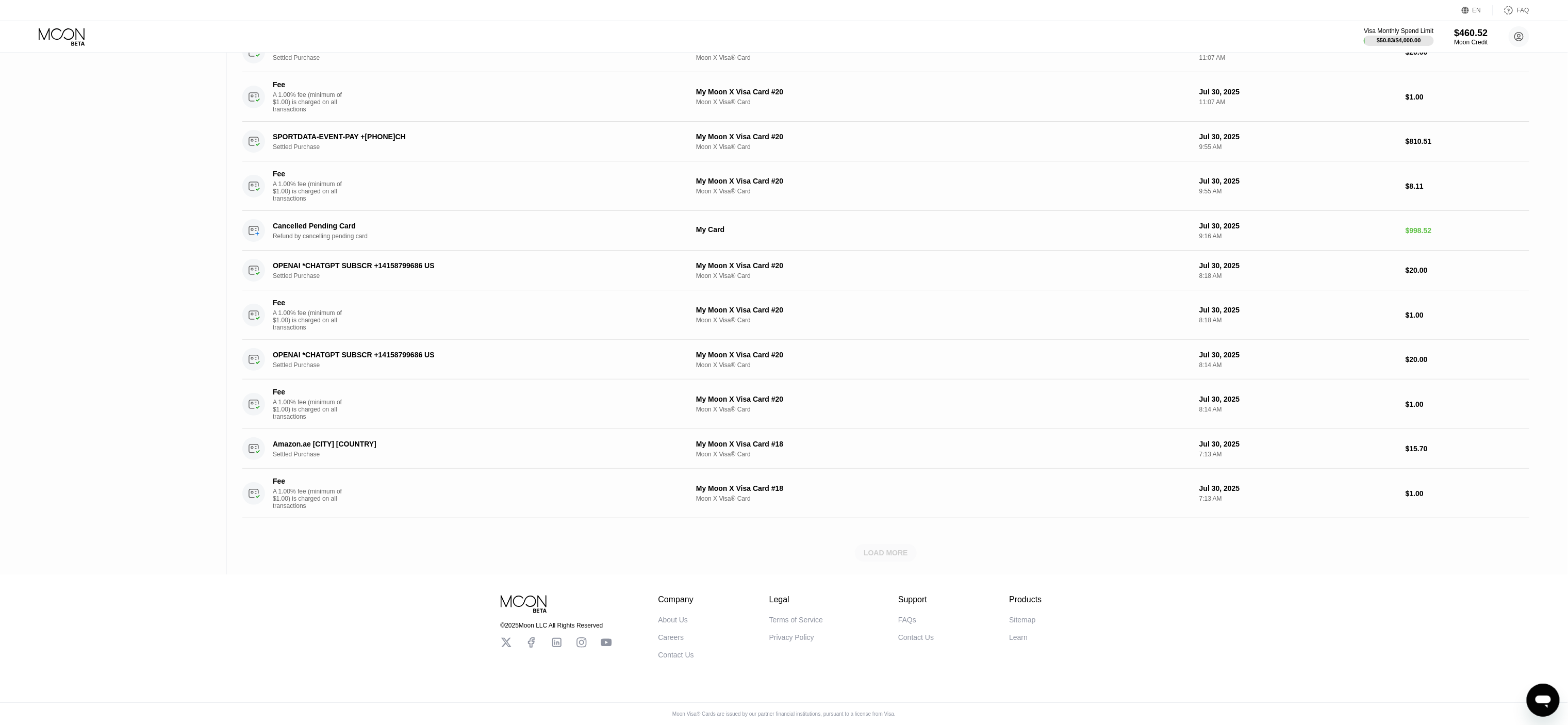 click on "LOAD MORE" at bounding box center (886, 553) 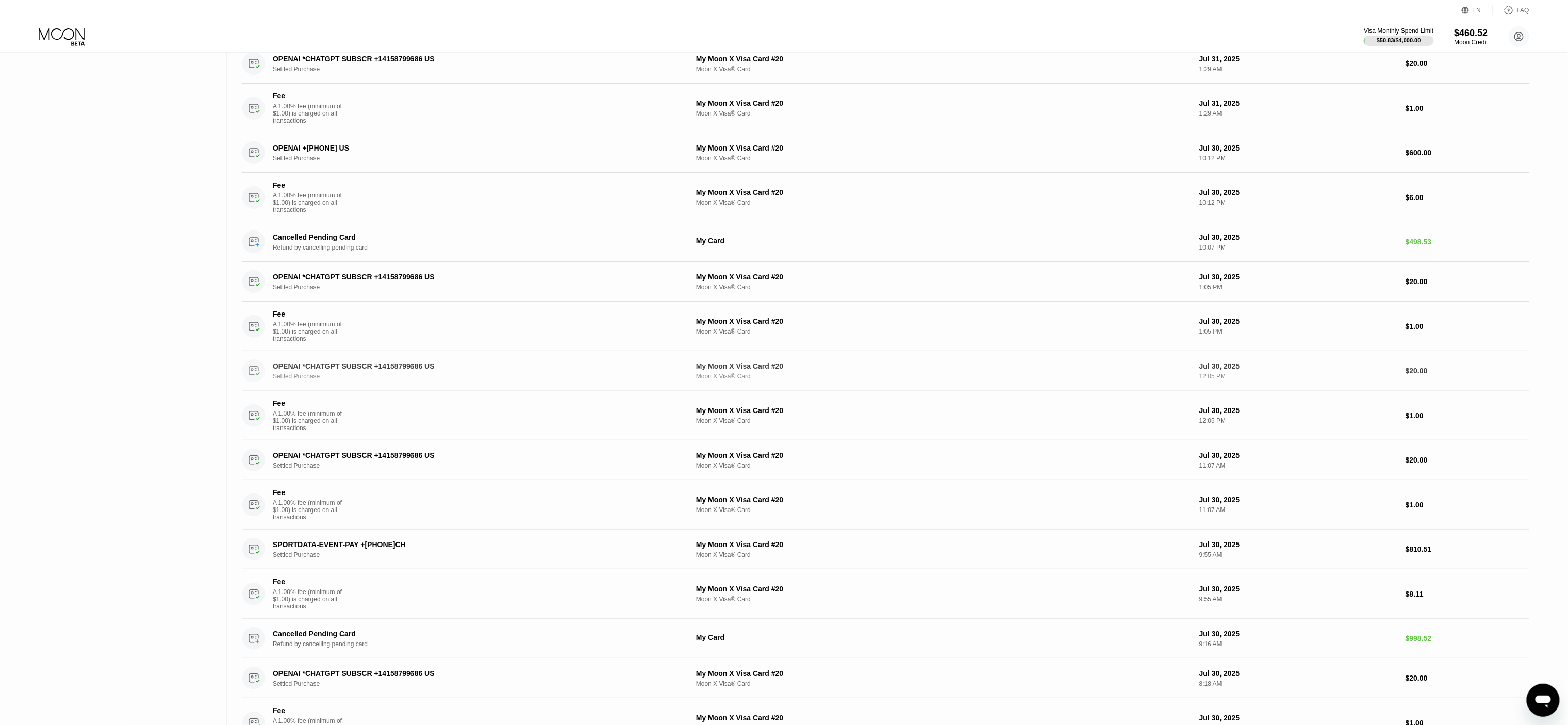 scroll, scrollTop: 2166, scrollLeft: 0, axis: vertical 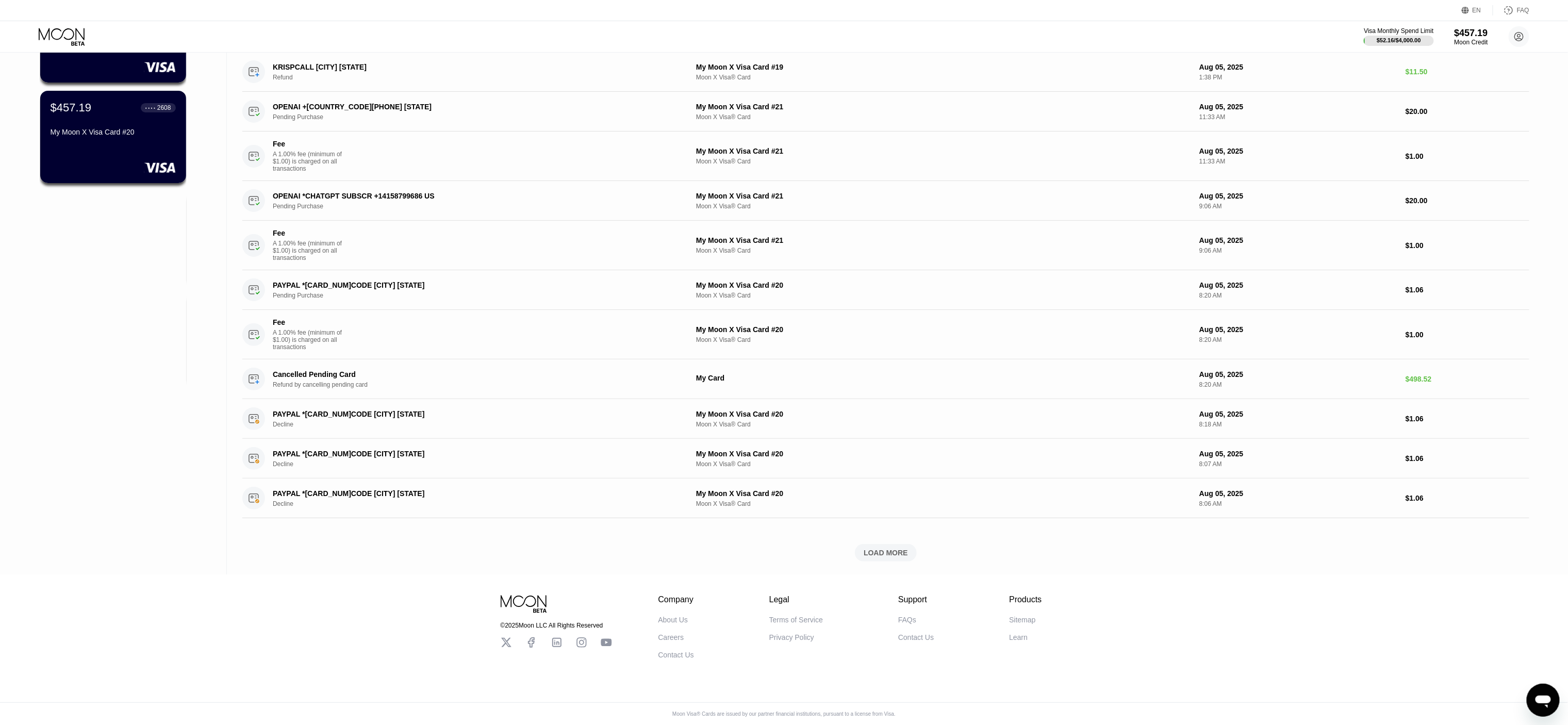 click on "LOAD MORE" at bounding box center [886, 553] 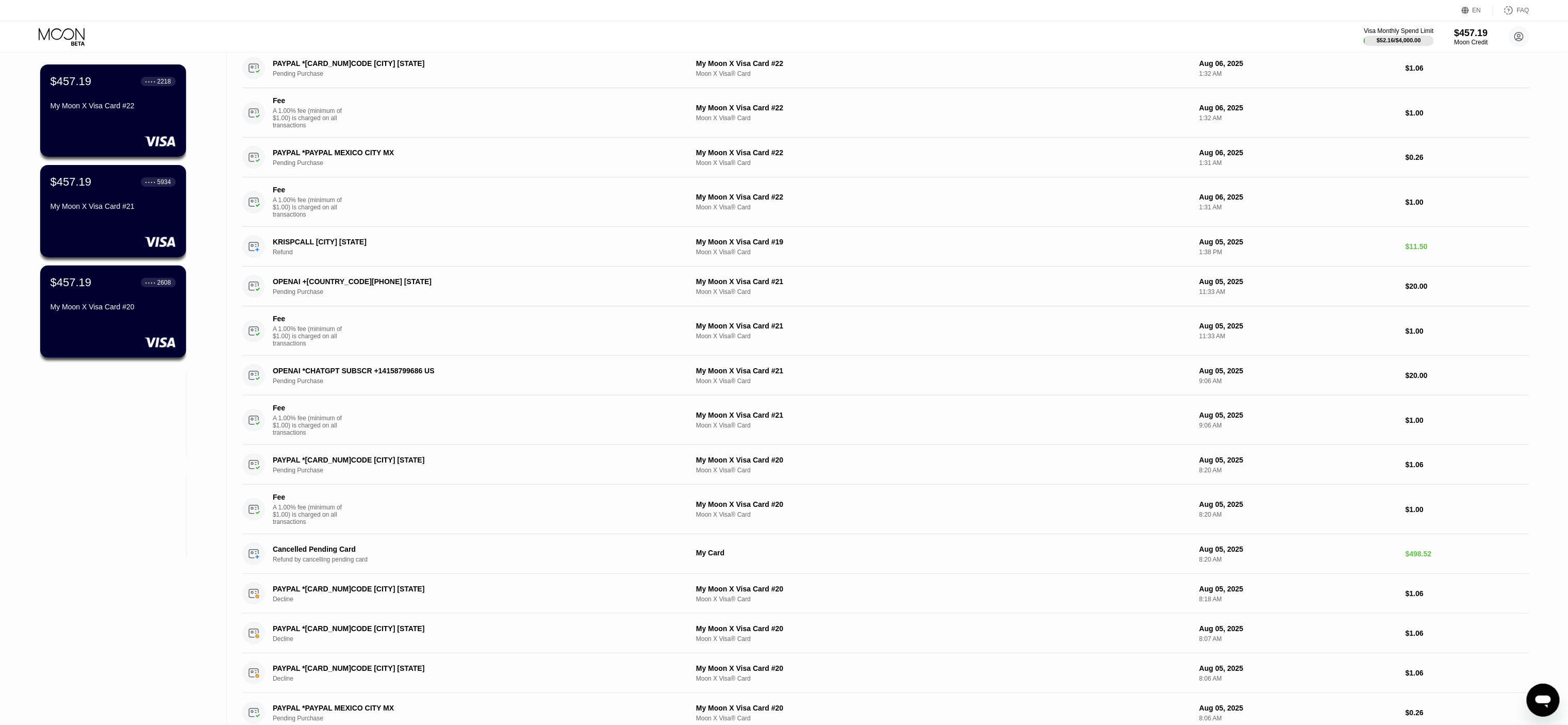 scroll, scrollTop: 0, scrollLeft: 0, axis: both 